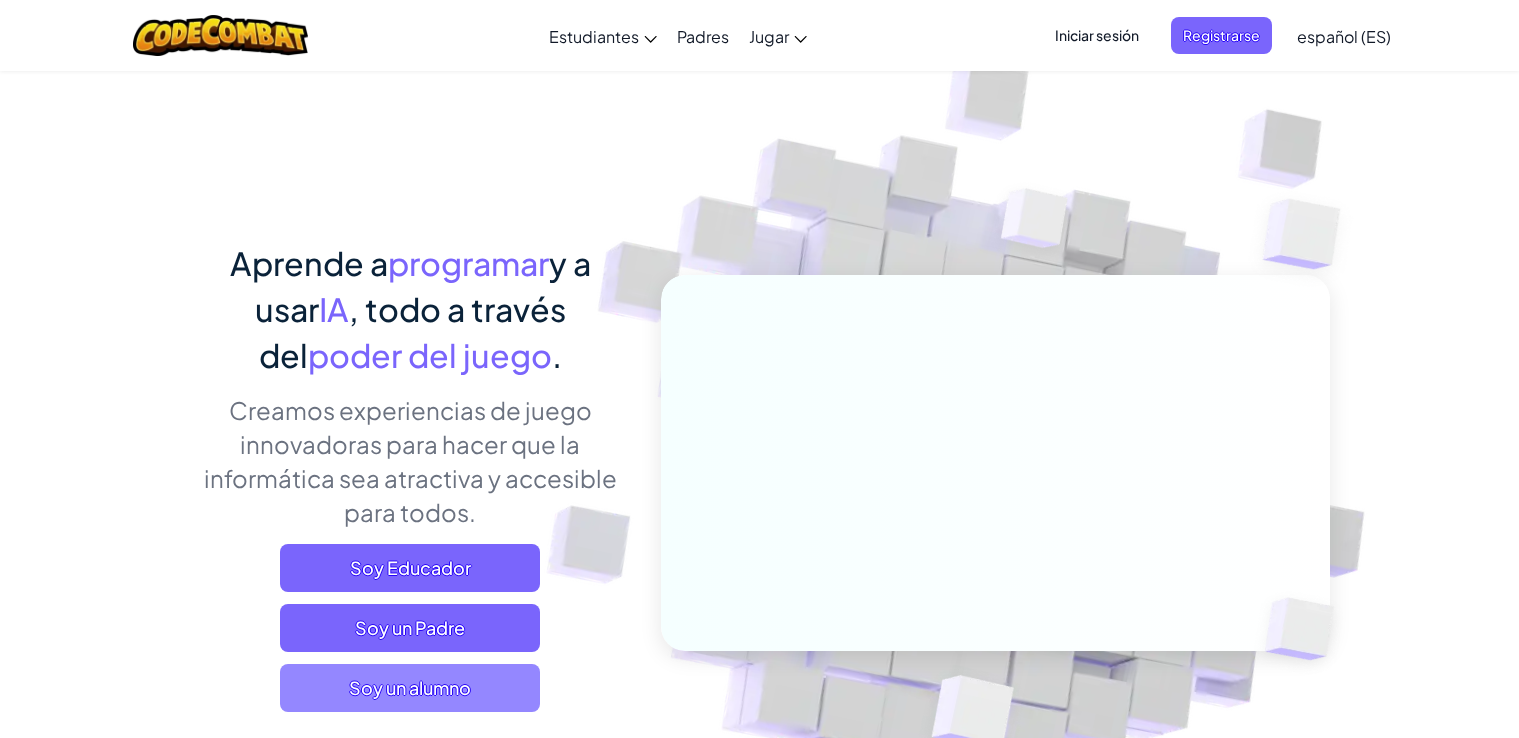 scroll, scrollTop: 0, scrollLeft: 0, axis: both 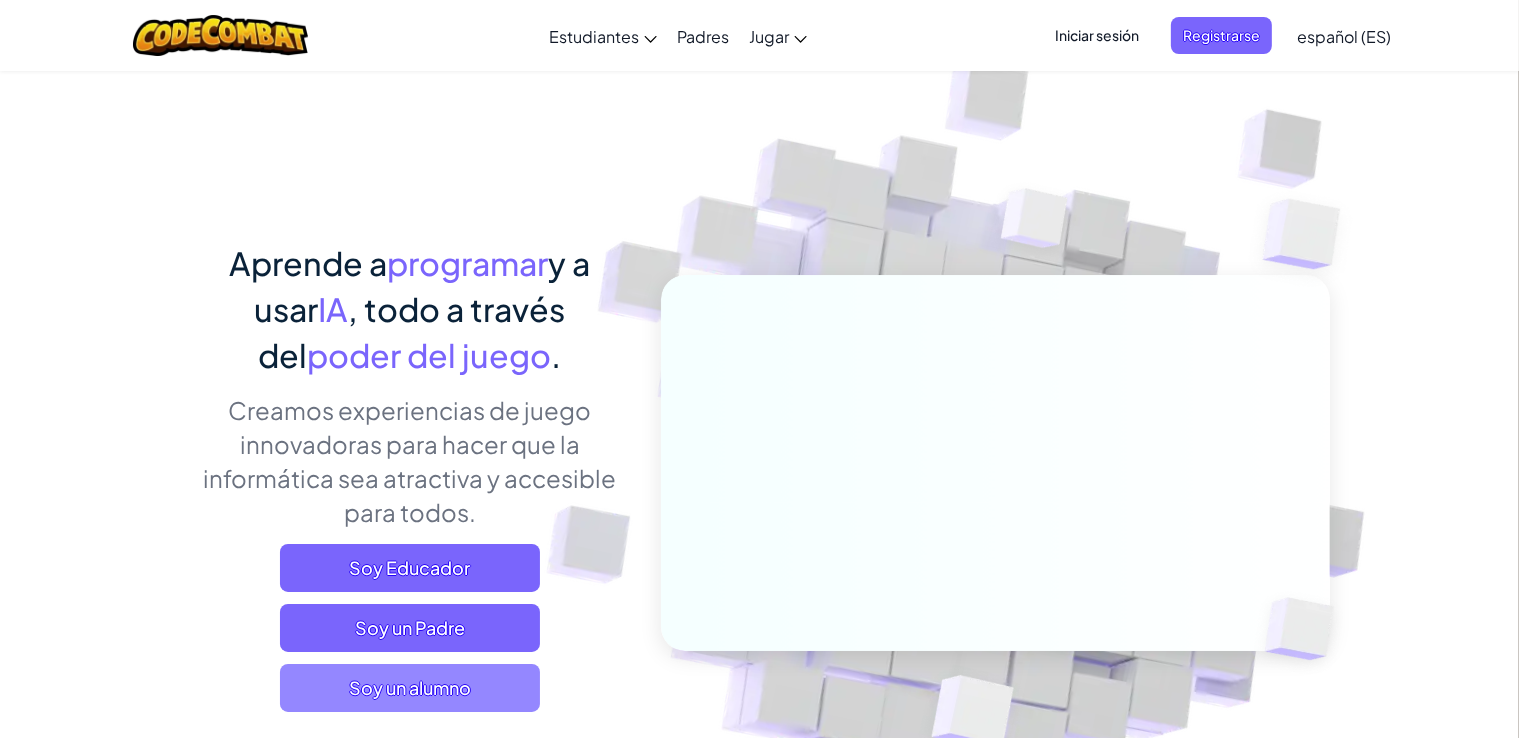 click on "Soy un alumno" at bounding box center [410, 688] 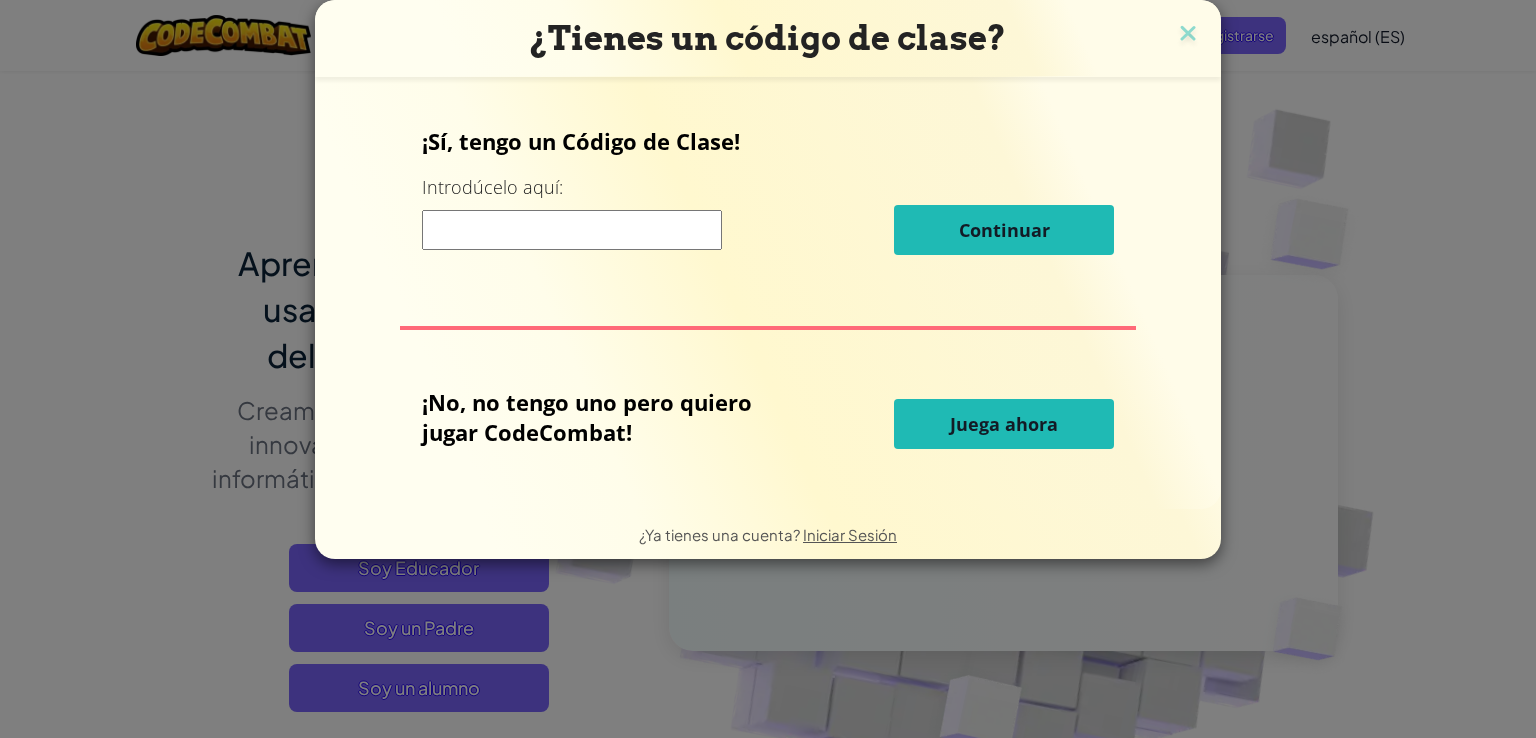 click at bounding box center [572, 230] 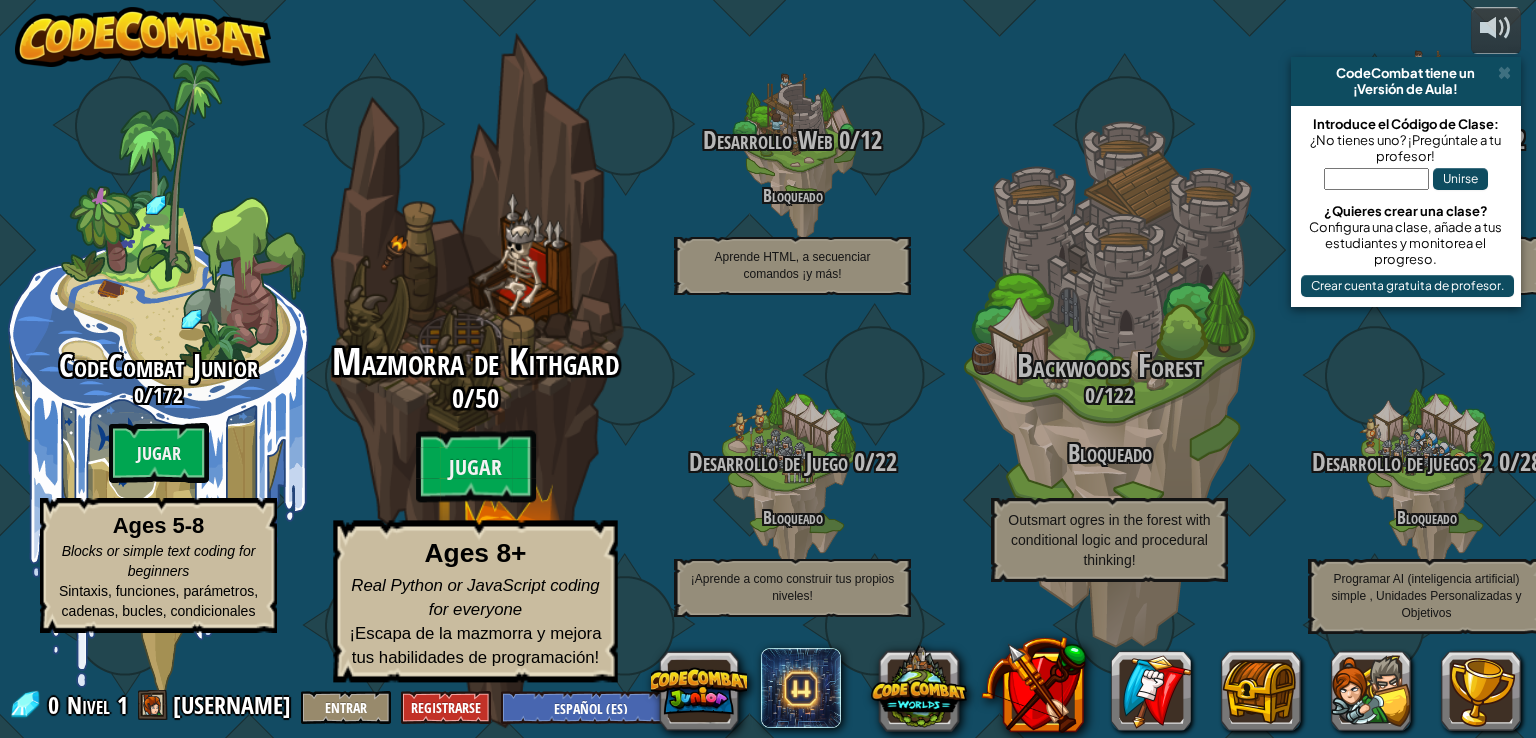 select on "es-ES" 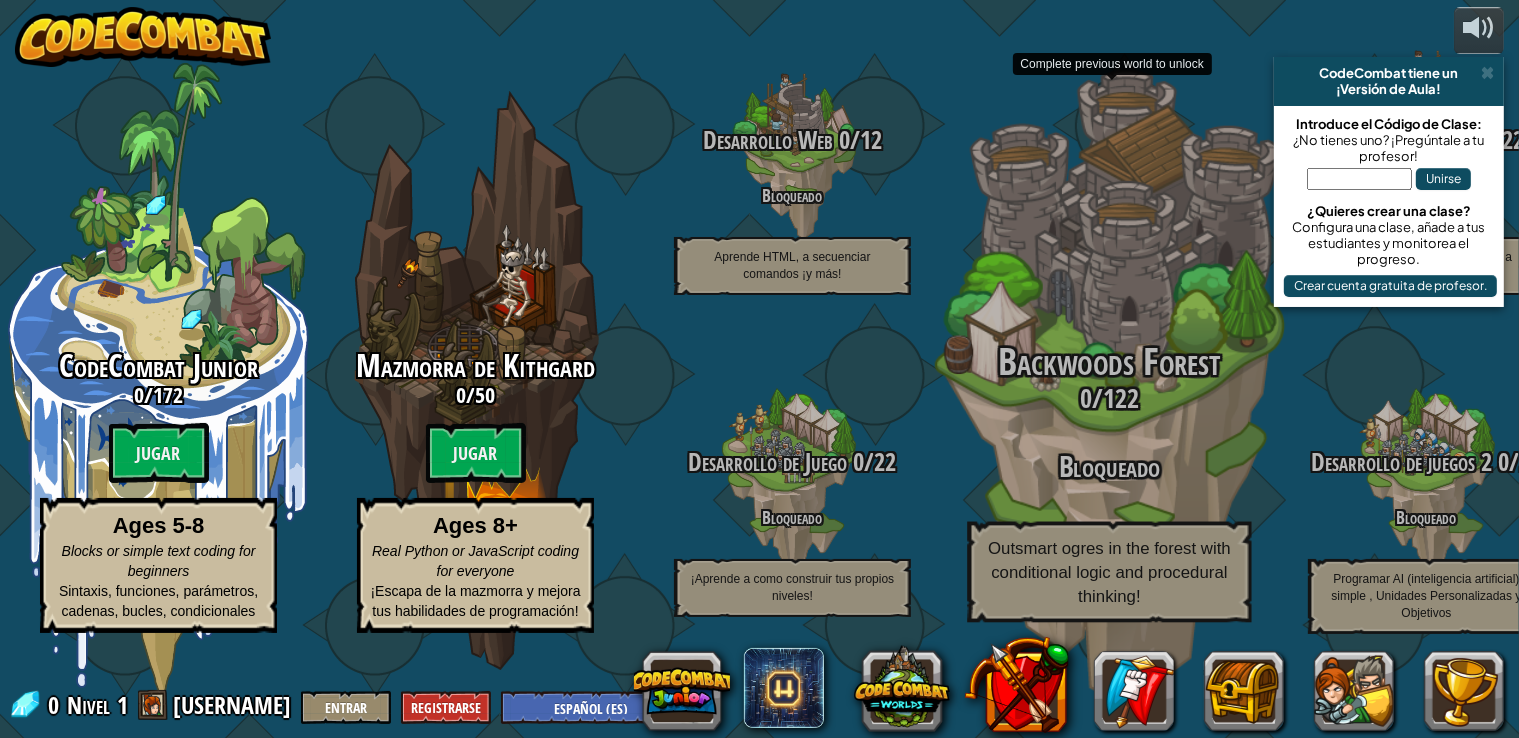 scroll, scrollTop: 0, scrollLeft: 0, axis: both 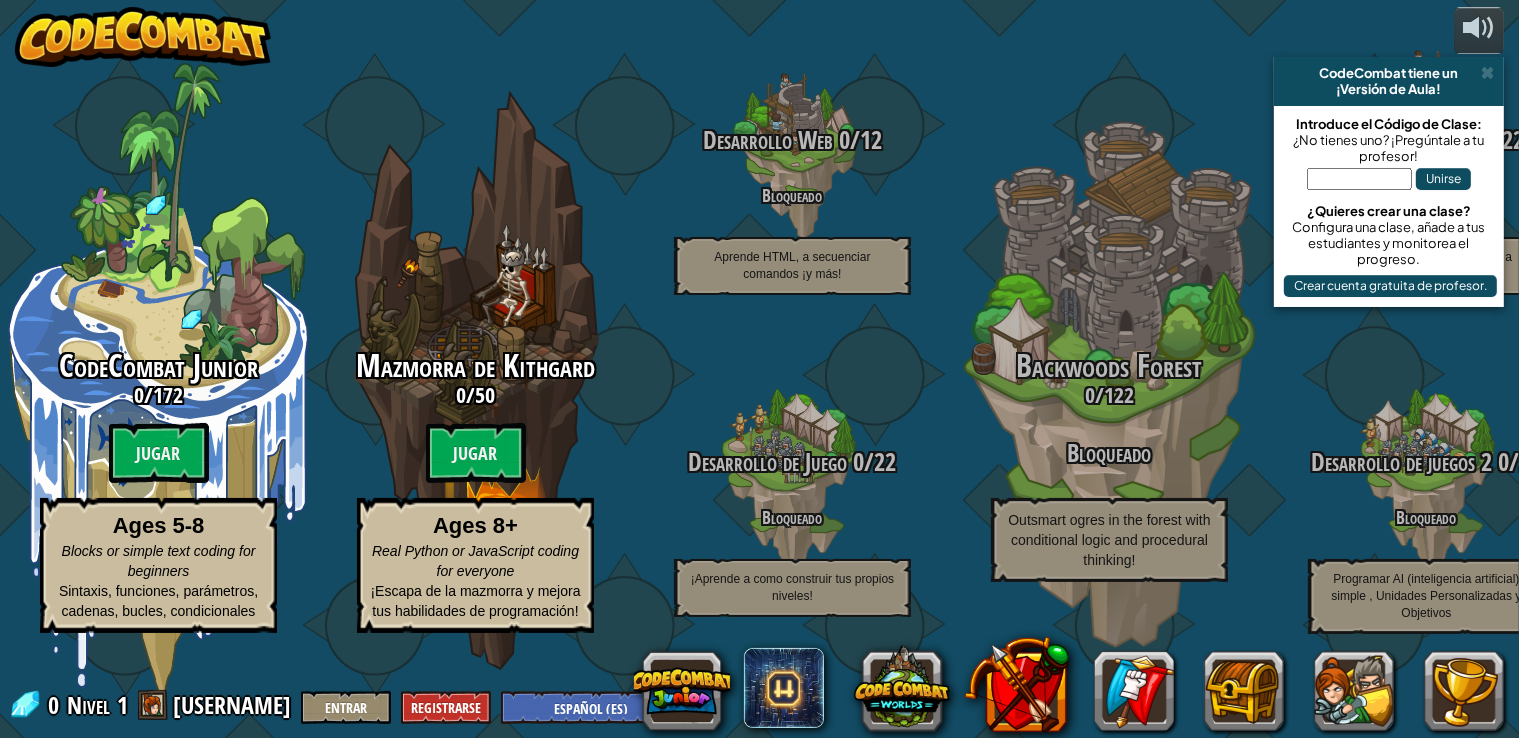 click at bounding box center (143, 37) 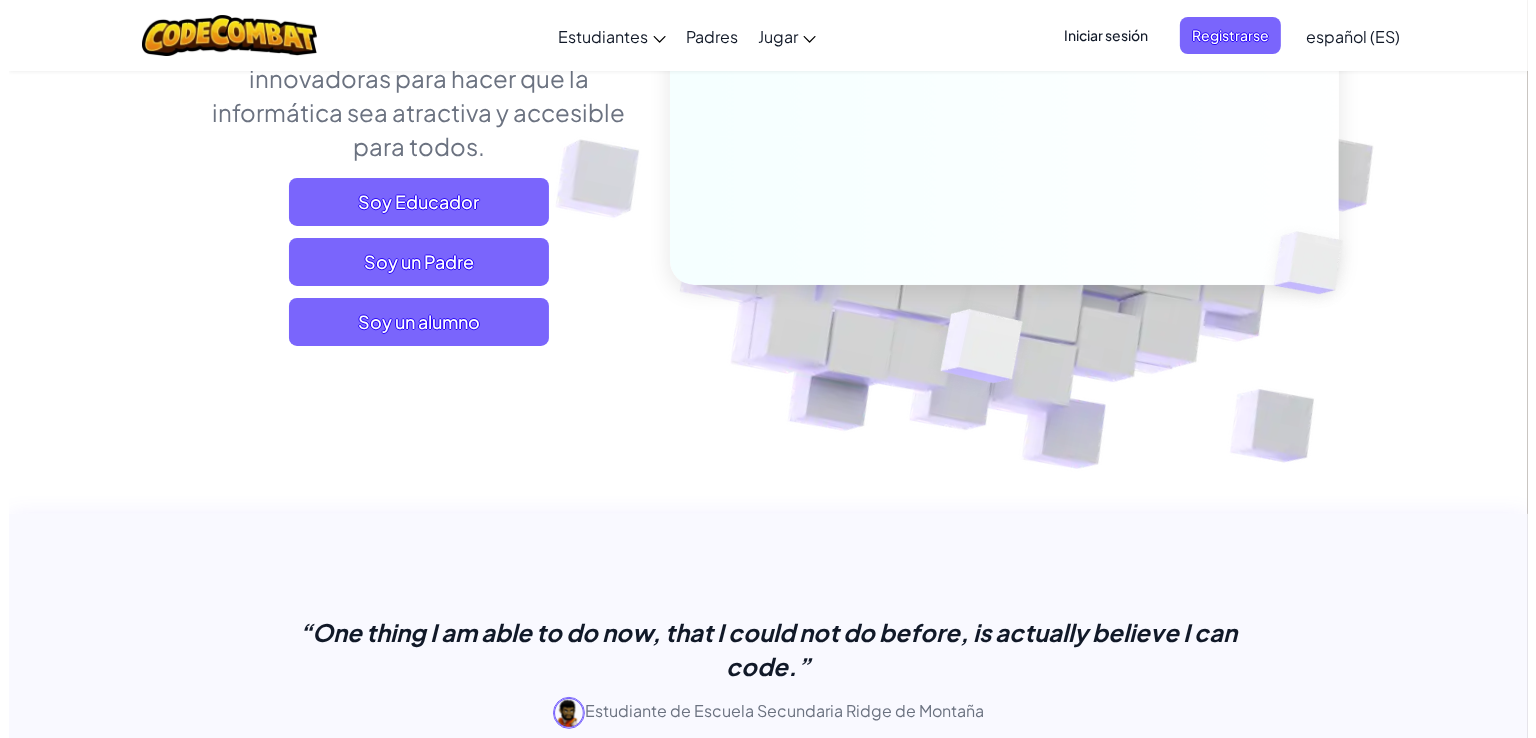 scroll, scrollTop: 566, scrollLeft: 0, axis: vertical 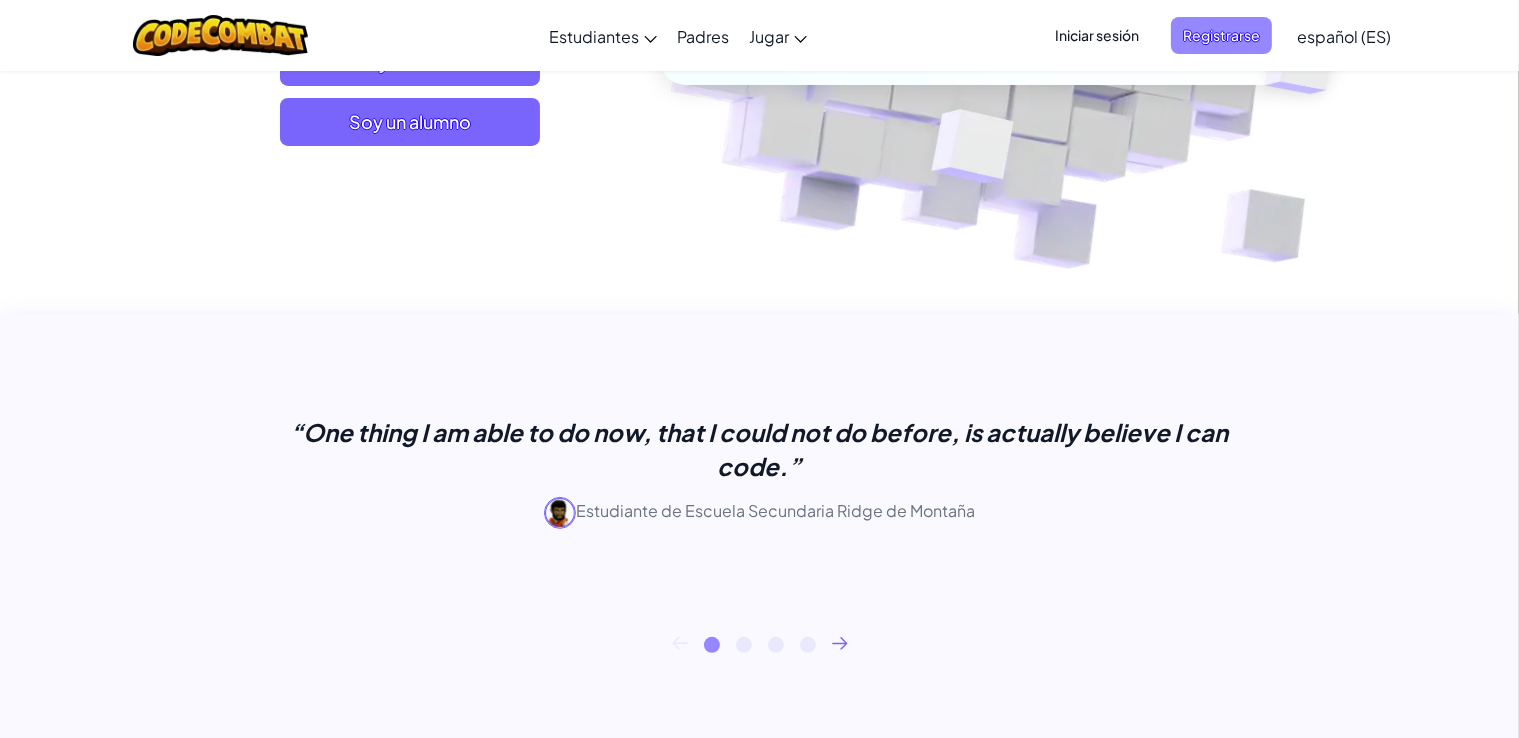 click on "Registrarse" at bounding box center (1221, 35) 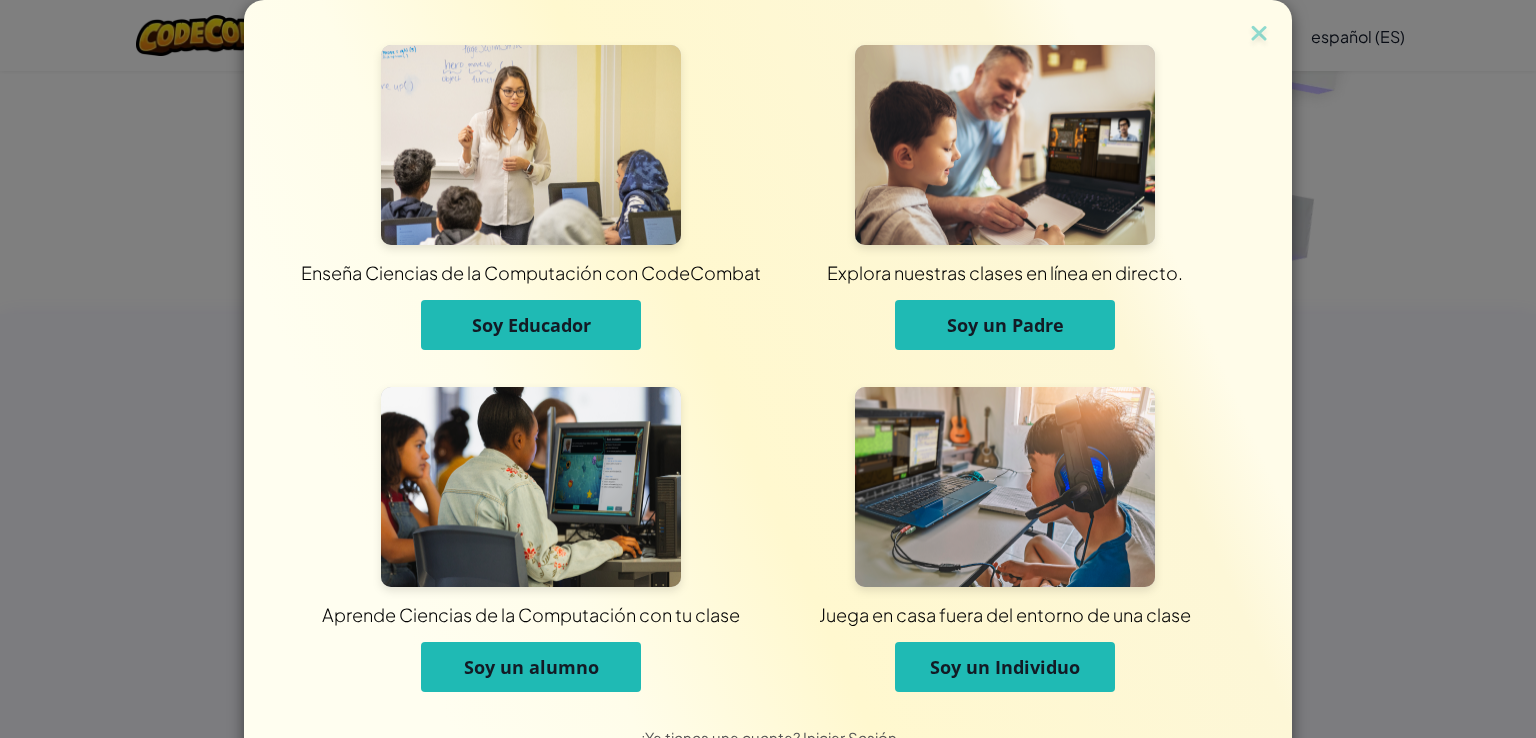 click on "Soy un Individuo" at bounding box center (1005, 667) 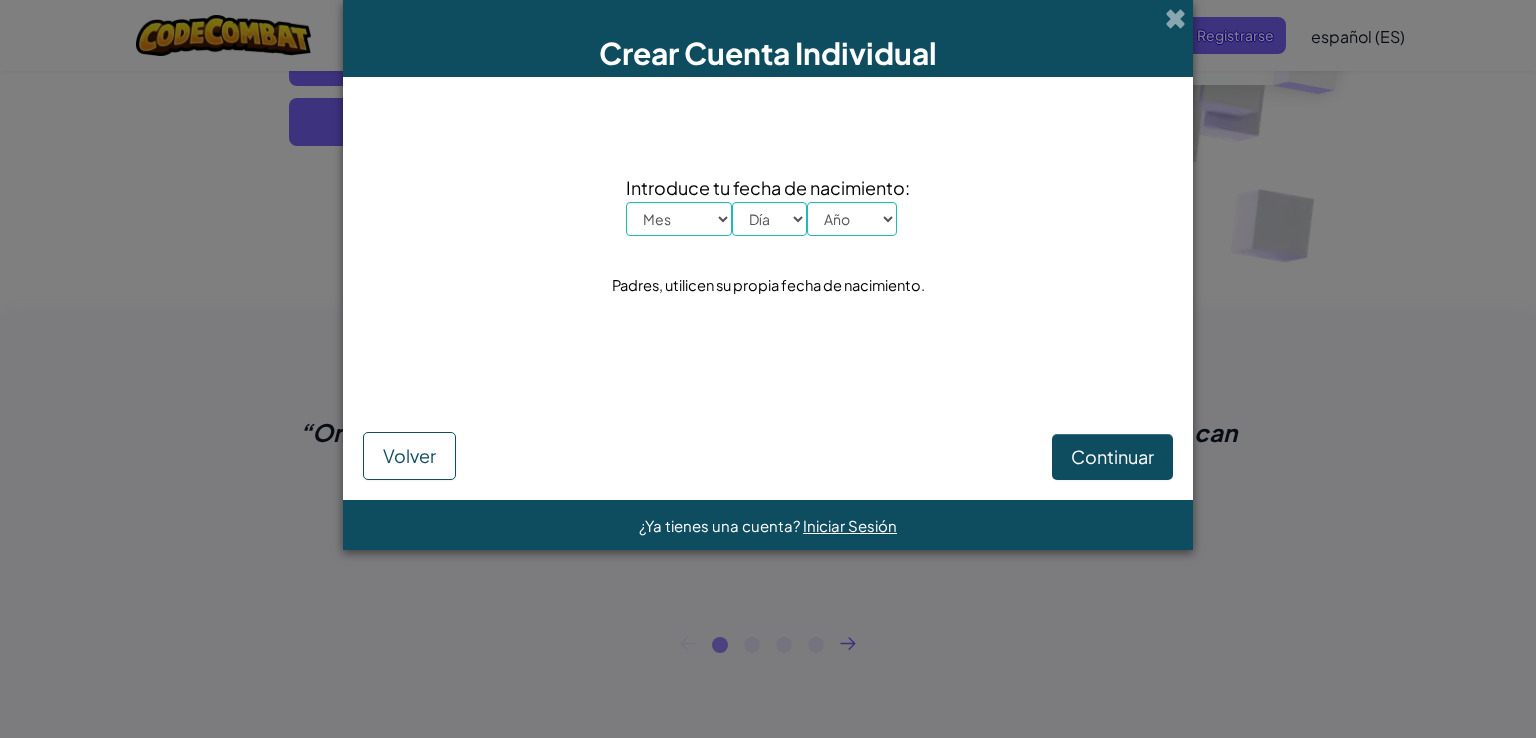 click on "Mes Enero Febrero Órdenes de marcha Abril Mayo Junio Julio Agosto Septiembre Octubre Noviembre Diciembre" at bounding box center (679, 219) 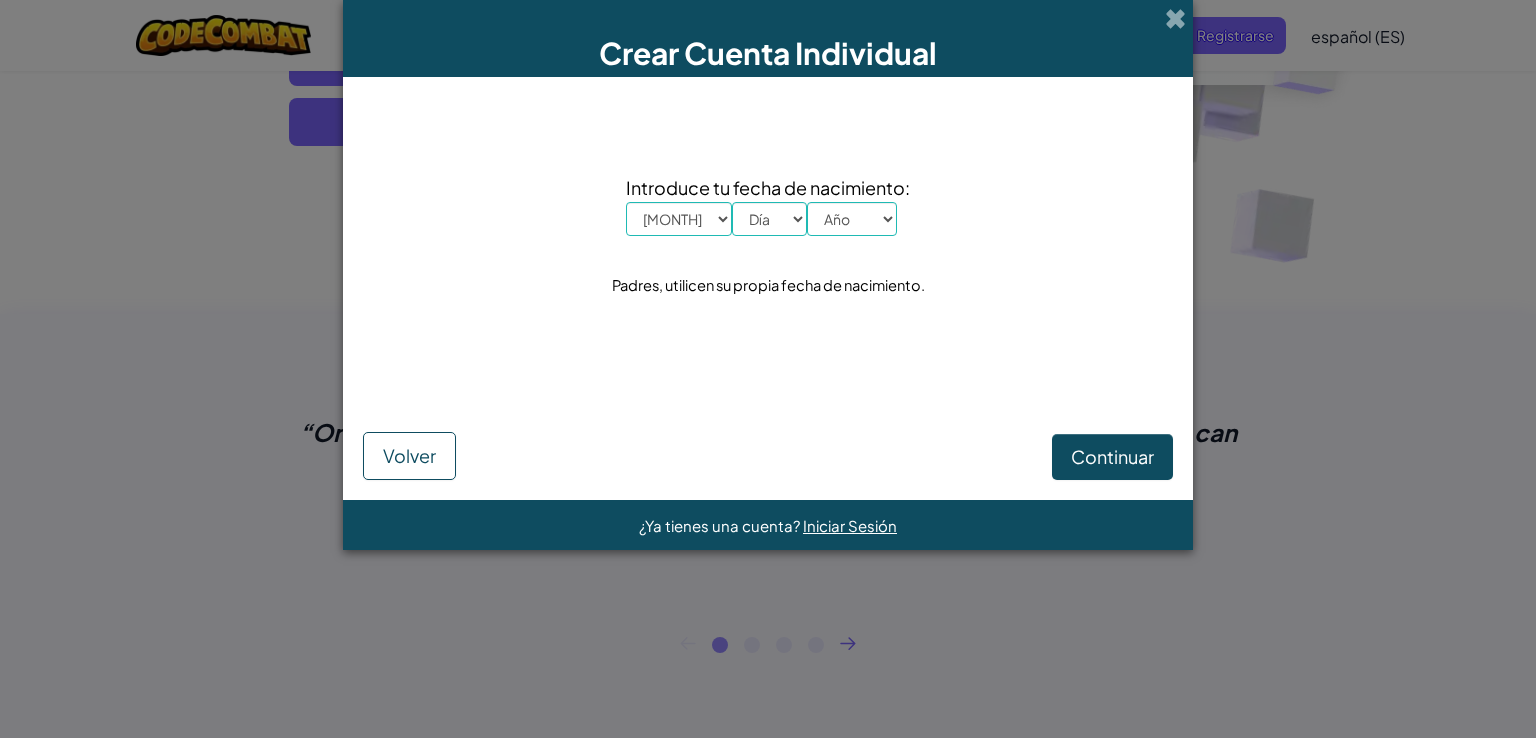 click on "Mes Enero Febrero Órdenes de marcha Abril Mayo Junio Julio Agosto Septiembre Octubre Noviembre Diciembre" at bounding box center (679, 219) 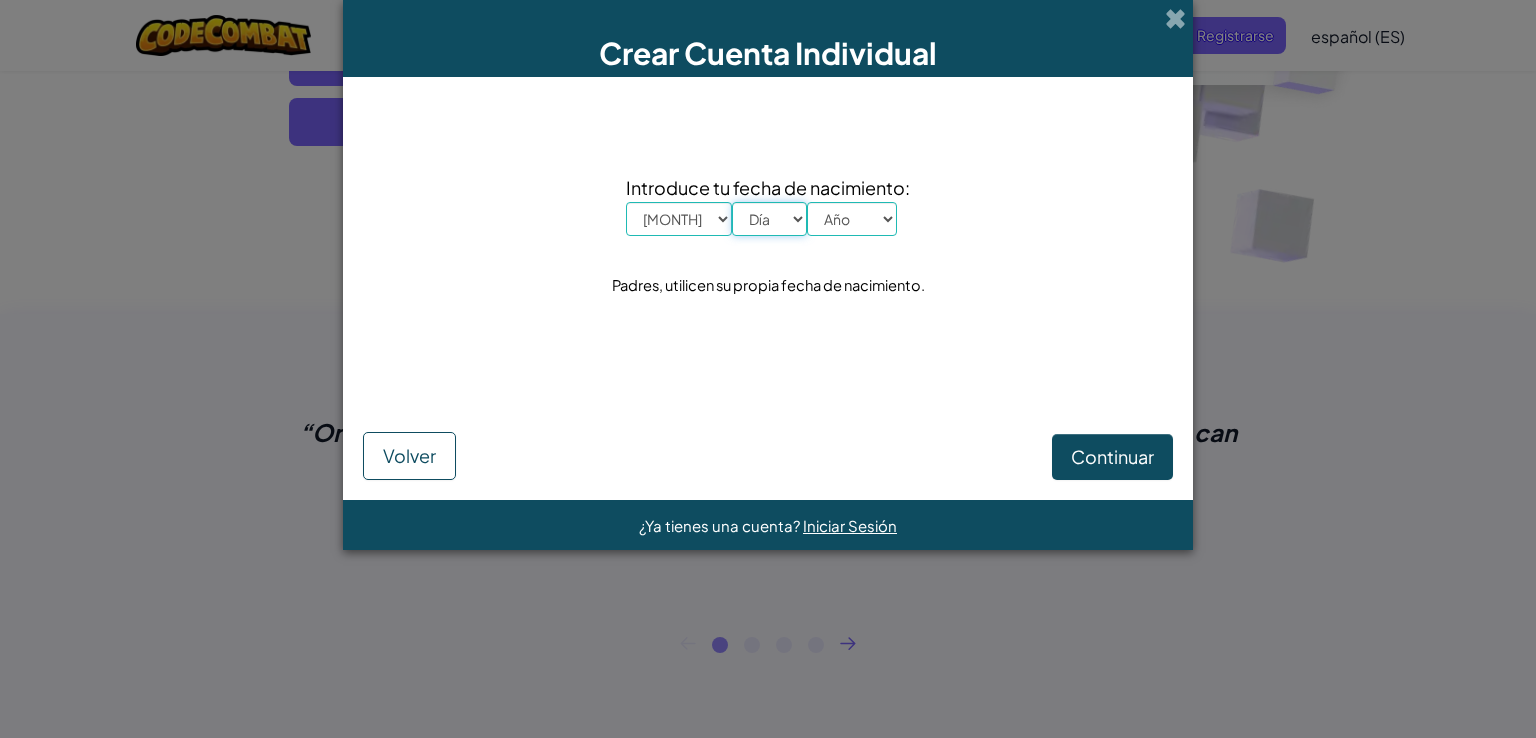 click on "Día 1 2 3 4 5 6 7 8 9 10 11 12 13 14 15 16 17 18 19 20 21 22 23 24 25 26 27 28 29 30 31" at bounding box center [769, 219] 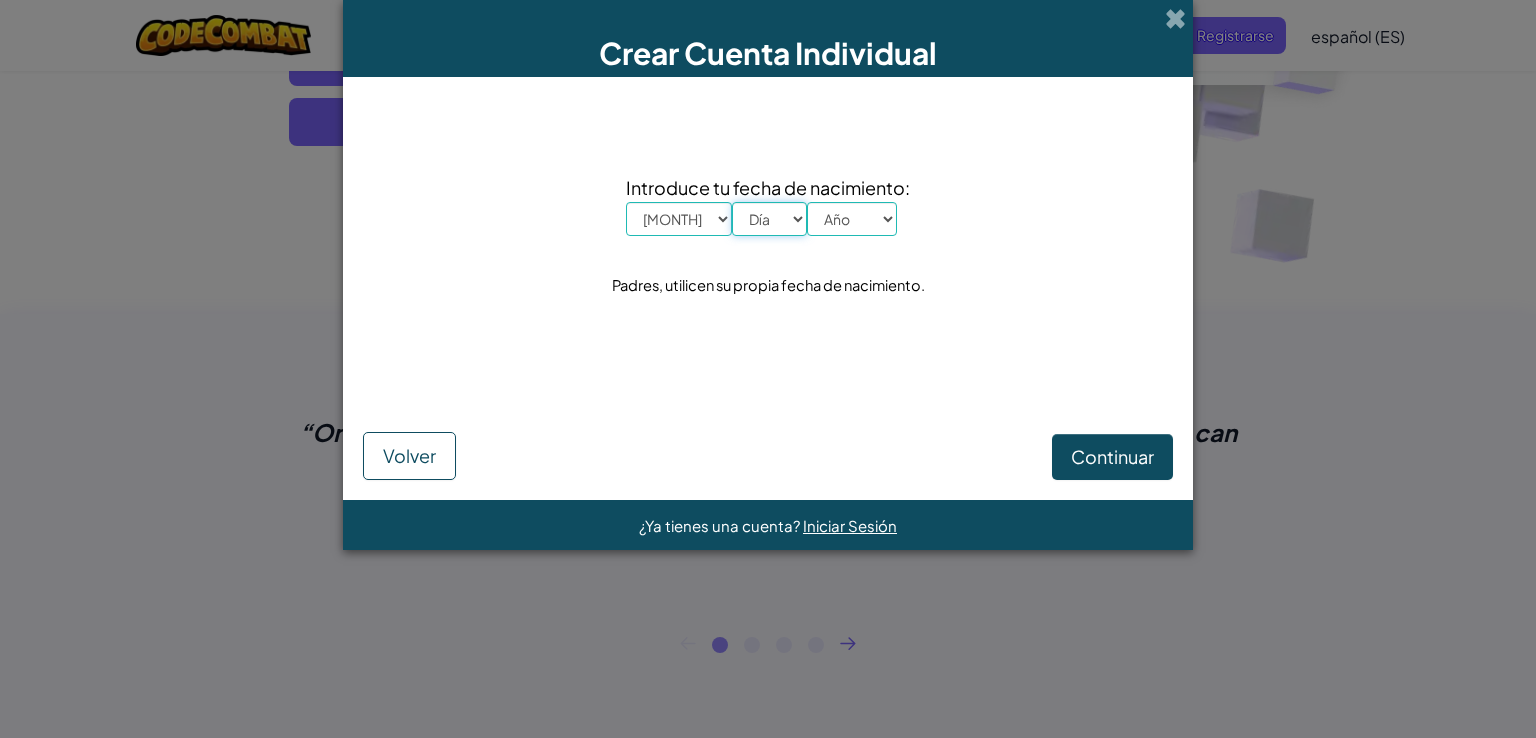 select on "13" 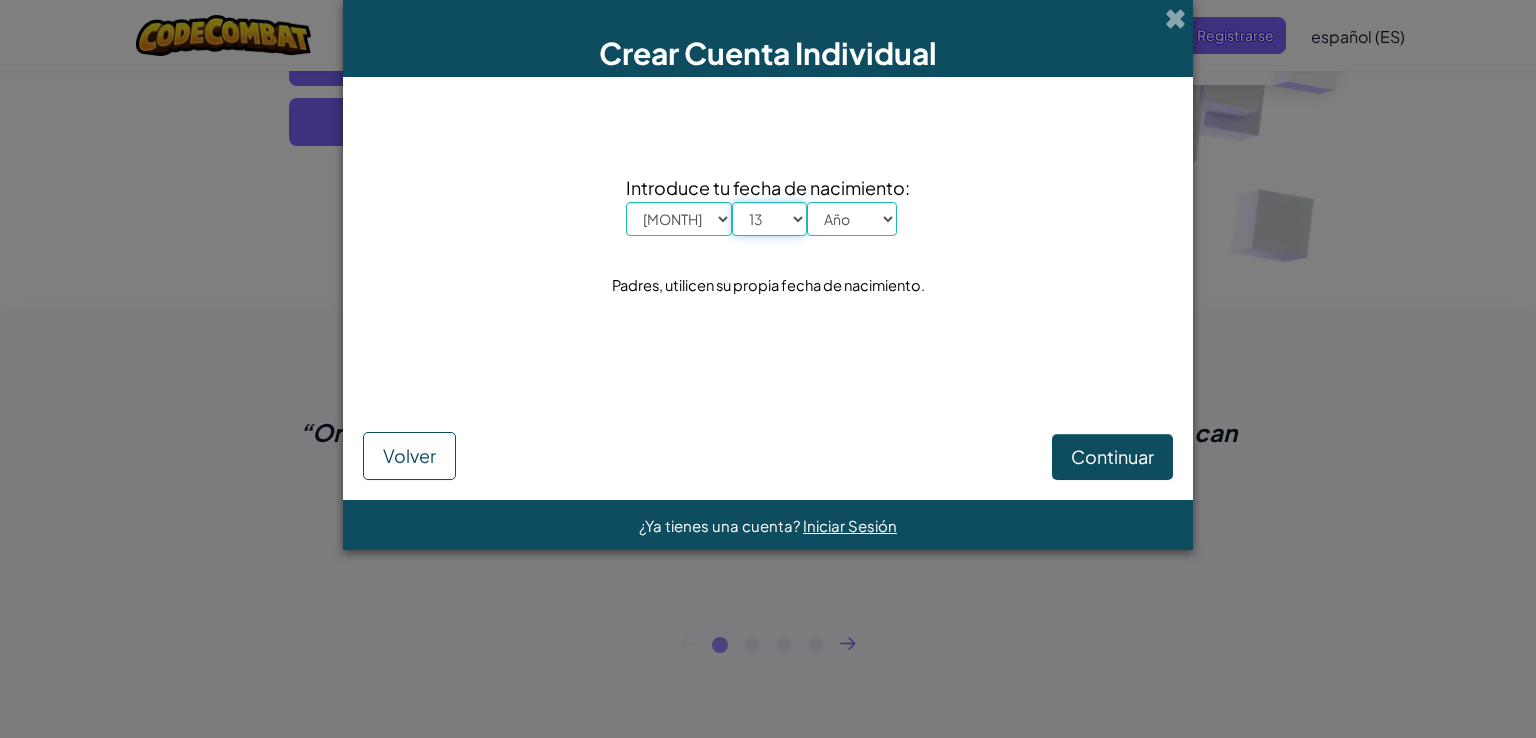 click on "Día 1 2 3 4 5 6 7 8 9 10 11 12 13 14 15 16 17 18 19 20 21 22 23 24 25 26 27 28 29 30 31" at bounding box center [769, 219] 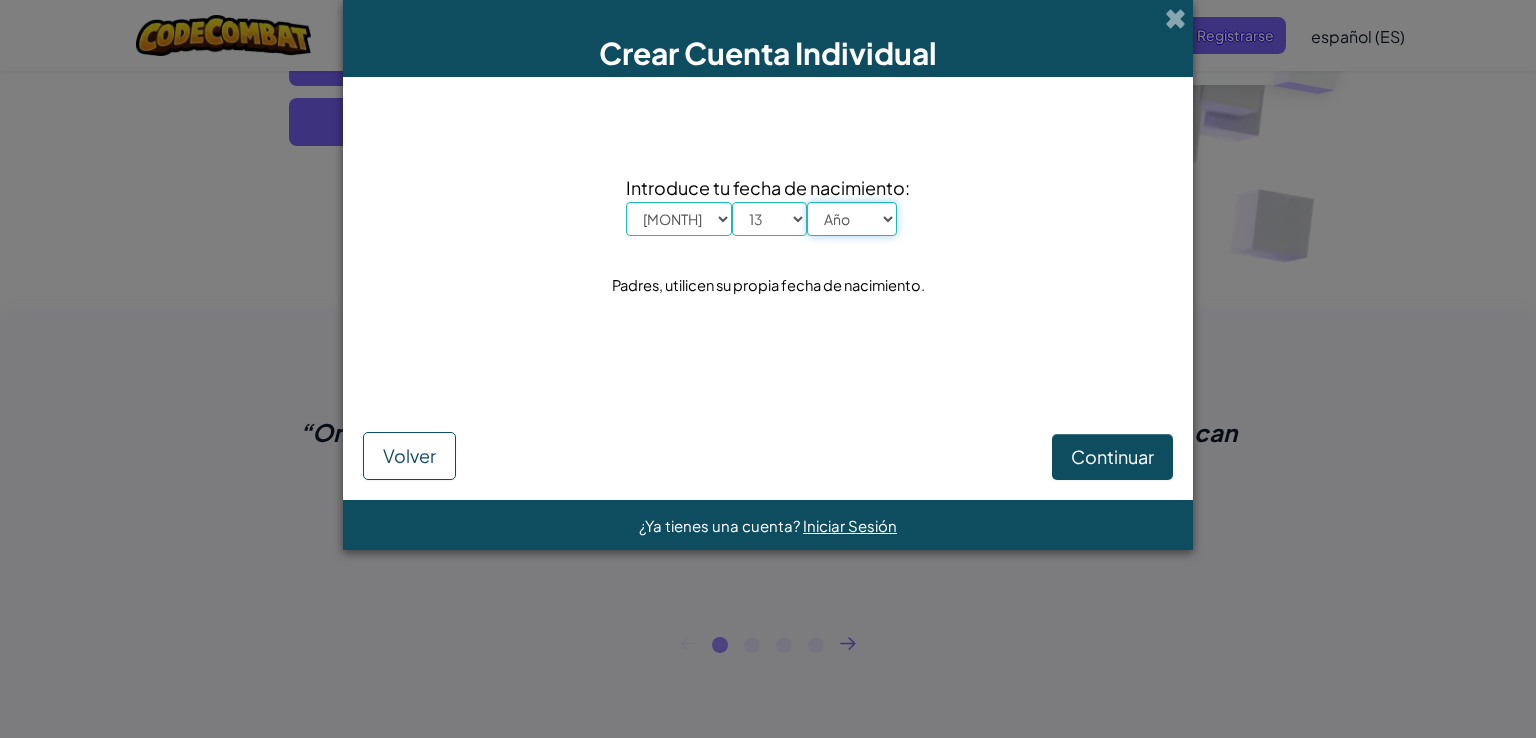 click on "Año 2025 2024 2023 2022 2021 2020 2019 2018 2017 2016 2015 2014 2013 2012 2011 2010 2009 2008 2007 2006 2005 2004 2003 2002 2001 2000 1999 1998 1997 1996 1995 1994 1993 1992 1991 1990 1989 1988 1987 1986 1985 1984 1983 1982 1981 1980 1979 1978 1977 1976 1975 1974 1973 1972 1971 1970 1969 1968 1967 1966 1965 1964 1963 1962 1961 1960 1959 1958 1957 1956 1955 1954 1953 1952 1951 1950 1949 1948 1947 1946 1945 1944 1943 1942 1941 1940 1939 1938 1937 1936 1935 1934 1933 1932 1931 1930 1929 1928 1927 1926" at bounding box center (852, 219) 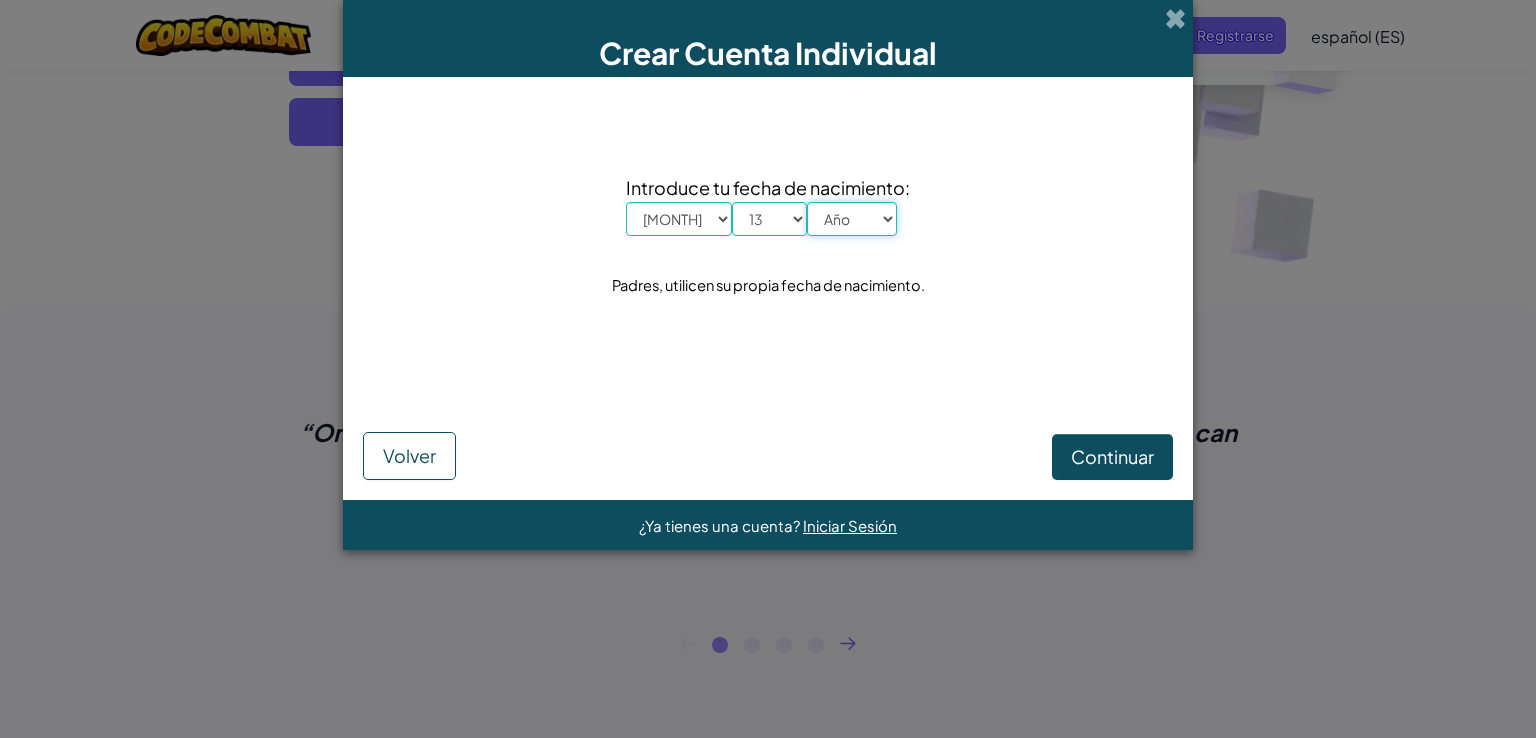 select on "2006" 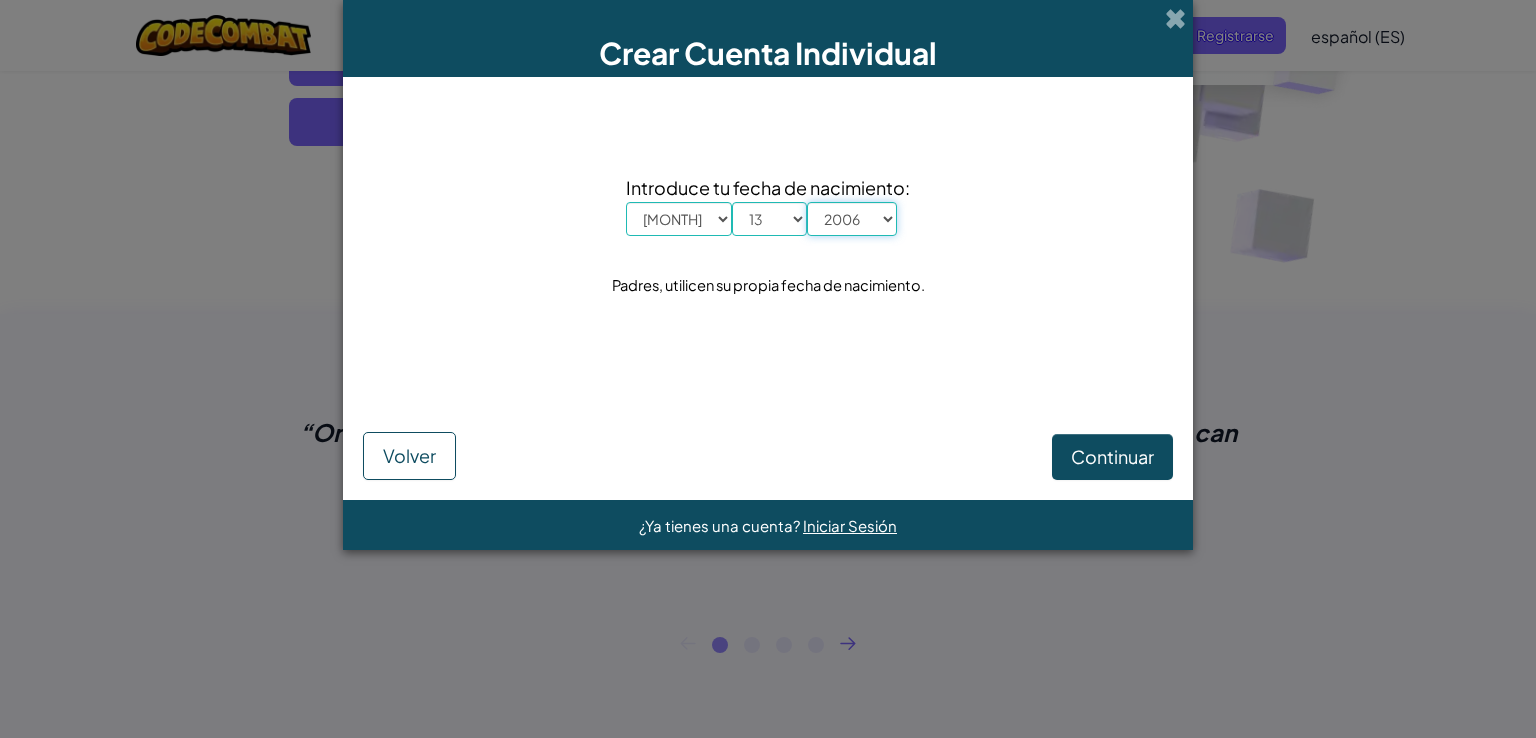 click on "Año 2025 2024 2023 2022 2021 2020 2019 2018 2017 2016 2015 2014 2013 2012 2011 2010 2009 2008 2007 2006 2005 2004 2003 2002 2001 2000 1999 1998 1997 1996 1995 1994 1993 1992 1991 1990 1989 1988 1987 1986 1985 1984 1983 1982 1981 1980 1979 1978 1977 1976 1975 1974 1973 1972 1971 1970 1969 1968 1967 1966 1965 1964 1963 1962 1961 1960 1959 1958 1957 1956 1955 1954 1953 1952 1951 1950 1949 1948 1947 1946 1945 1944 1943 1942 1941 1940 1939 1938 1937 1936 1935 1934 1933 1932 1931 1930 1929 1928 1927 1926" at bounding box center (852, 219) 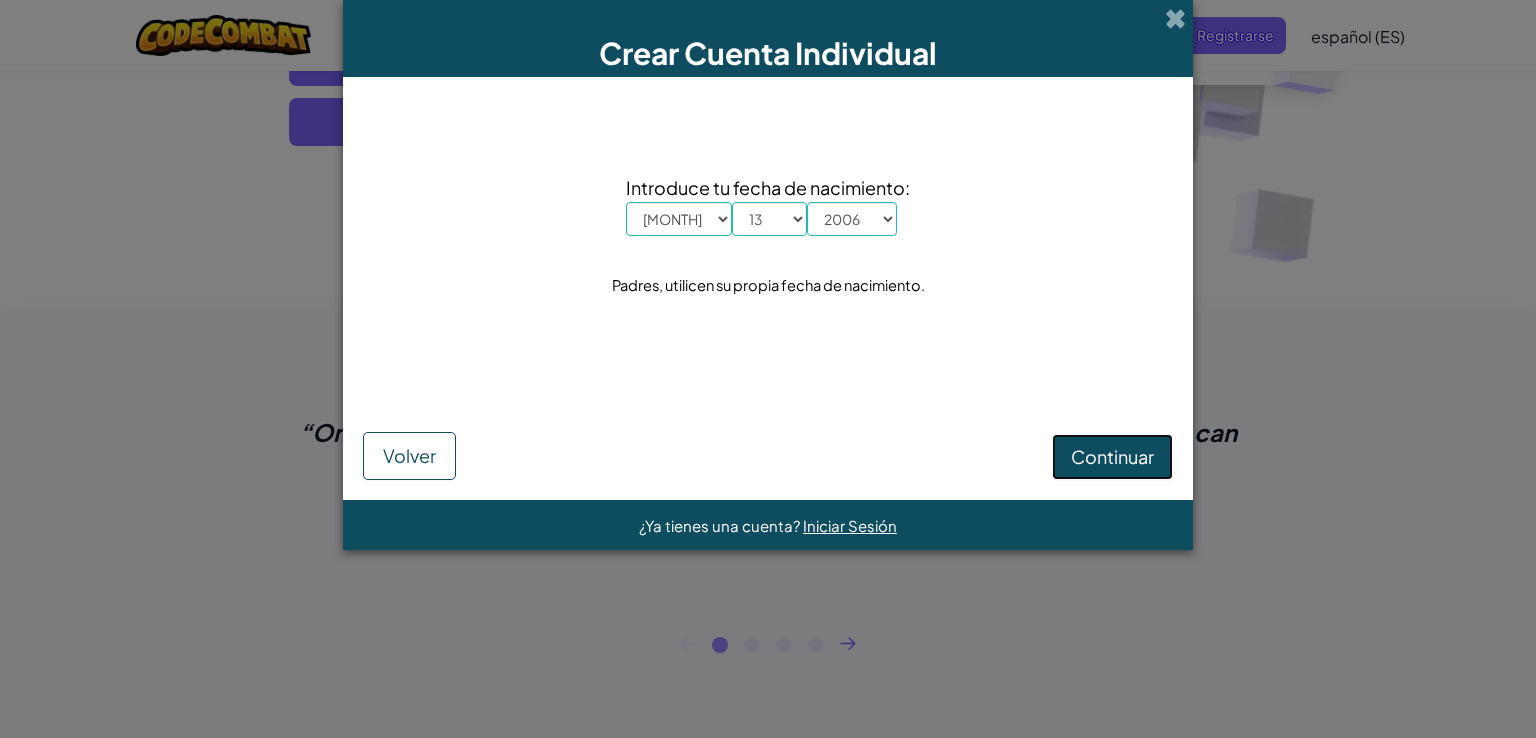 click on "Continuar" at bounding box center (1112, 456) 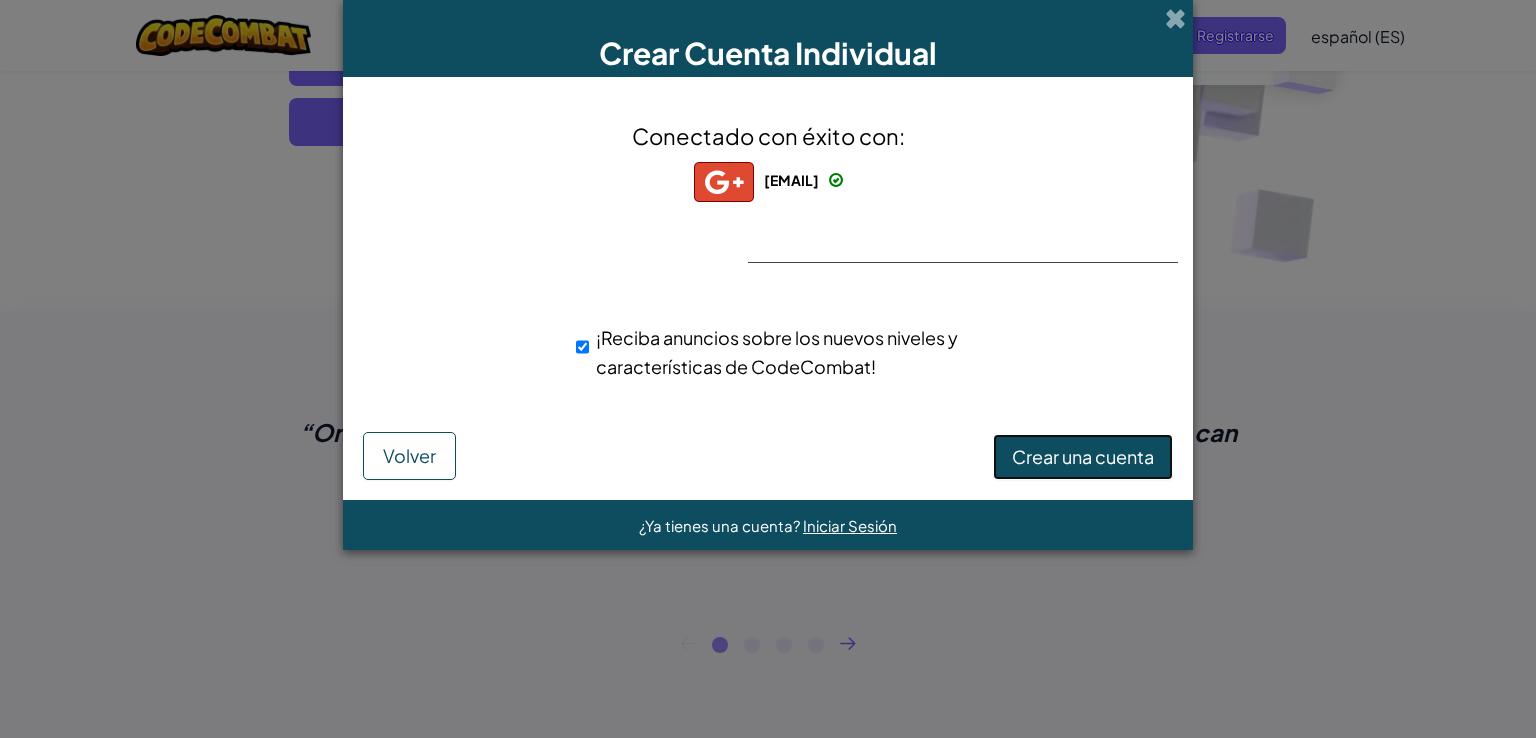 click on "Crear una cuenta" at bounding box center [1083, 456] 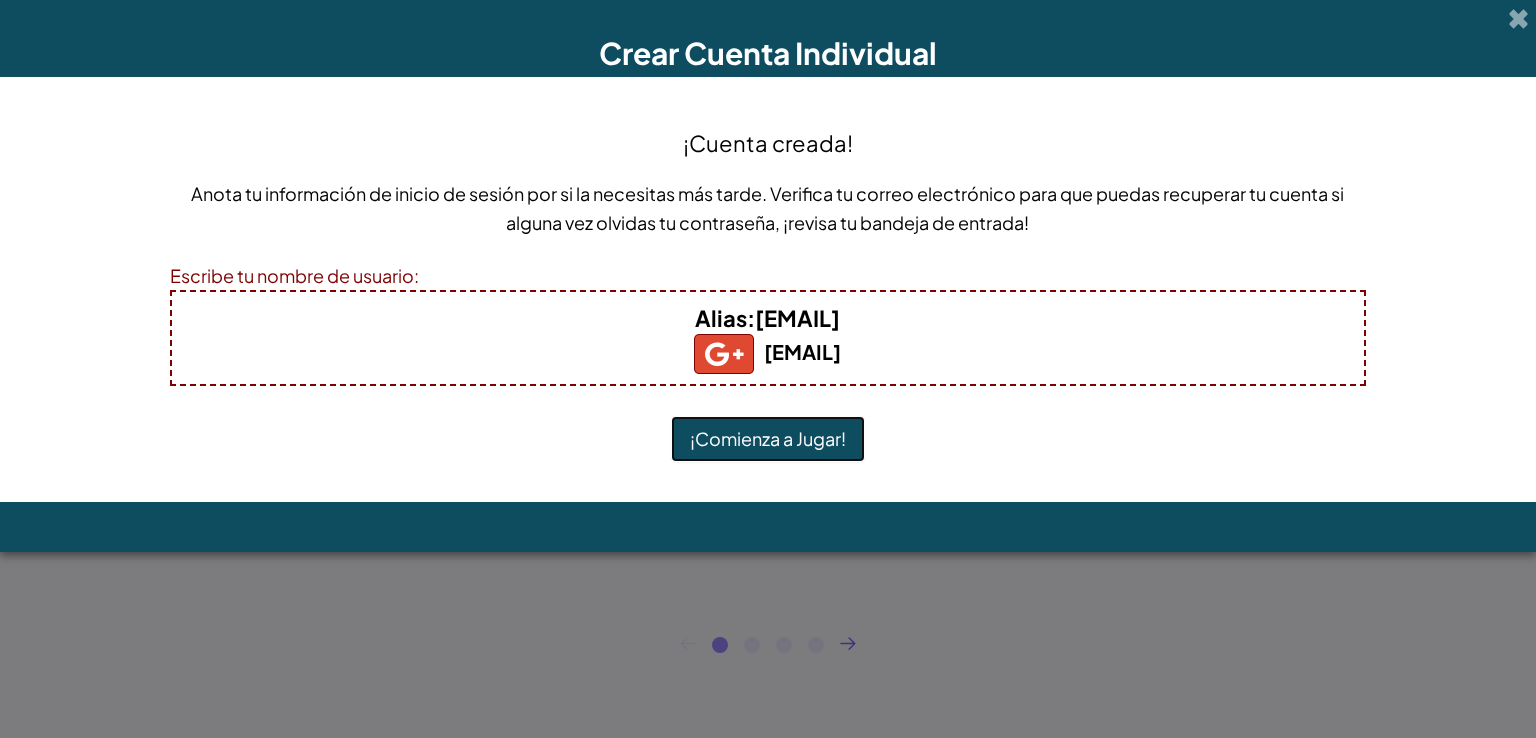 click on "¡Comienza a Jugar!" at bounding box center (768, 439) 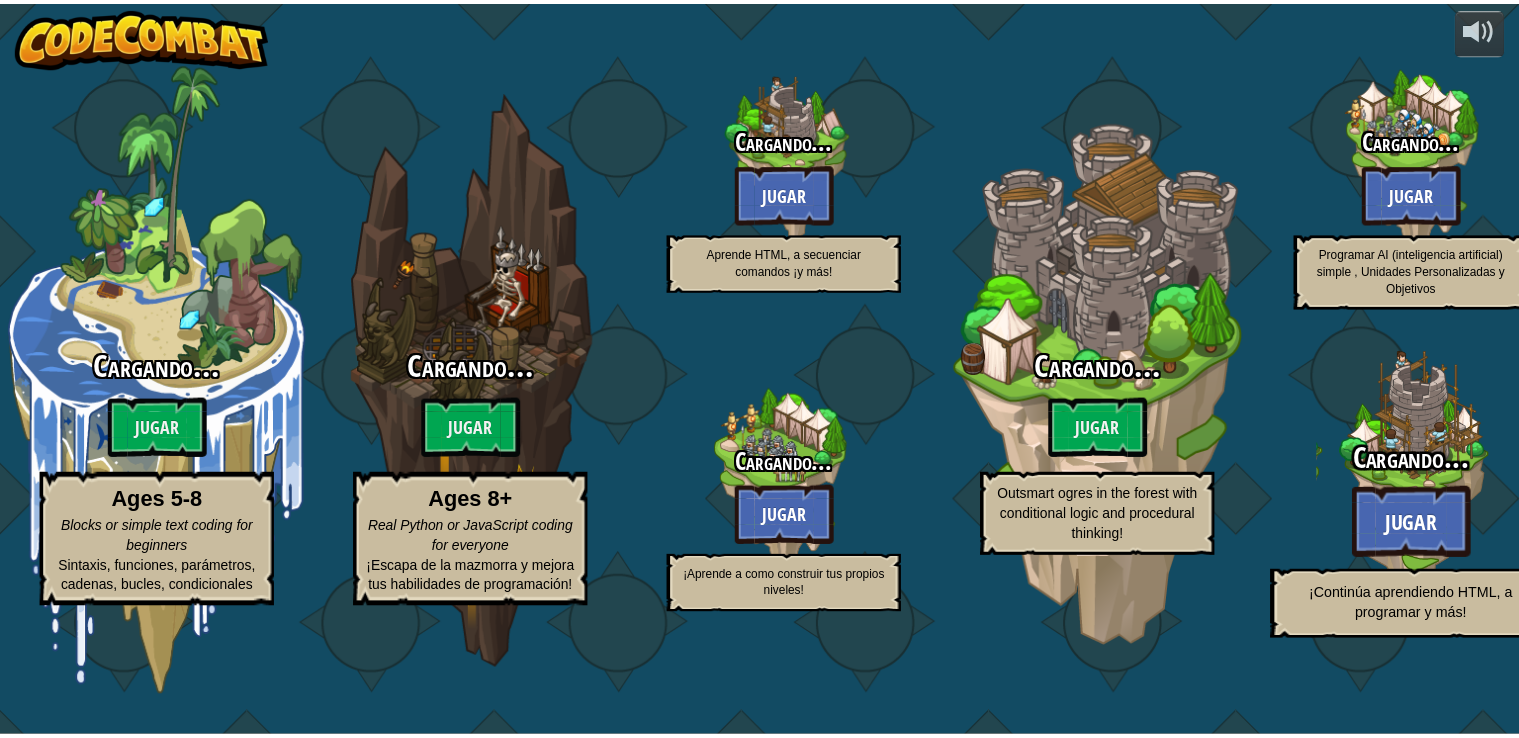 scroll, scrollTop: 0, scrollLeft: 0, axis: both 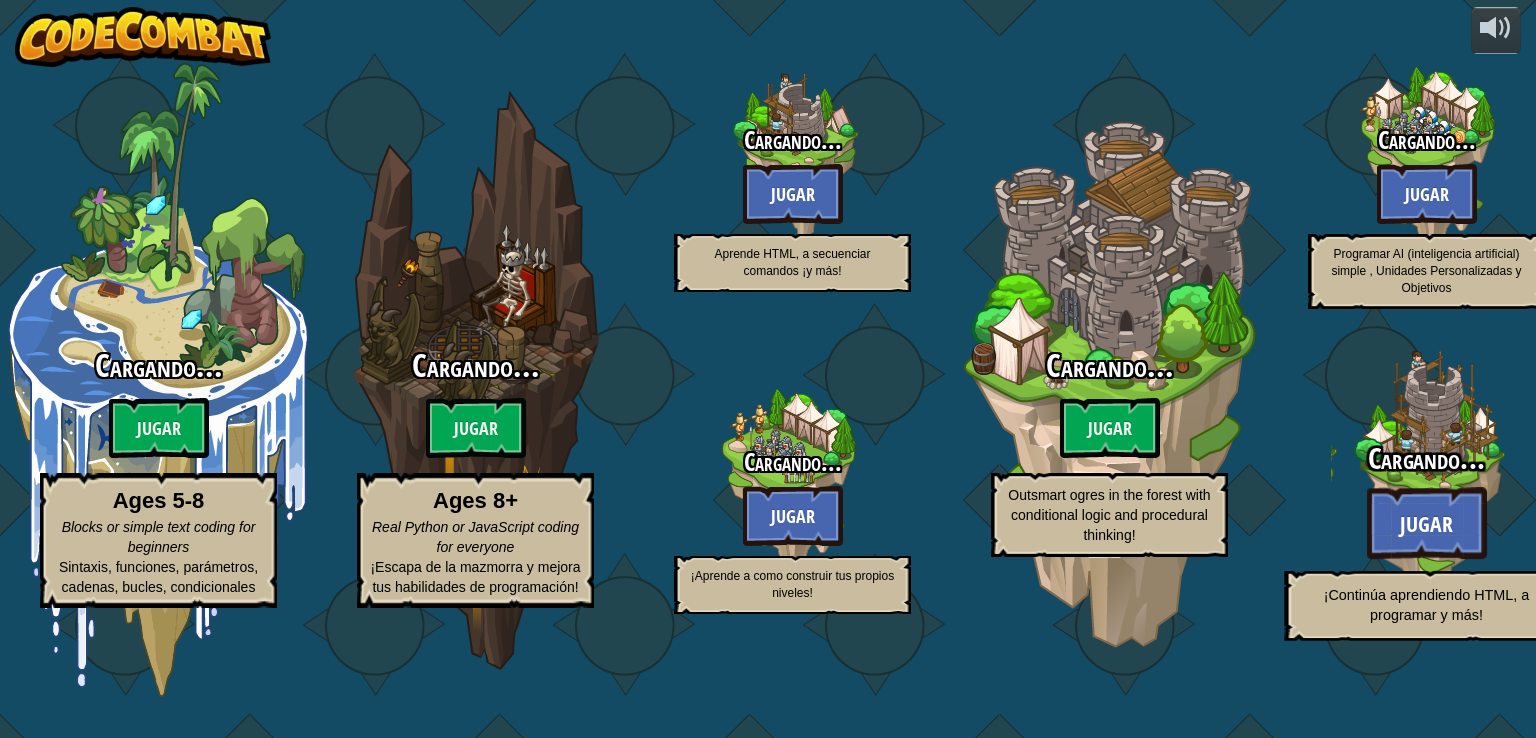 select on "es-ES" 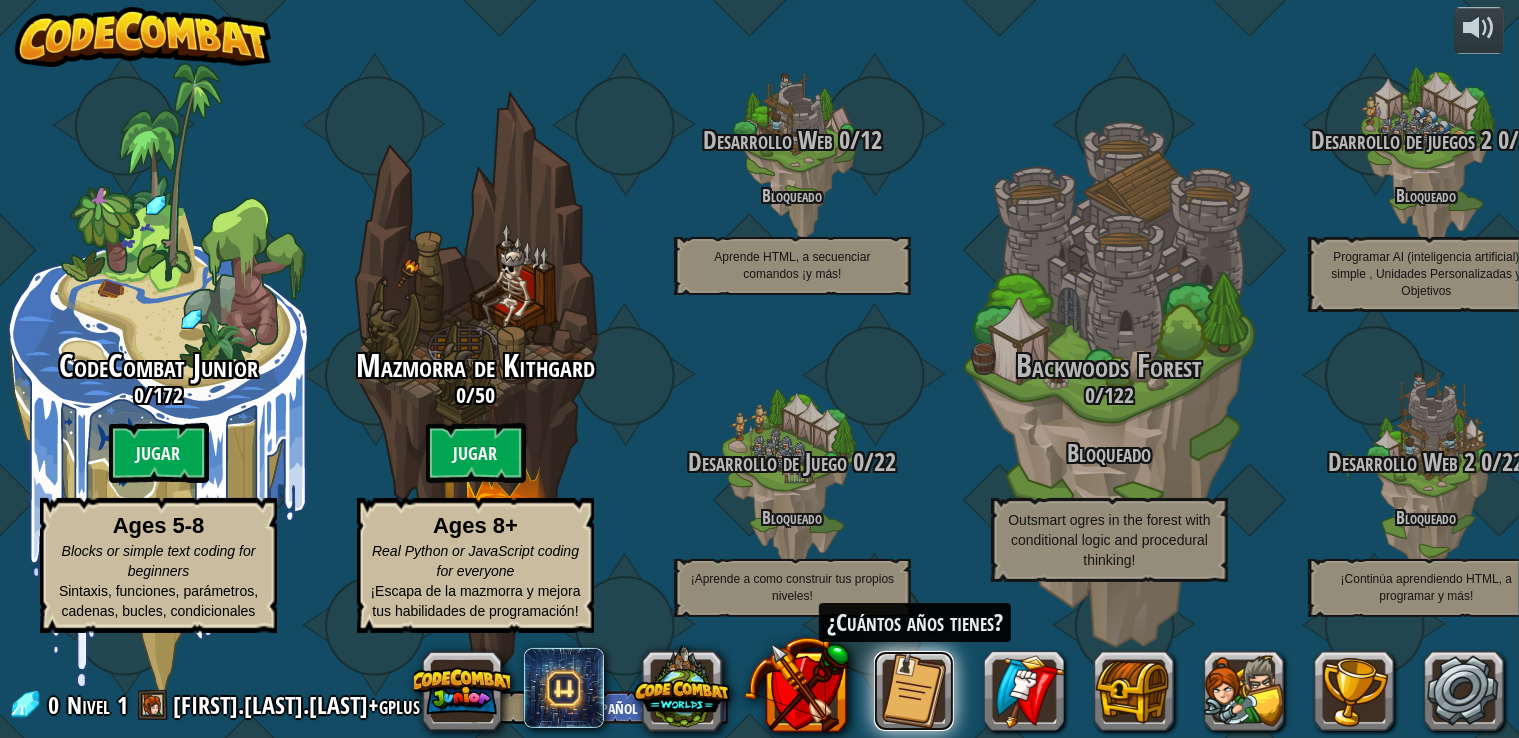 click at bounding box center [914, 691] 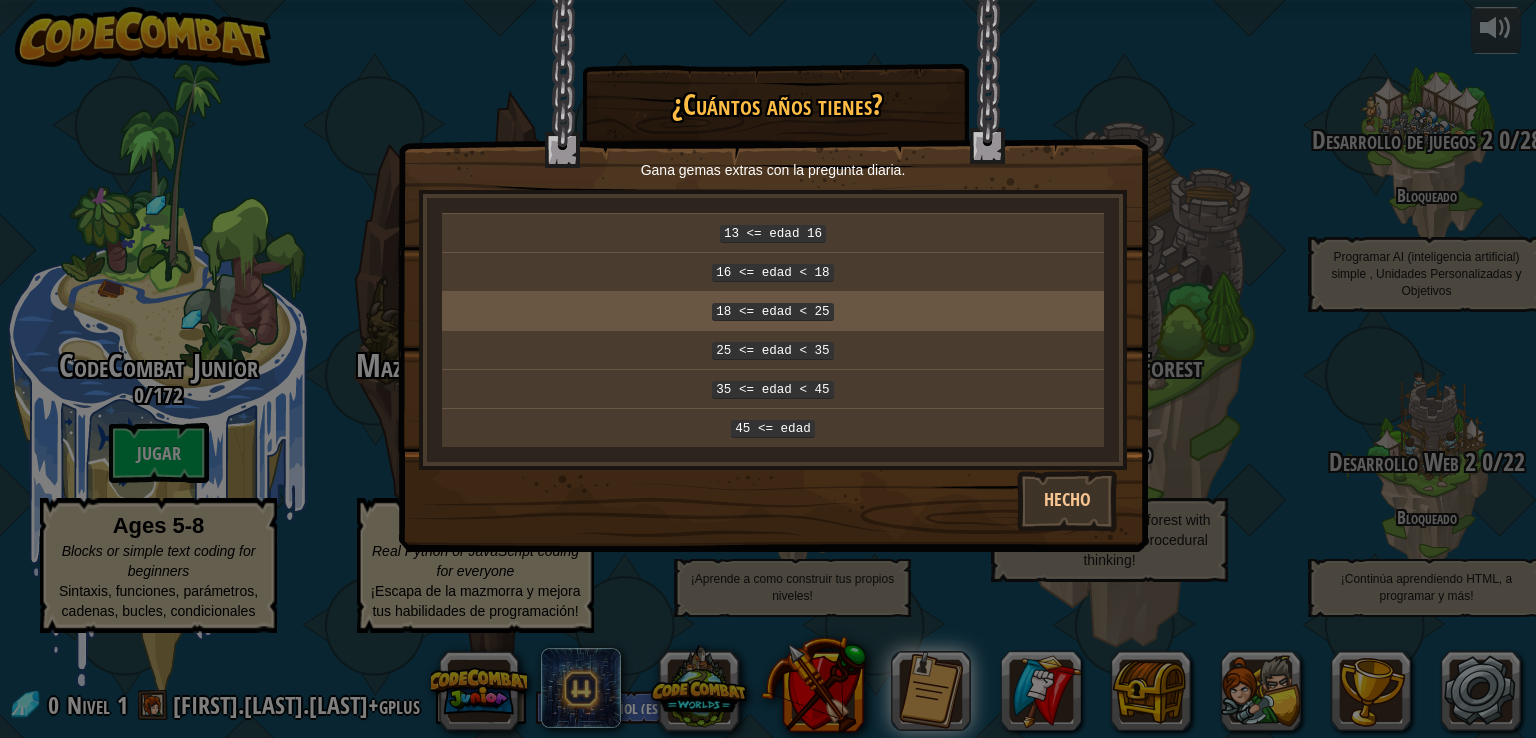click on "18 <= edad < 25" at bounding box center (772, 312) 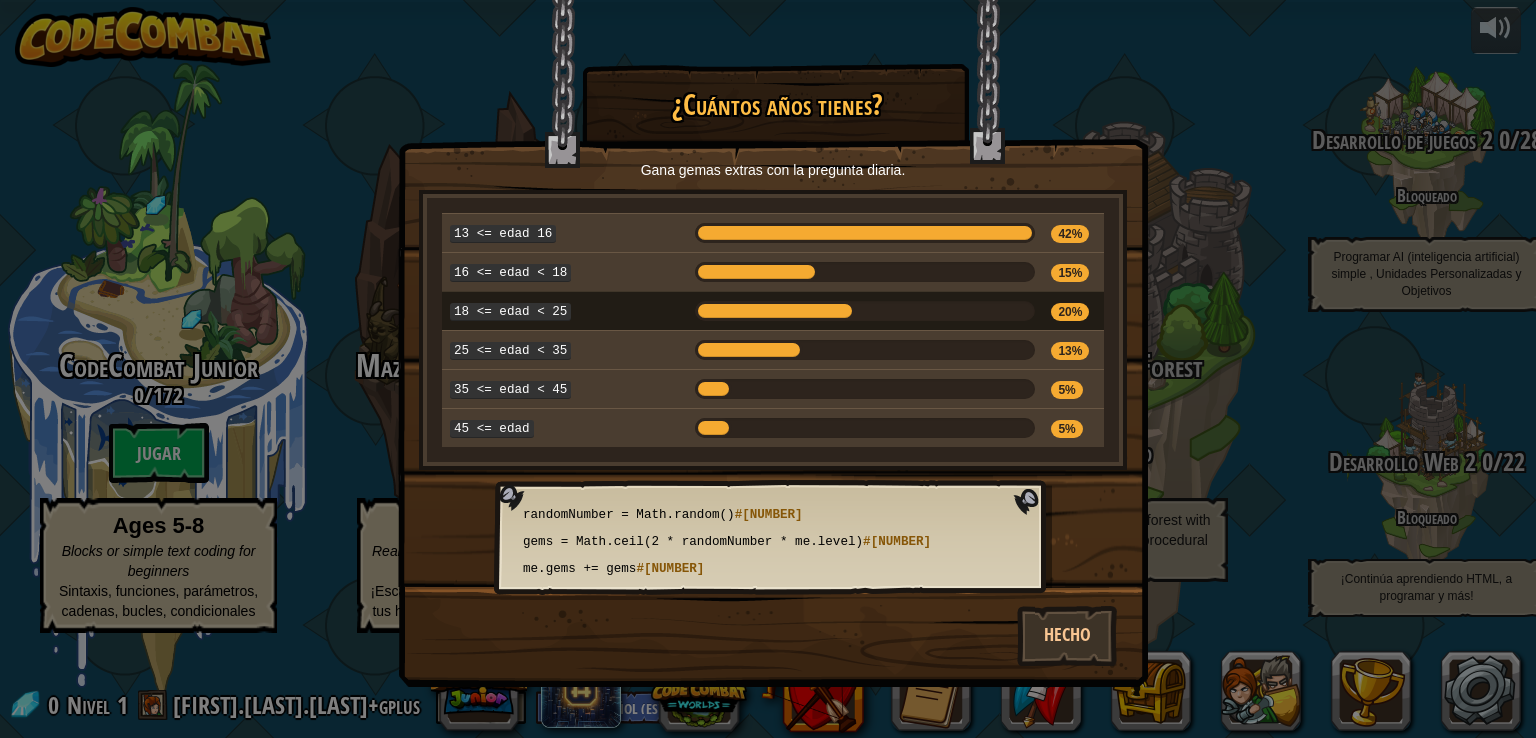 click on "Hecho" at bounding box center [773, 635] 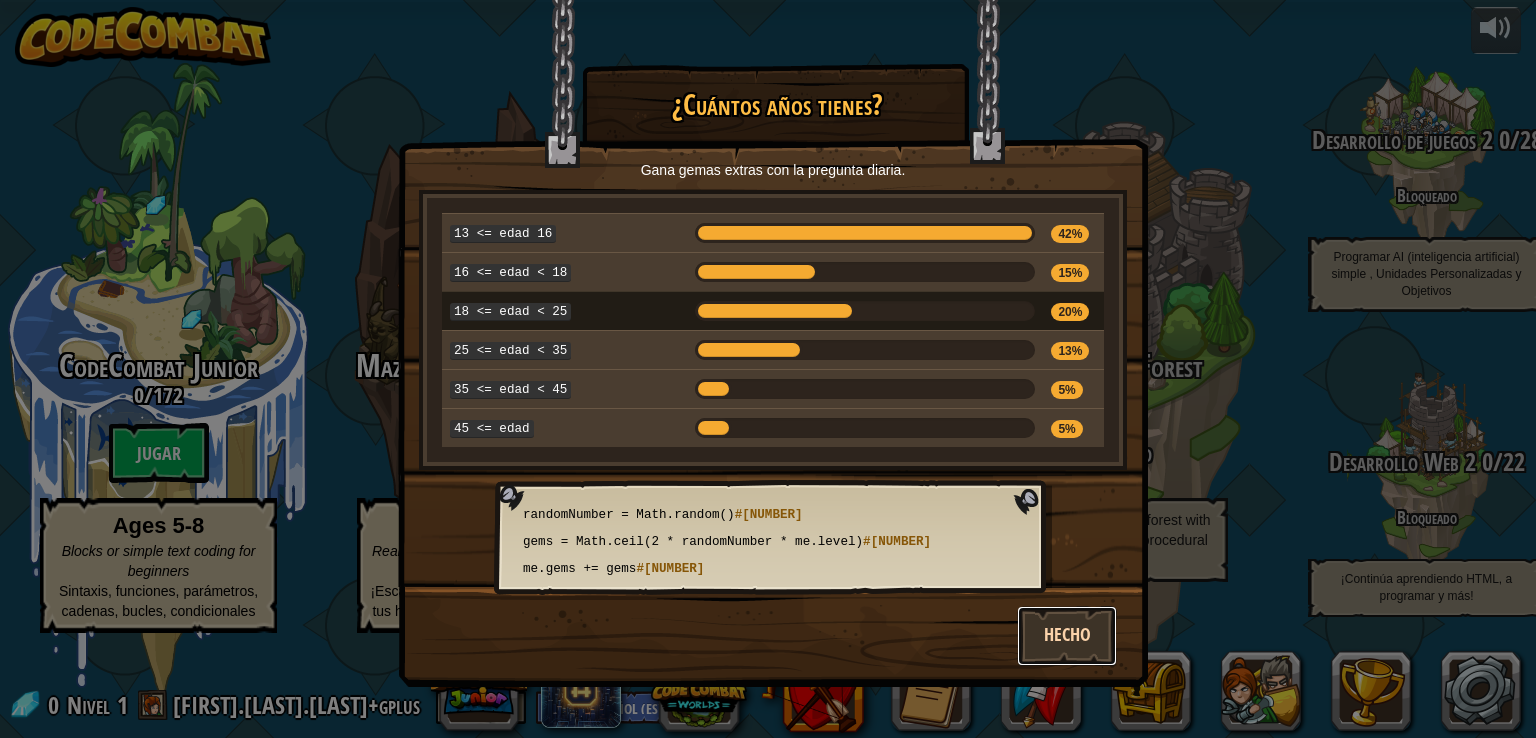click on "Hecho" at bounding box center (1067, 636) 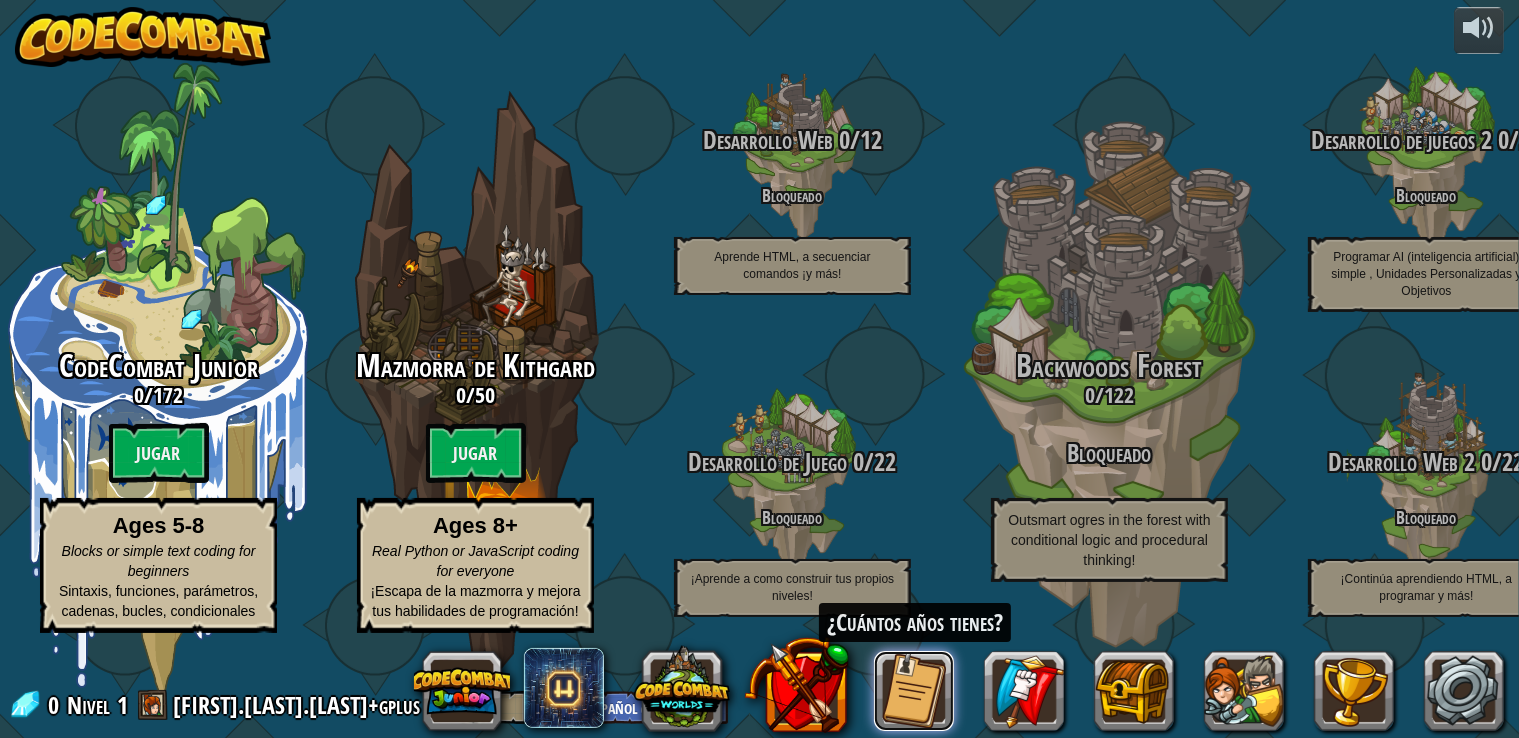 click at bounding box center [914, 691] 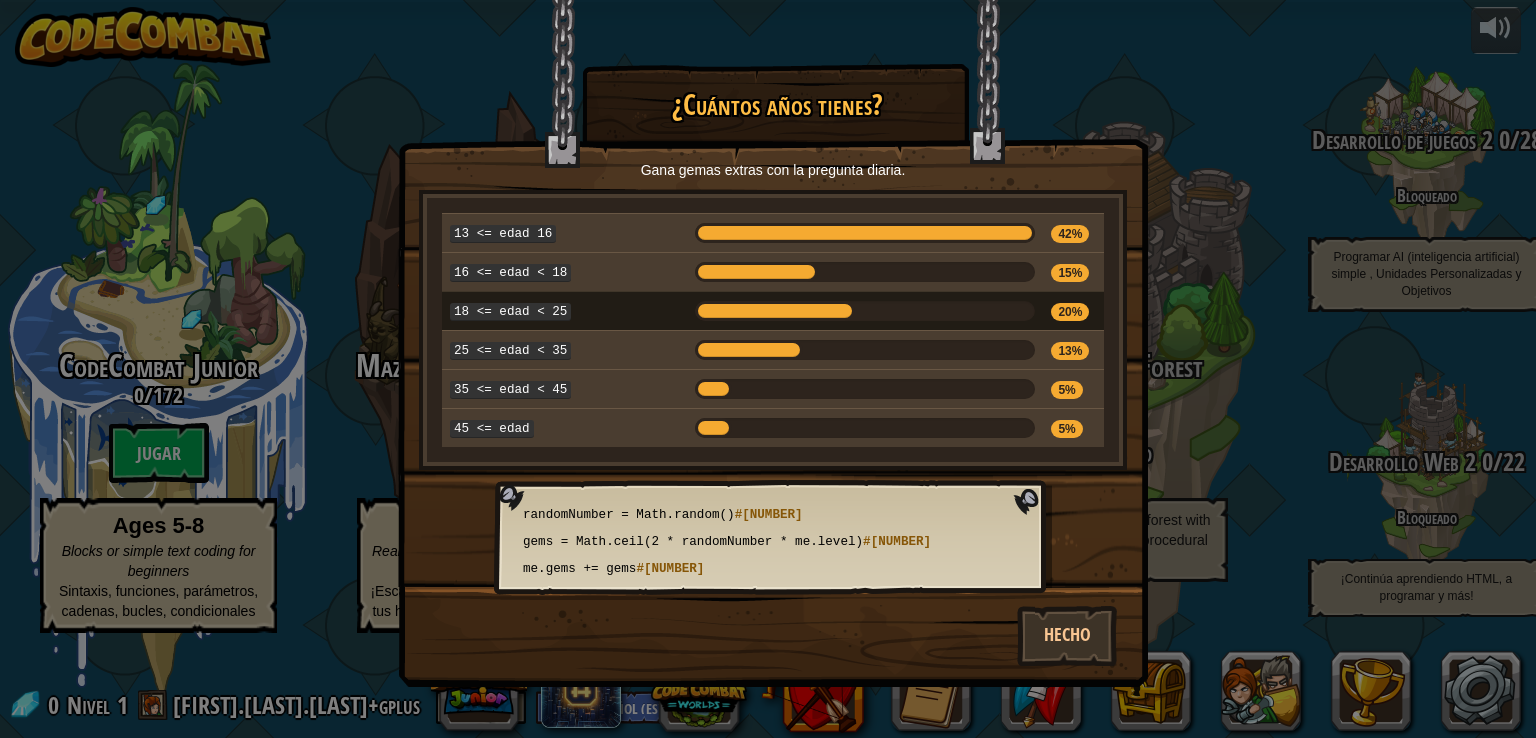 click on "18 <= edad < 25" at bounding box center (510, 312) 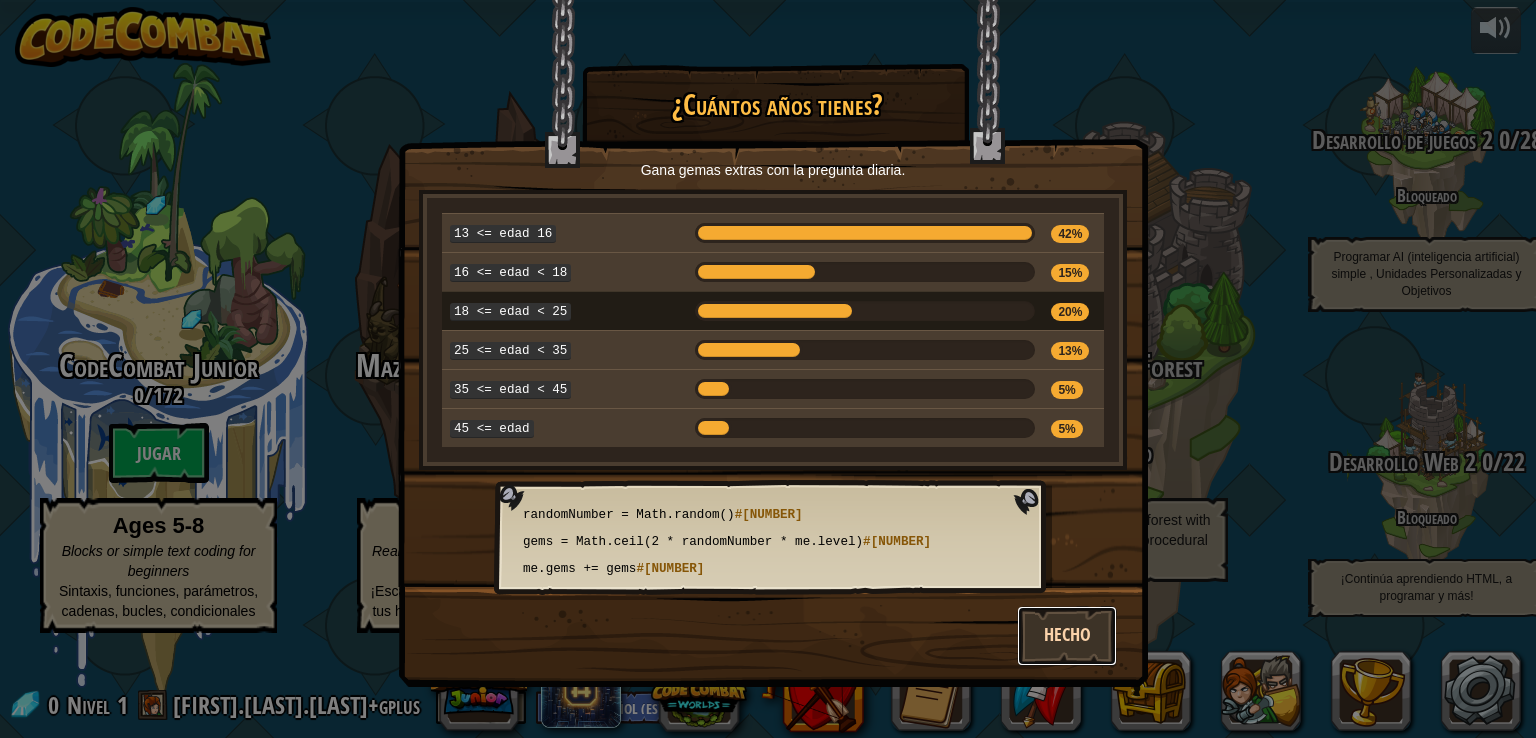 click on "Hecho" at bounding box center [1067, 636] 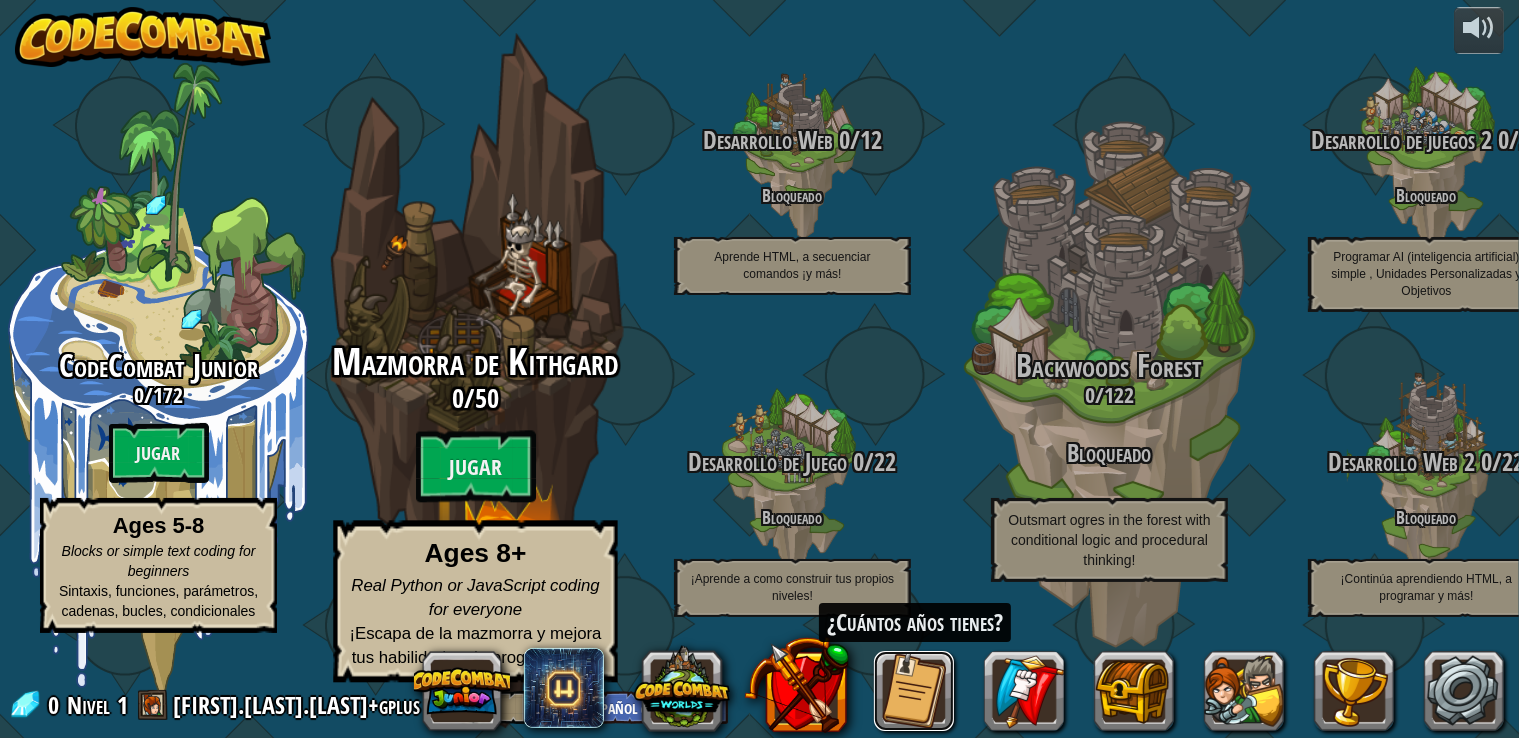 scroll, scrollTop: 0, scrollLeft: 0, axis: both 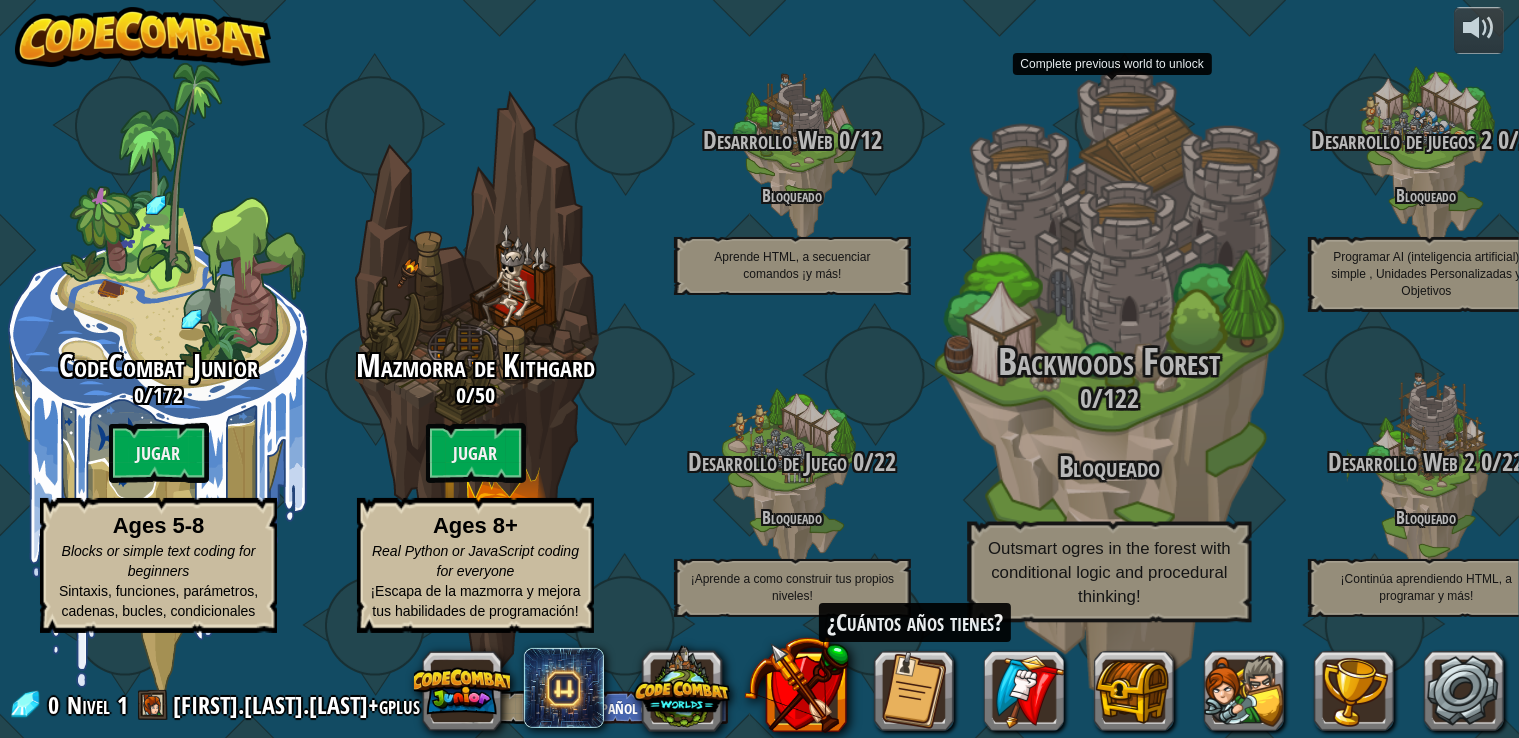 click on "Bloqueado" at bounding box center [1109, 467] 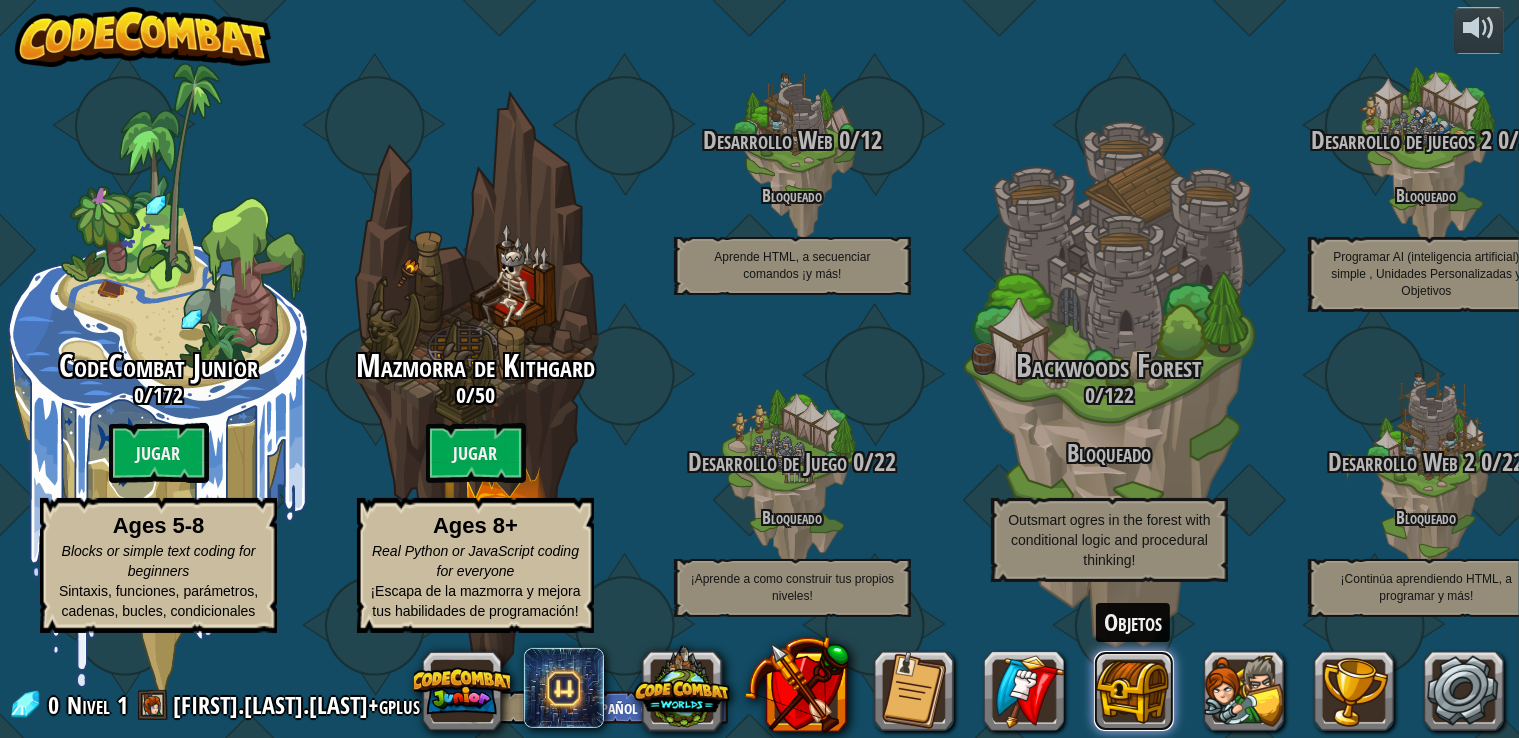 click at bounding box center [1134, 691] 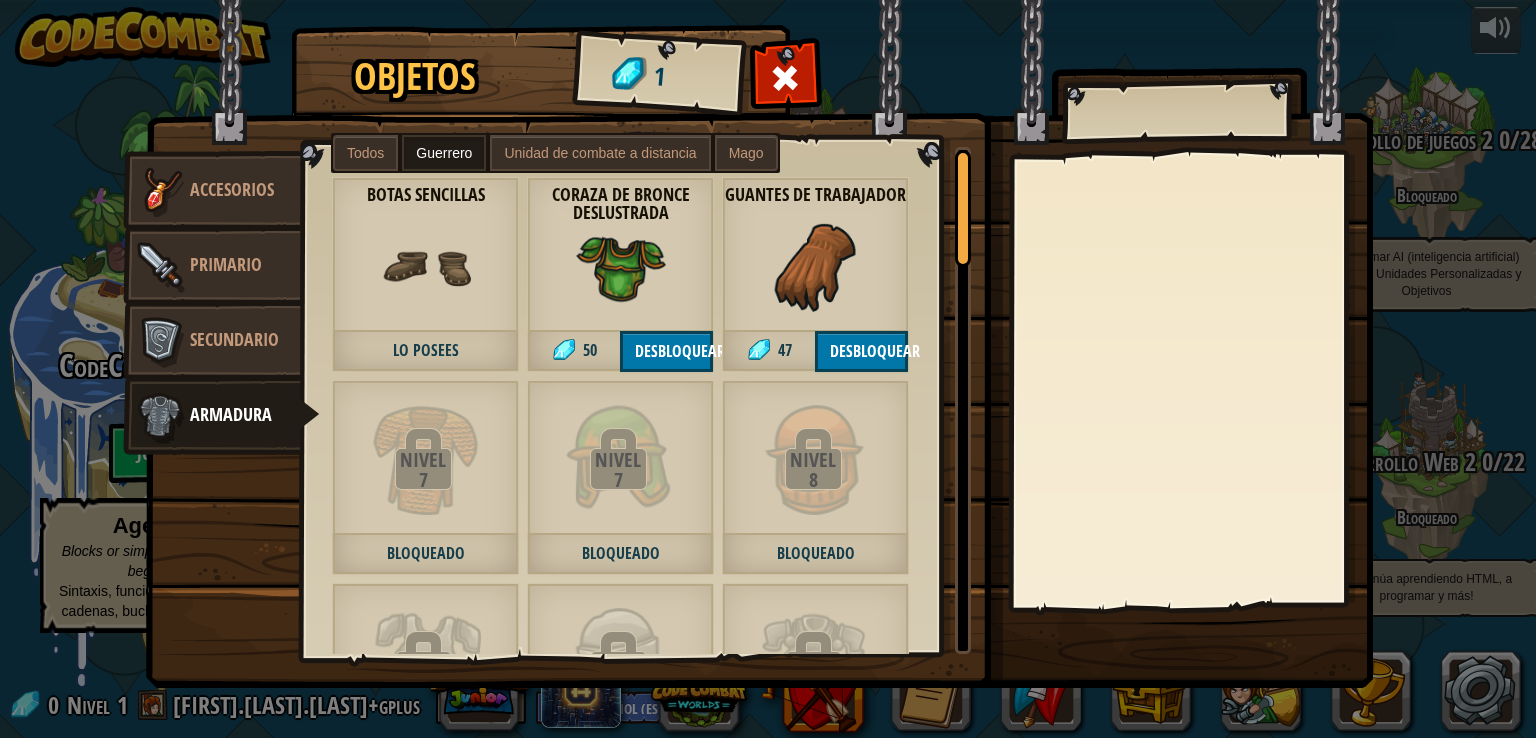 click on "Objetos 1 Misceláneos Accesorios Primario Secundario Armadura Todos Guerrero Unidad de combate a distancia Mago Nivel 9 Bloqueado Nivel 11 Bloqueado Nivel 11 Bloqueado Nivel 12 Bloqueado Nivel 12 Bloqueado Nivel 13 Bloqueado Nivel 17 Bloqueado Nivel 19 Bloqueado Nivel 66 Bloqueado Nivel 66 Bloqueado Nivel 66 Bloqueado Nivel 66 Bloqueado Nivel 66 Bloqueado Nivel 66 Bloqueado Nivel 66 Bloqueado Nivel 66 Bloqueado Brazalete de cobre deslustrado 67 Desbloquear Nivel 7 Bloqueado Nivel 7 Bloqueado Nivel 7 Bloqueado Nivel 7 Bloqueado Nivel 7 Bloqueado Nivel 8 Bloqueado Nivel 10 Bloqueado Nivel 11 Bloqueado Nivel 12 Bloqueado Nivel 12 Bloqueado Nivel 13 Bloqueado Nivel 14 Bloqueado Nivel 14 Bloqueado Nivel 14 Bloqueado Nivel 14 Bloqueado Nivel 14 Bloqueado Nivel 15 Bloqueado Nivel 15 Bloqueado Nivel 15 Bloqueado Nivel 16 Bloqueado Nivel 16 Bloqueado Nivel 16 Bloqueado Nivel 17 Bloqueado Nivel 17 Bloqueado Nivel 18 Bloqueado Nivel 18 Bloqueado Nivel 18 Bloqueado Nivel 18 Bloqueado Nivel 19 Bloqueado Nivel 19 Nivel 20" at bounding box center [768, 369] 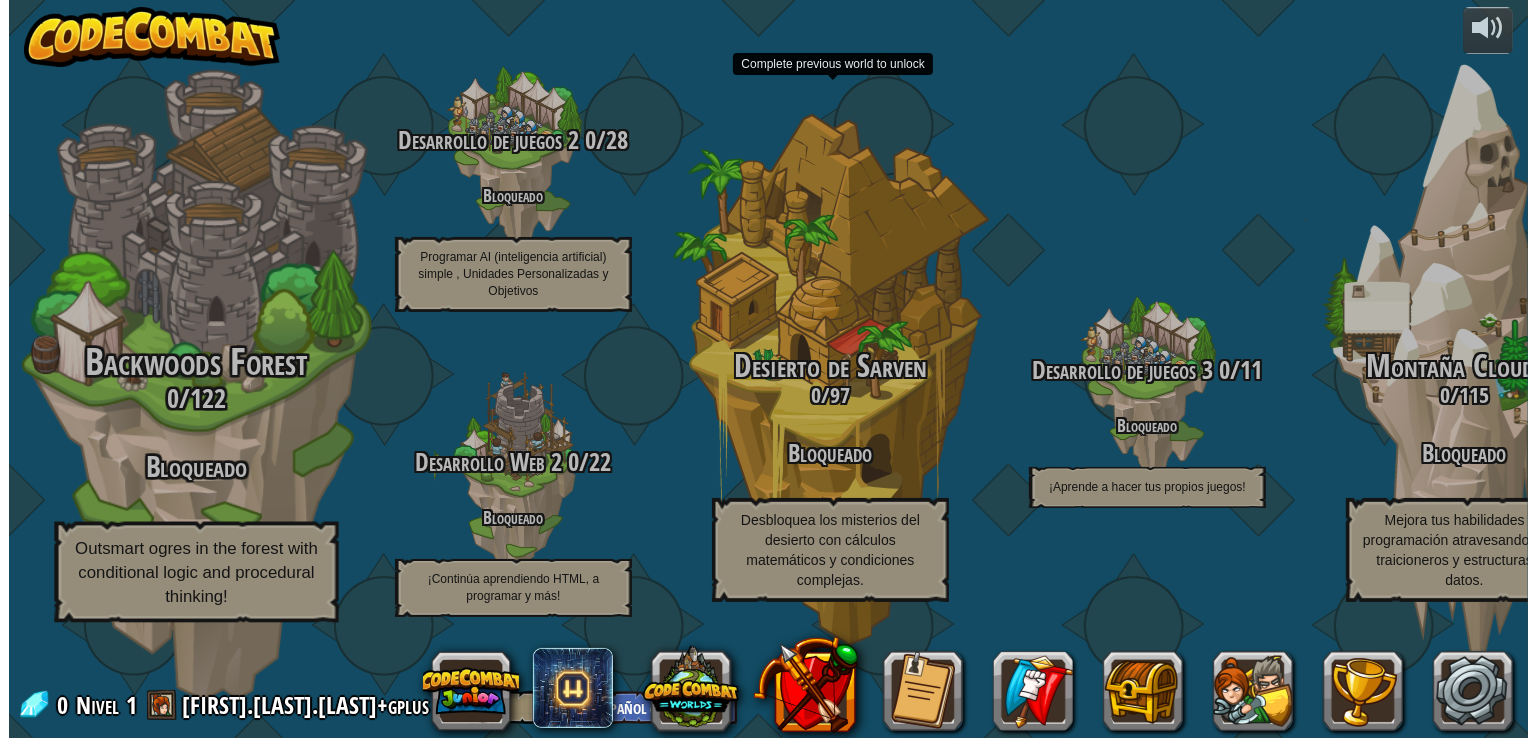 scroll, scrollTop: 0, scrollLeft: 0, axis: both 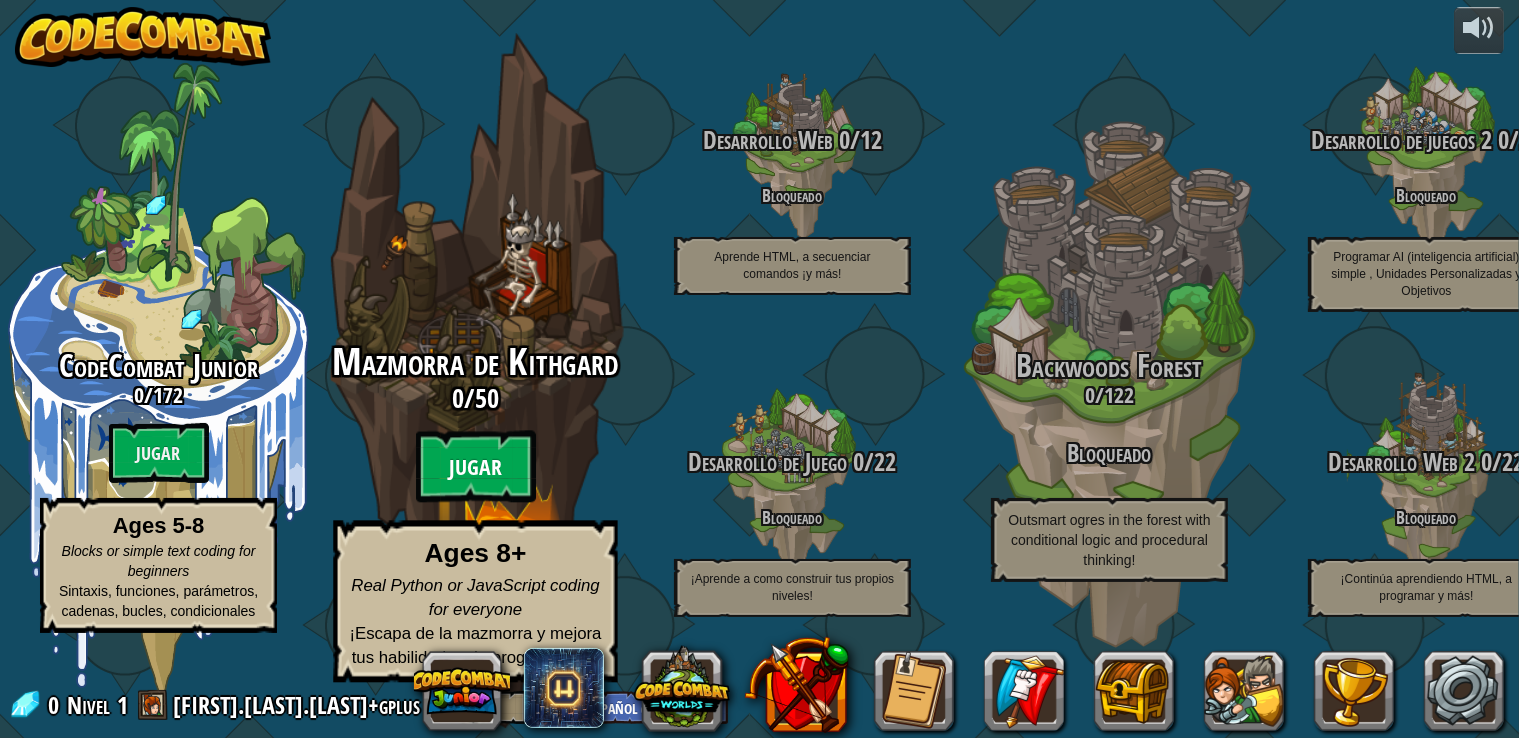 click on "Jugar" at bounding box center (476, 467) 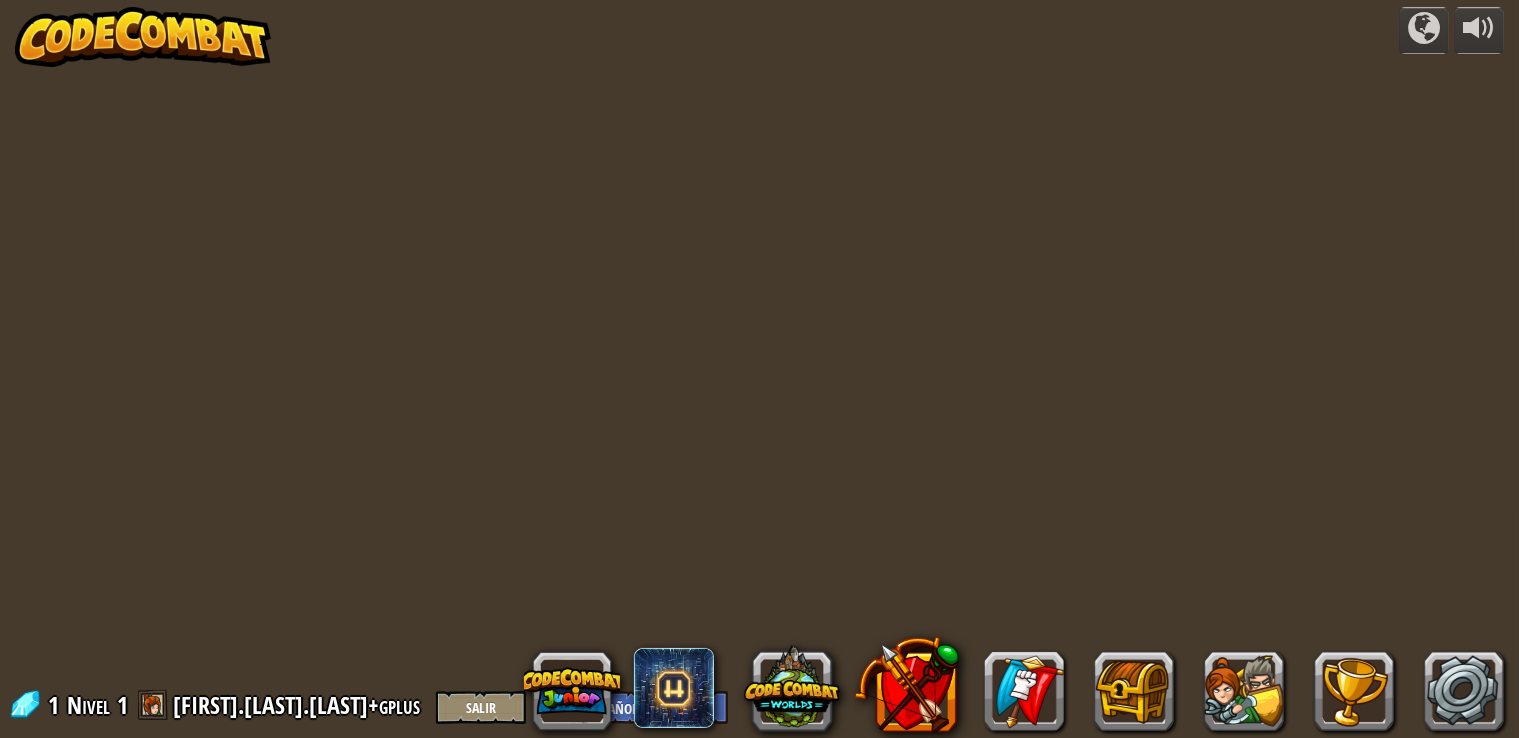 select on "es-ES" 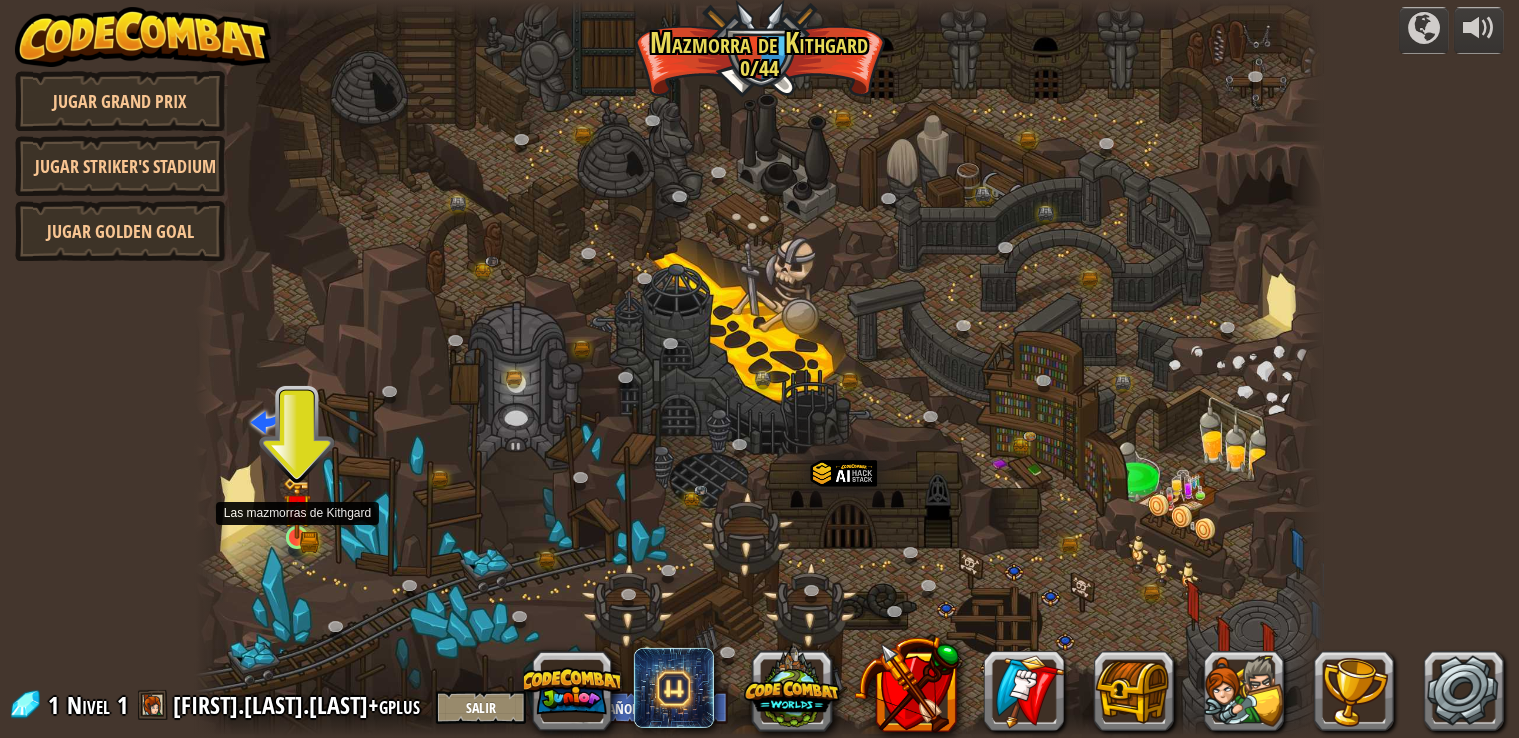 click at bounding box center [297, 508] 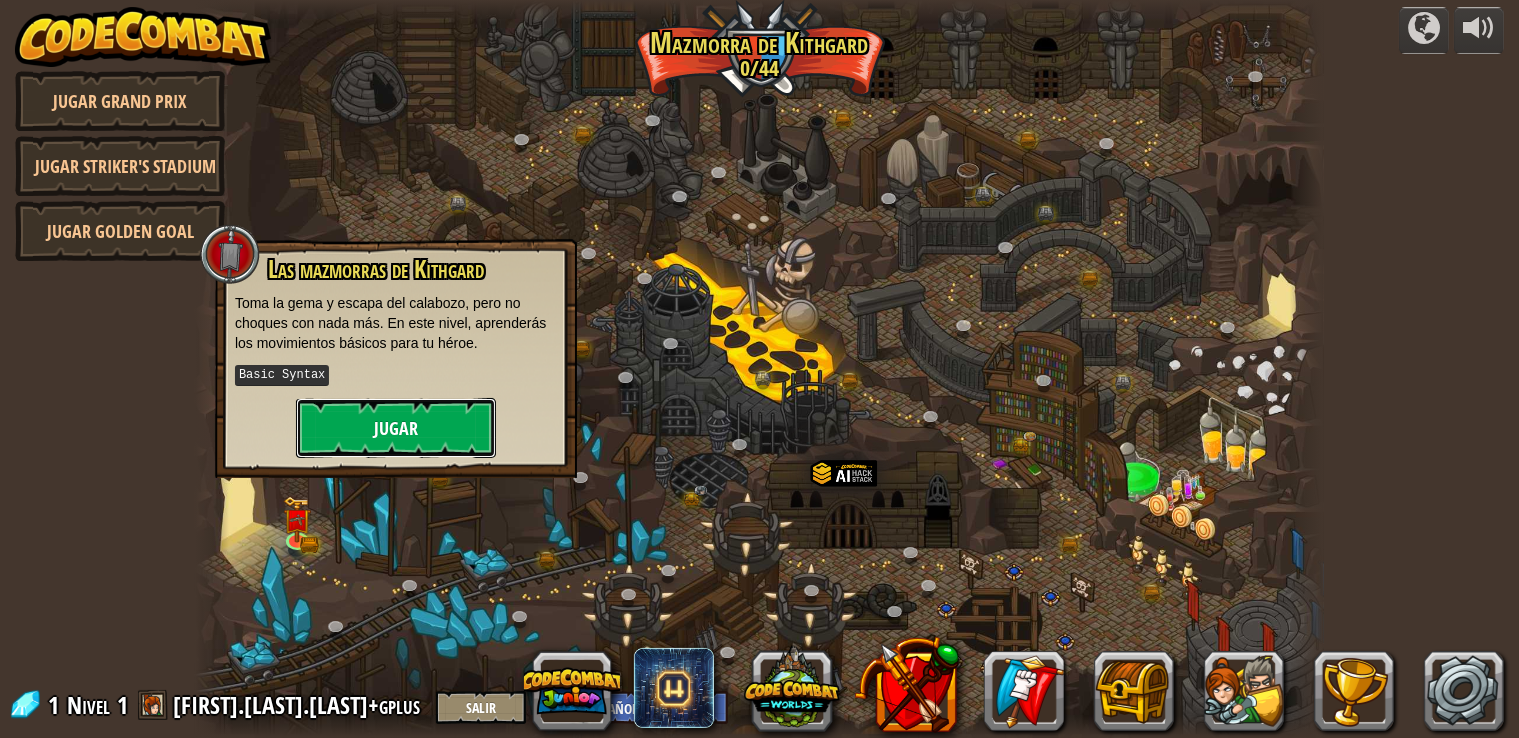 click on "Jugar" at bounding box center [396, 428] 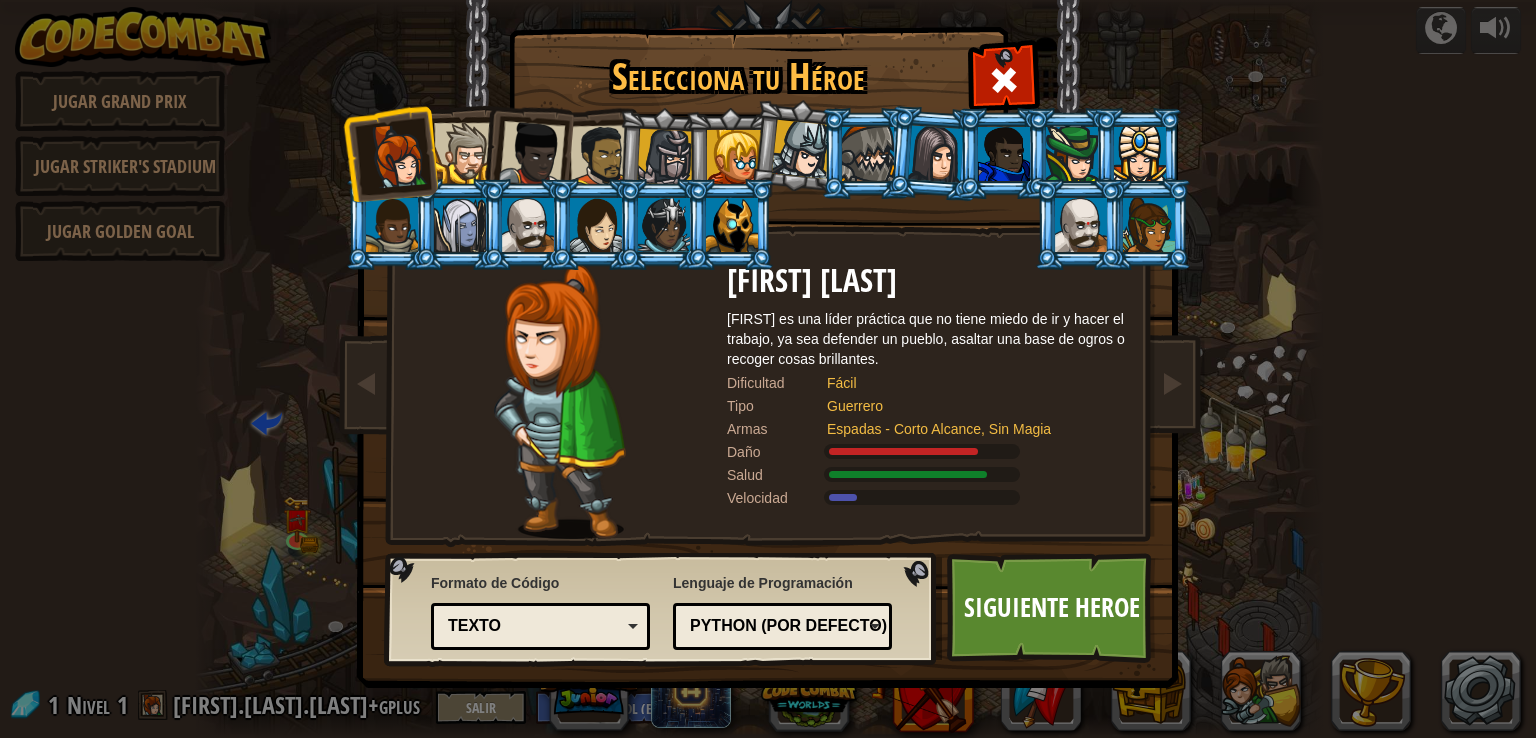 click at bounding box center [663, 610] 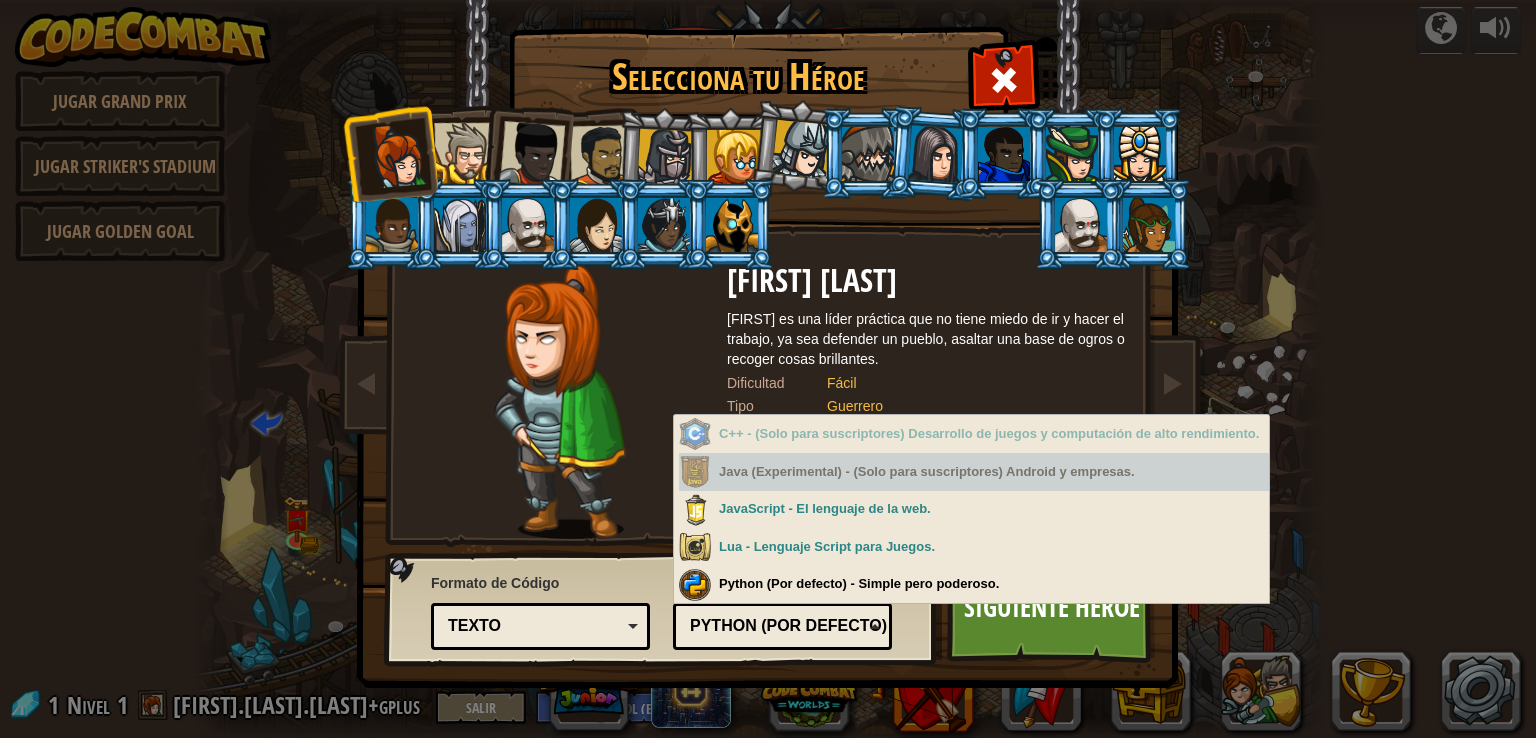 click on "Java (Experimental) - (Solo para suscriptores) Android y empresas." at bounding box center [974, 472] 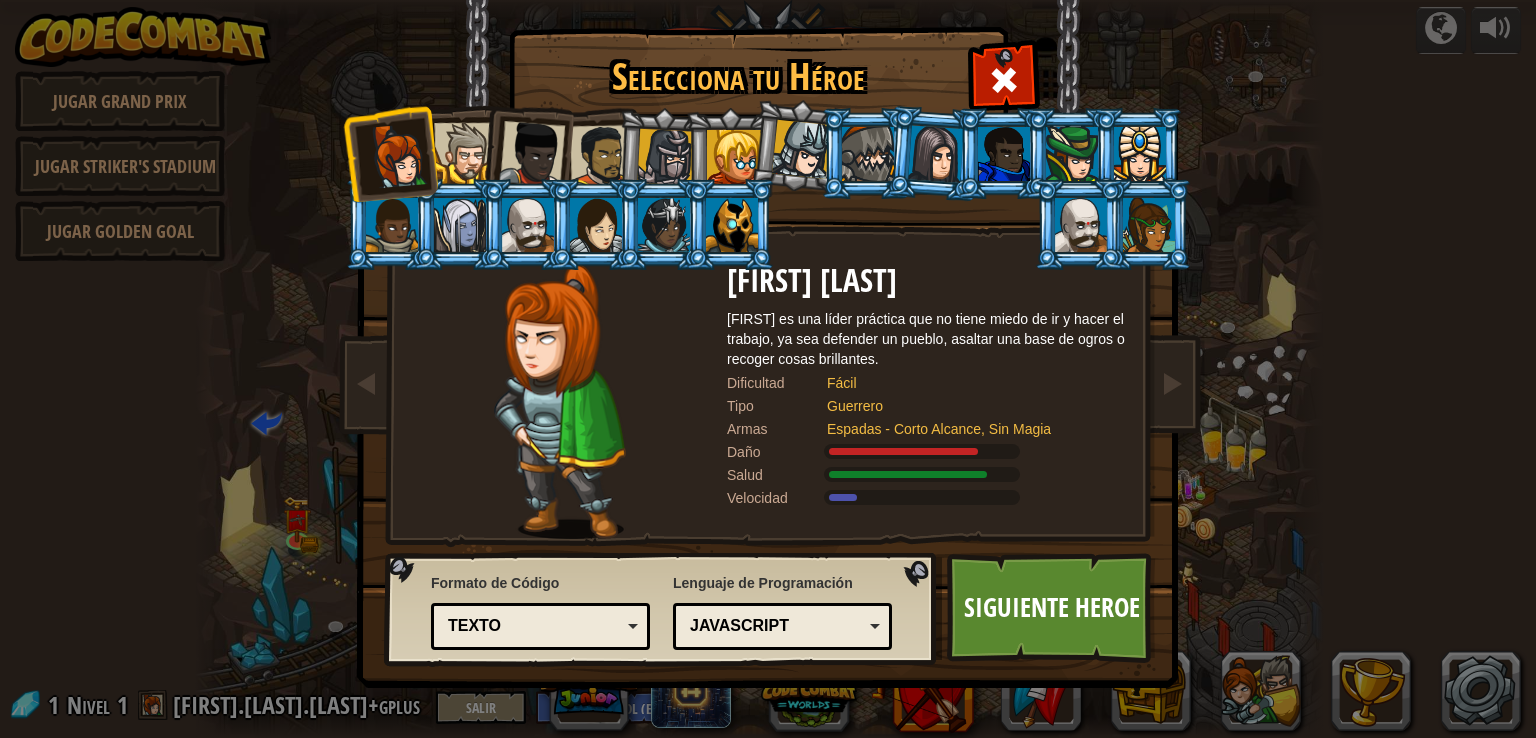 click on "Texto  Bloques y código Bloques Bloques (iconos) Texto" at bounding box center [540, 626] 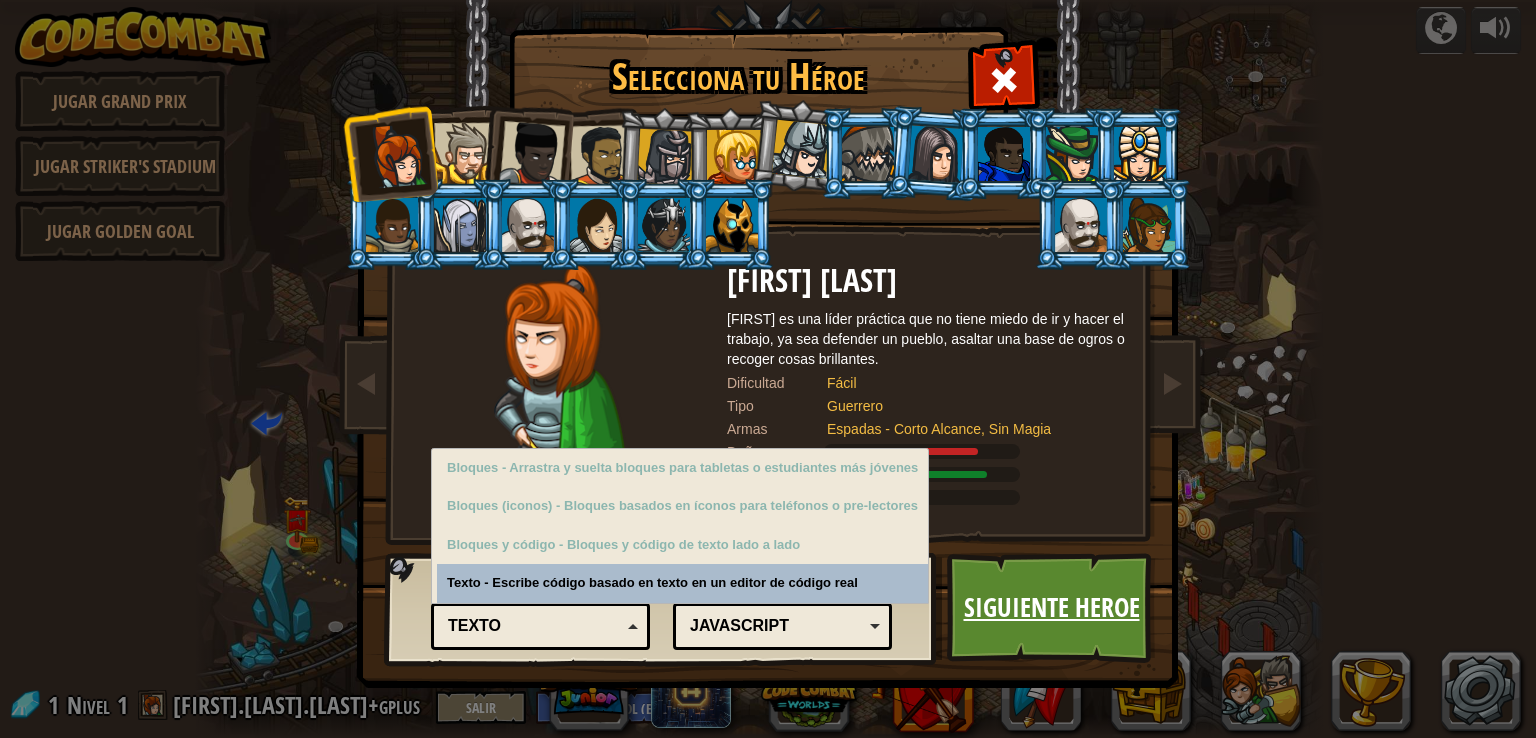 click on "Siguiente Heroe" at bounding box center (1051, 608) 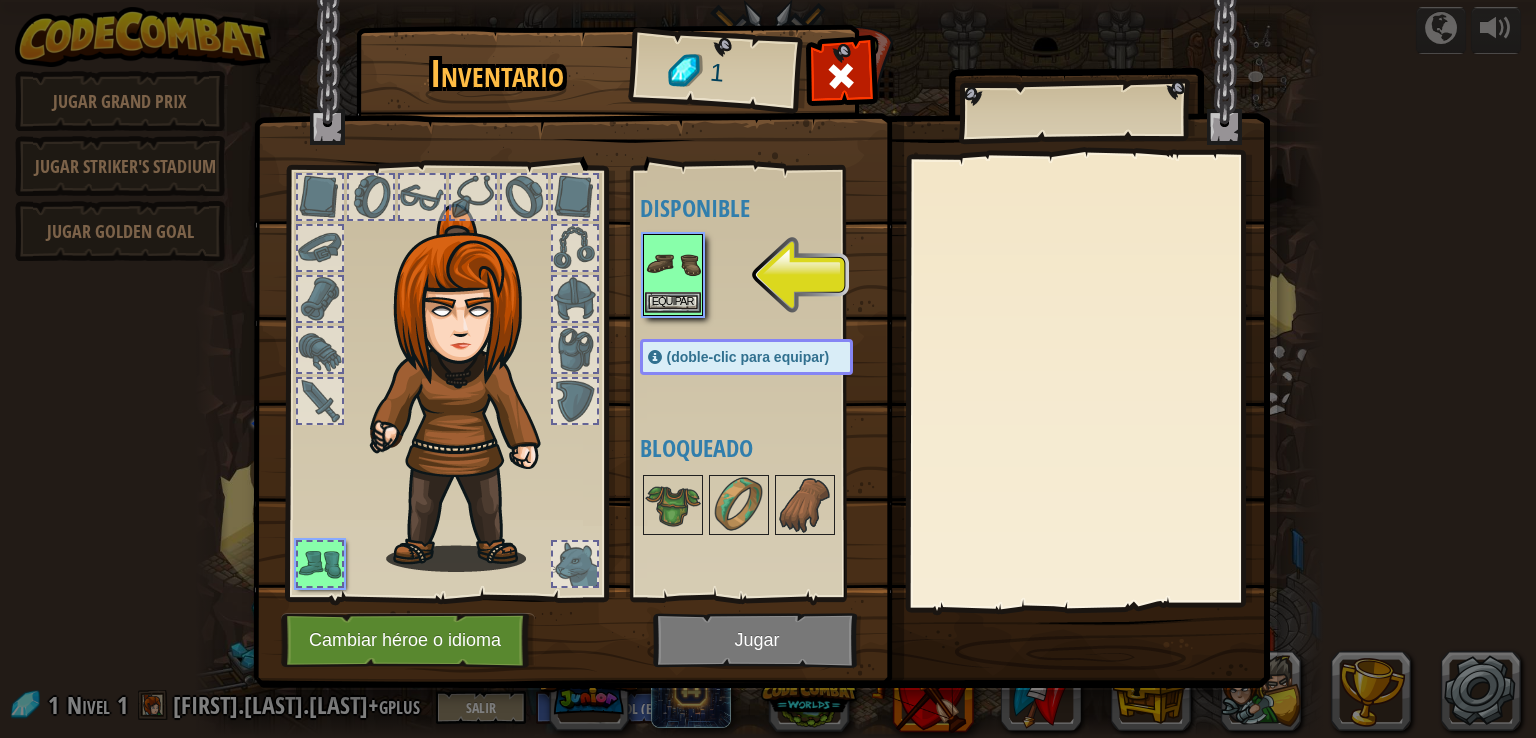 click at bounding box center (673, 264) 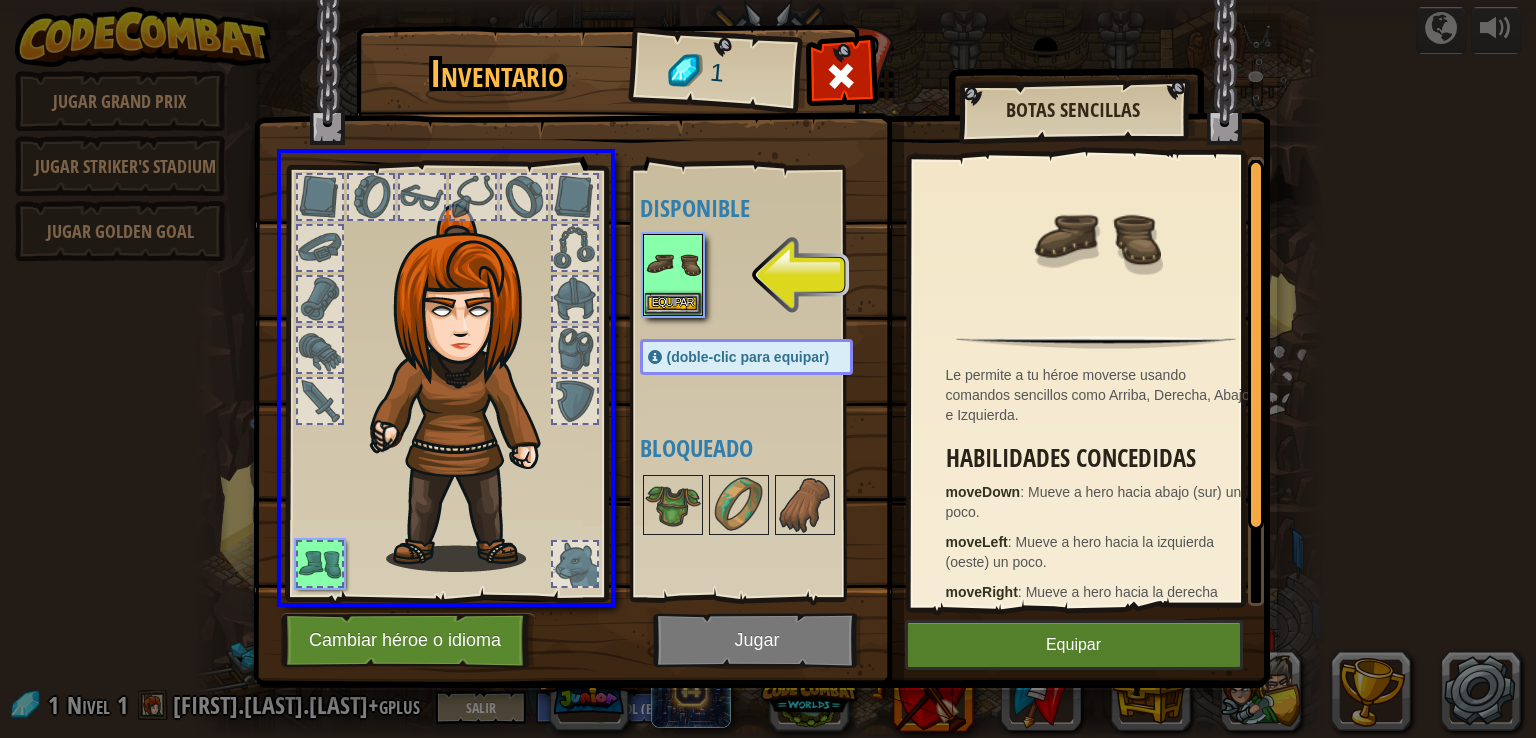 drag, startPoint x: 678, startPoint y: 288, endPoint x: 588, endPoint y: 389, distance: 135.28119 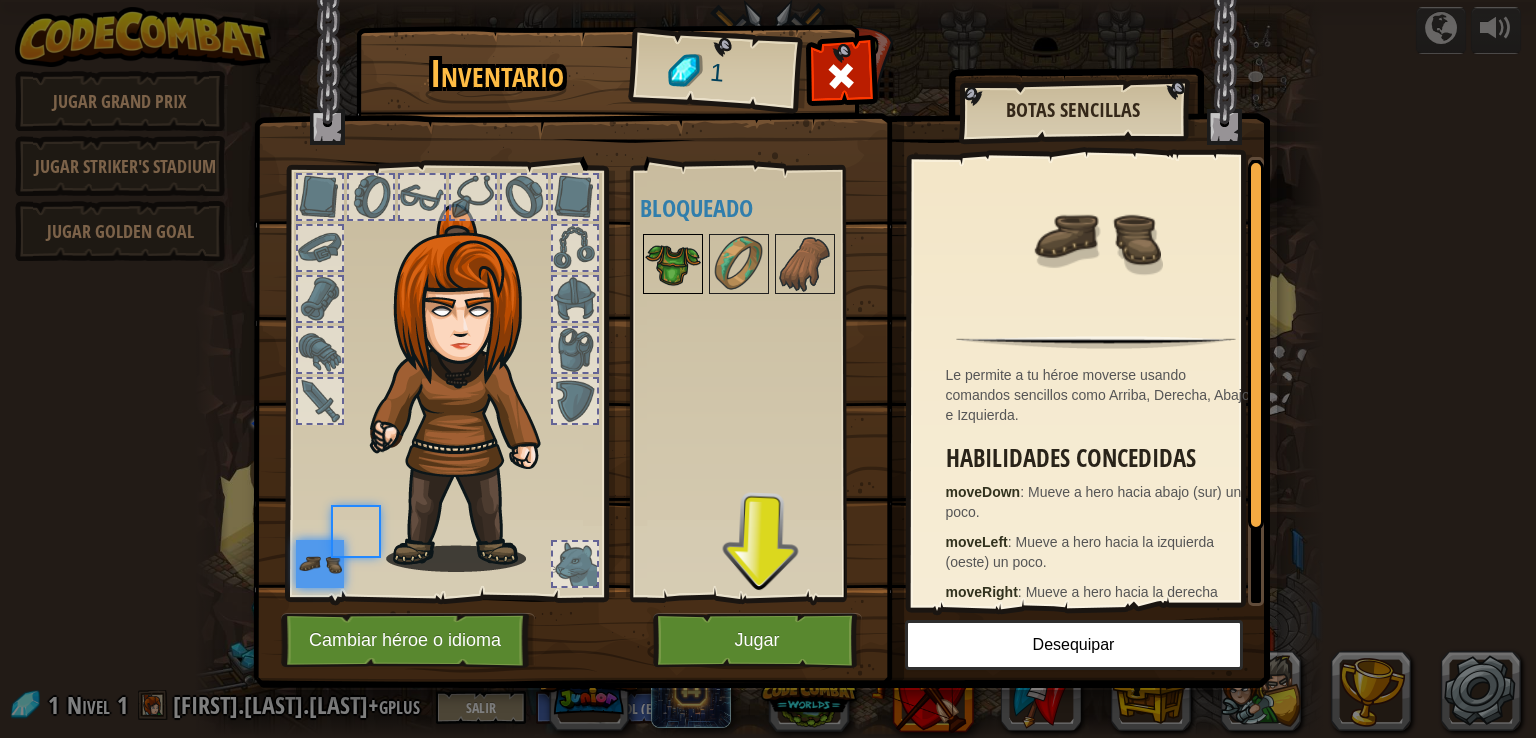 click at bounding box center [673, 264] 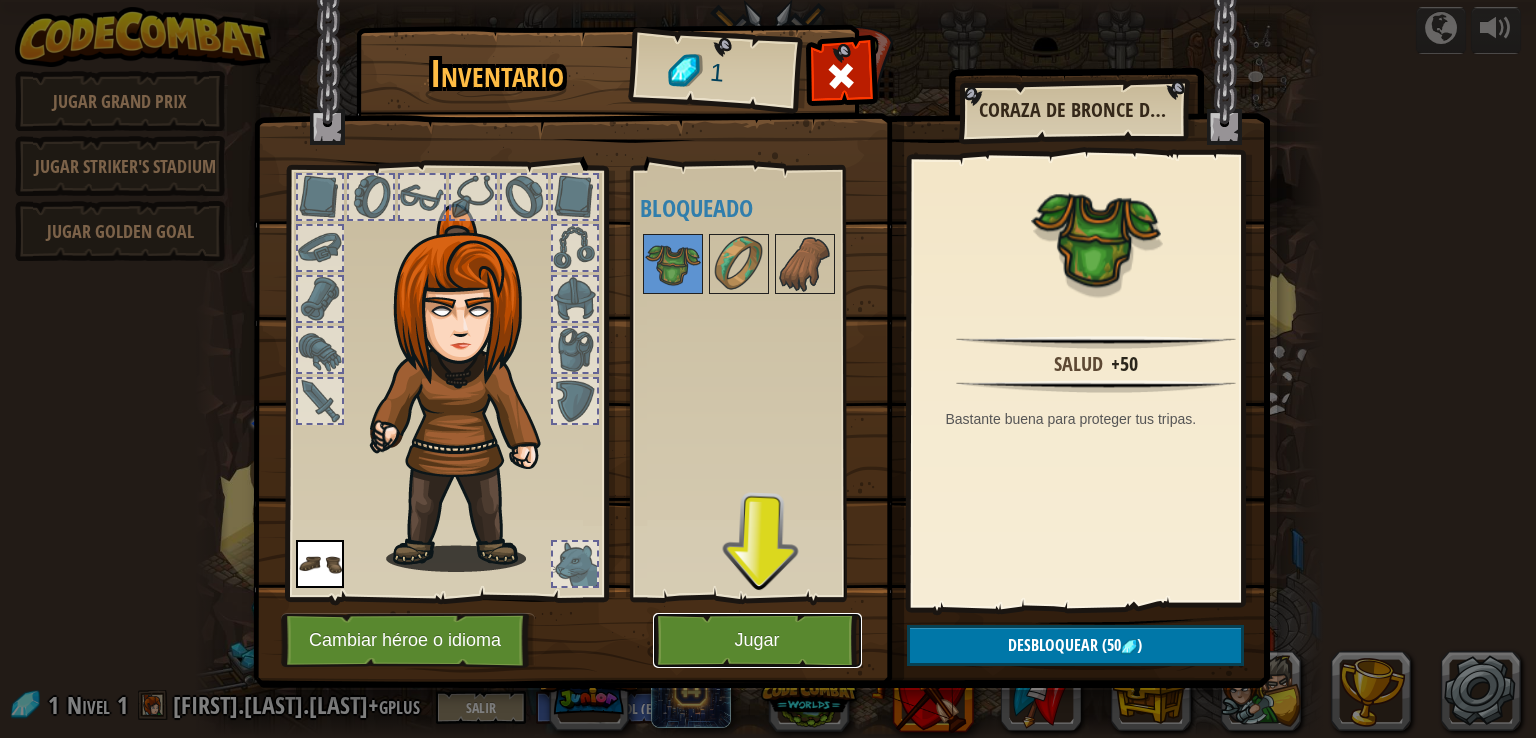click on "Jugar" at bounding box center [757, 640] 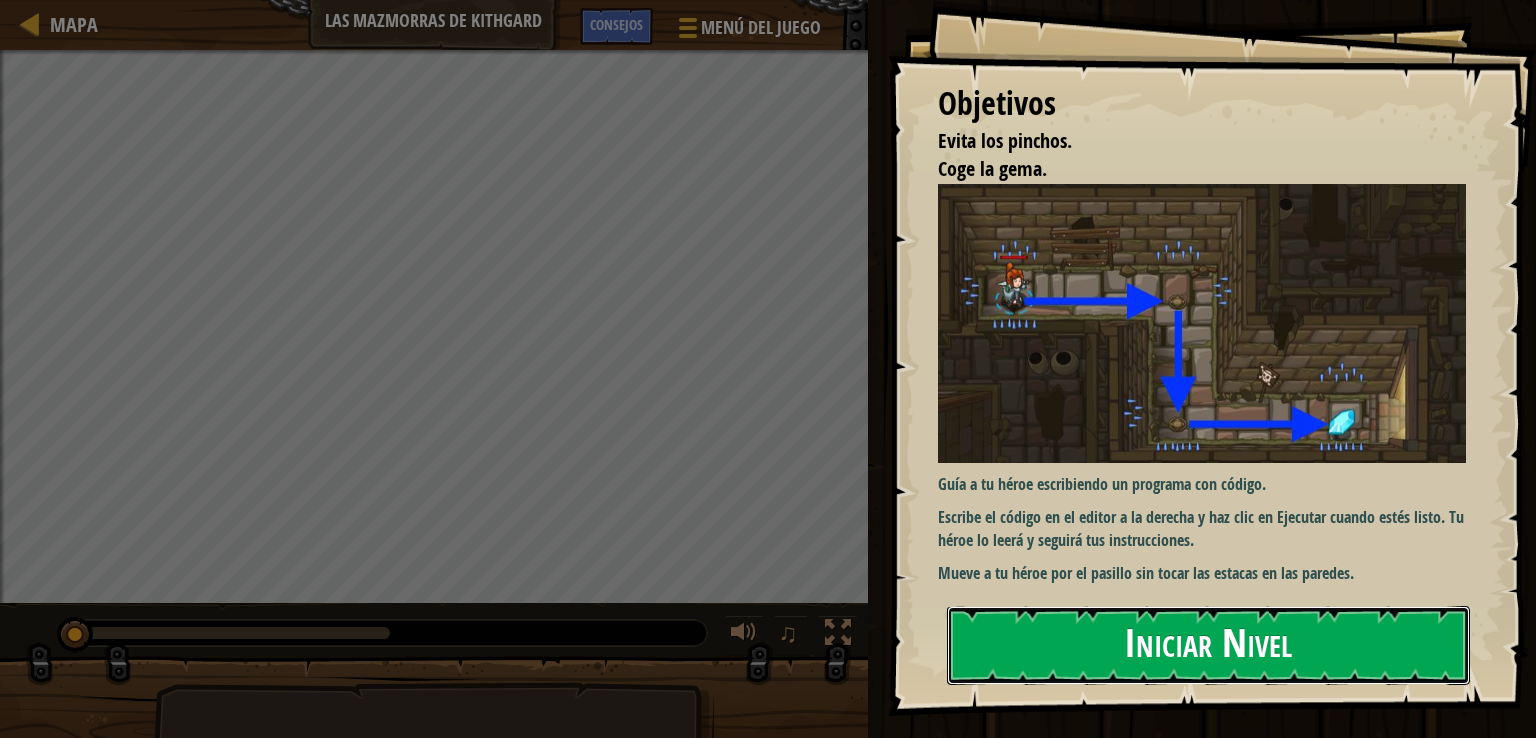 click on "Iniciar Nivel" at bounding box center (1208, 645) 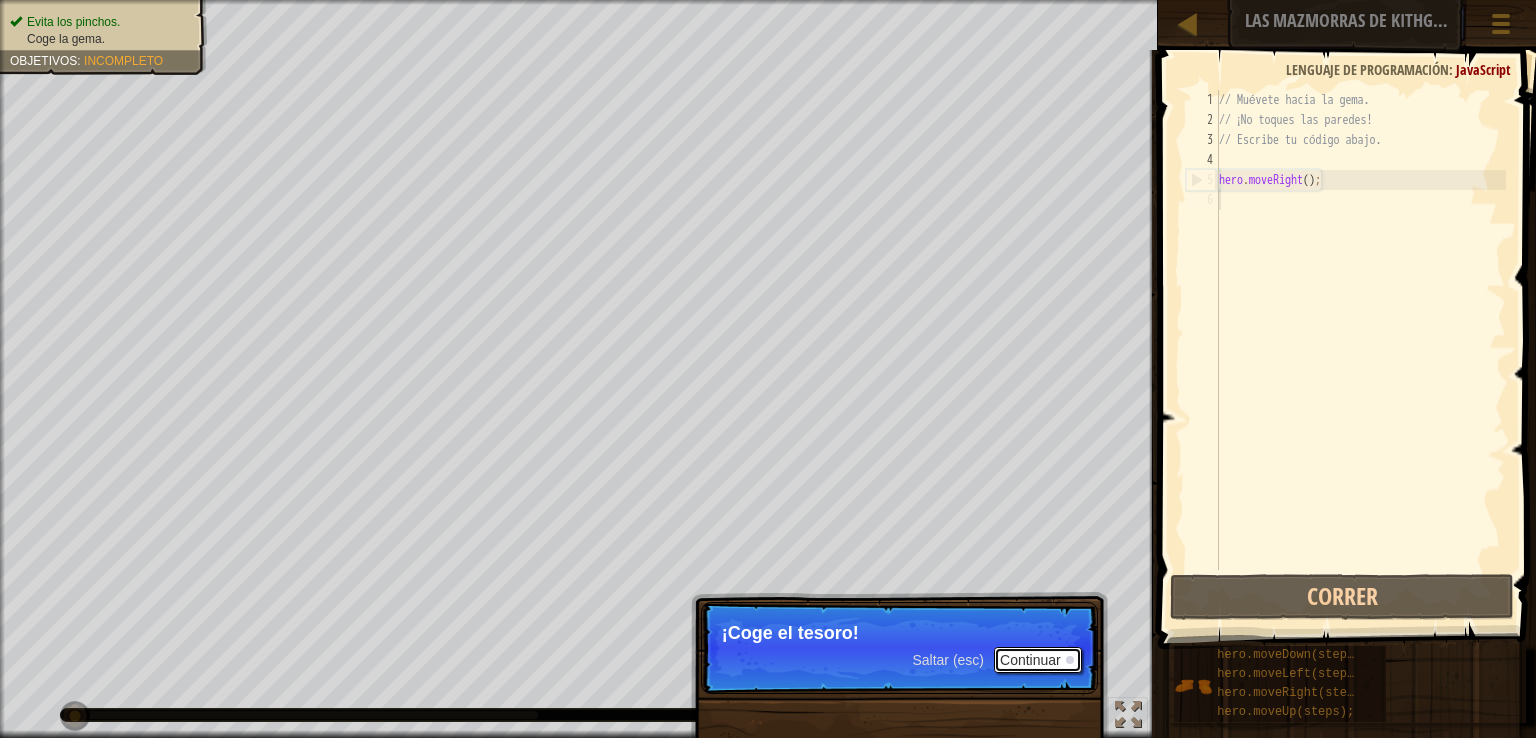 click on "Continuar" at bounding box center (1038, 660) 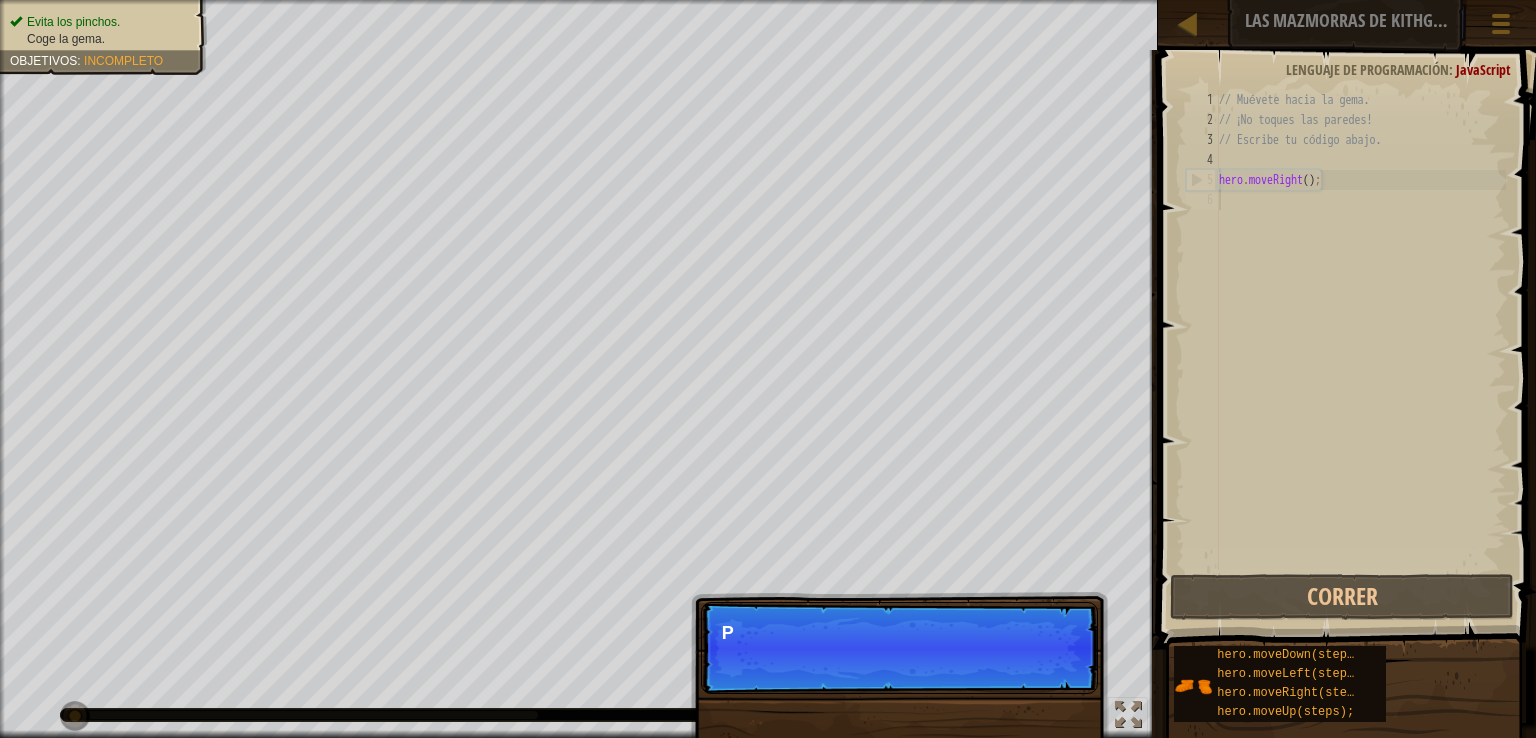 scroll, scrollTop: 9, scrollLeft: 0, axis: vertical 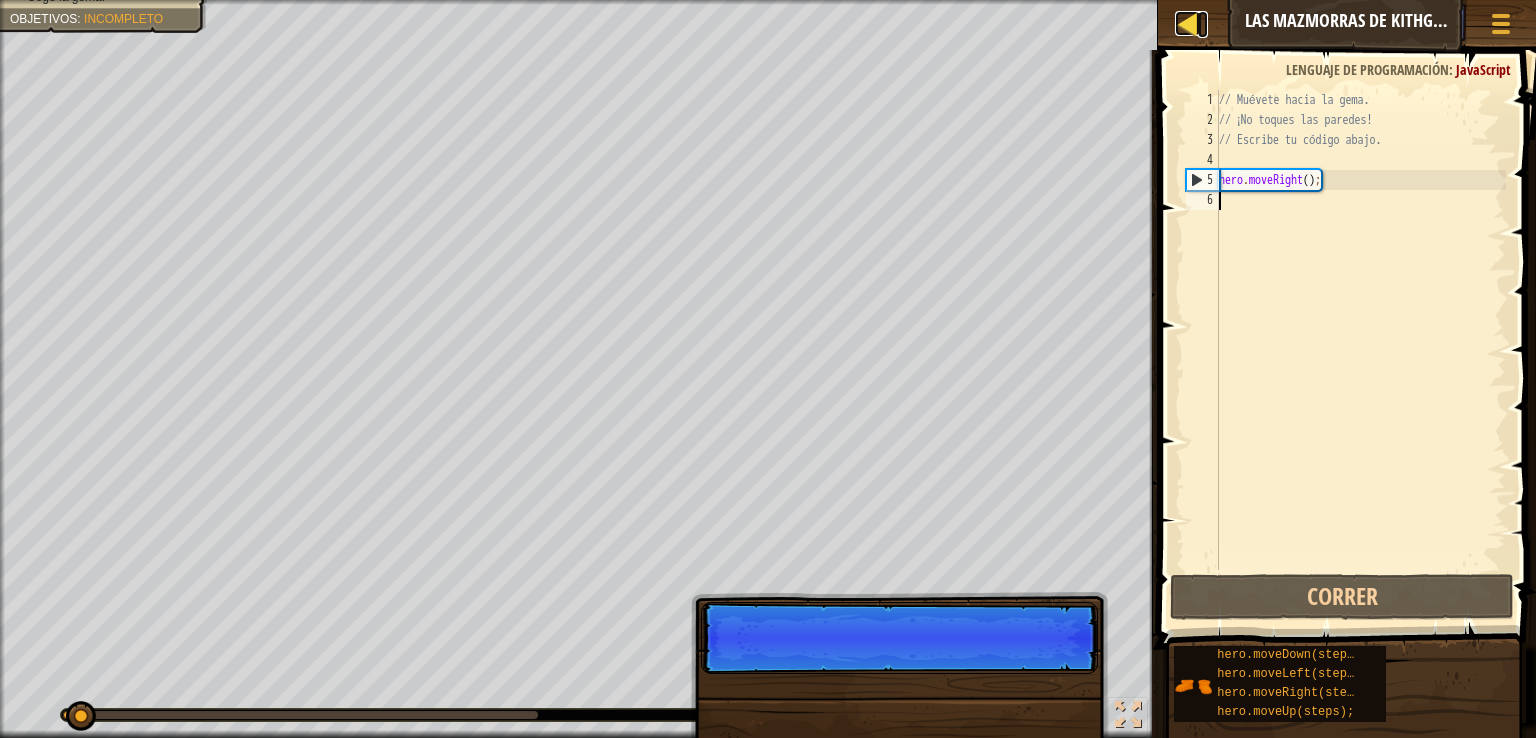 click at bounding box center [1187, 23] 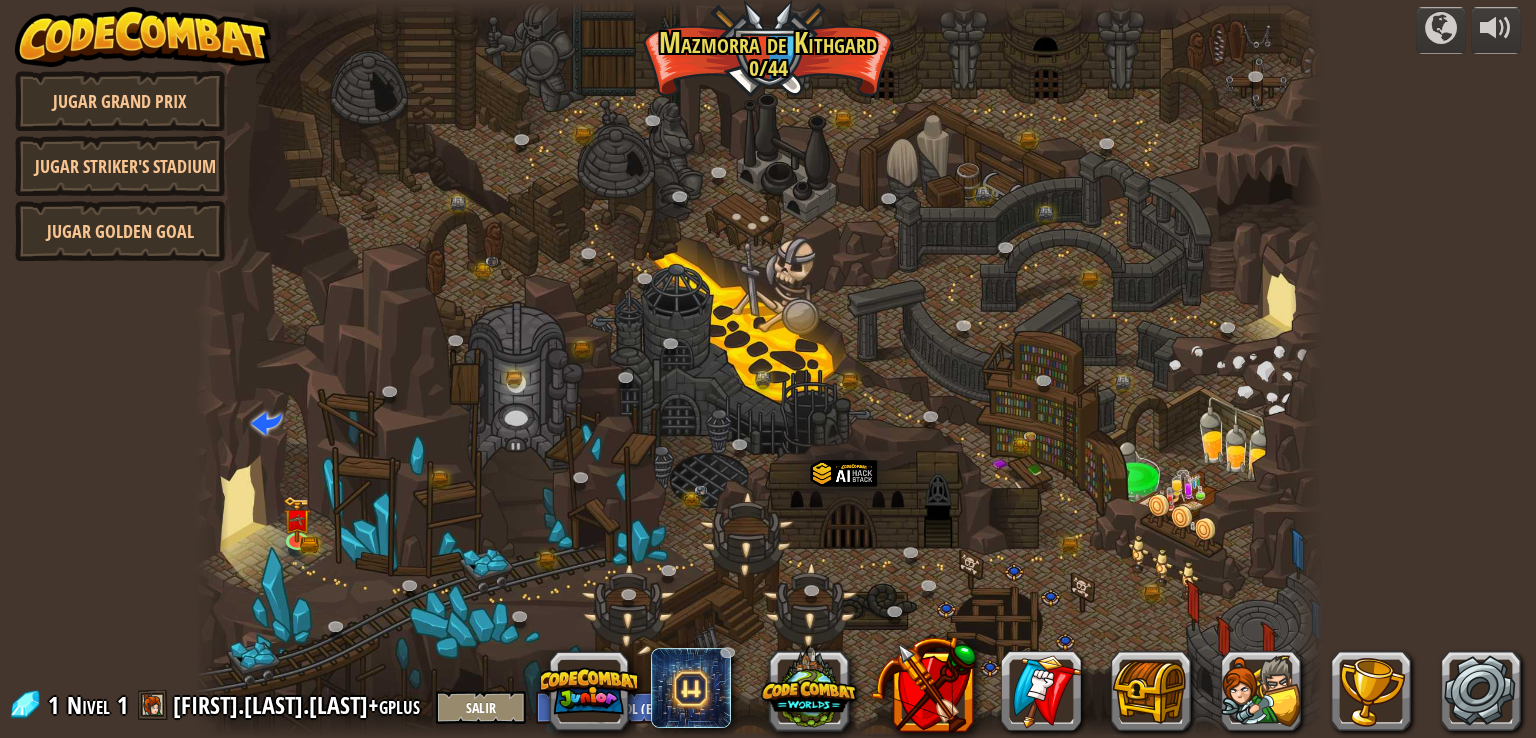 select on "es-ES" 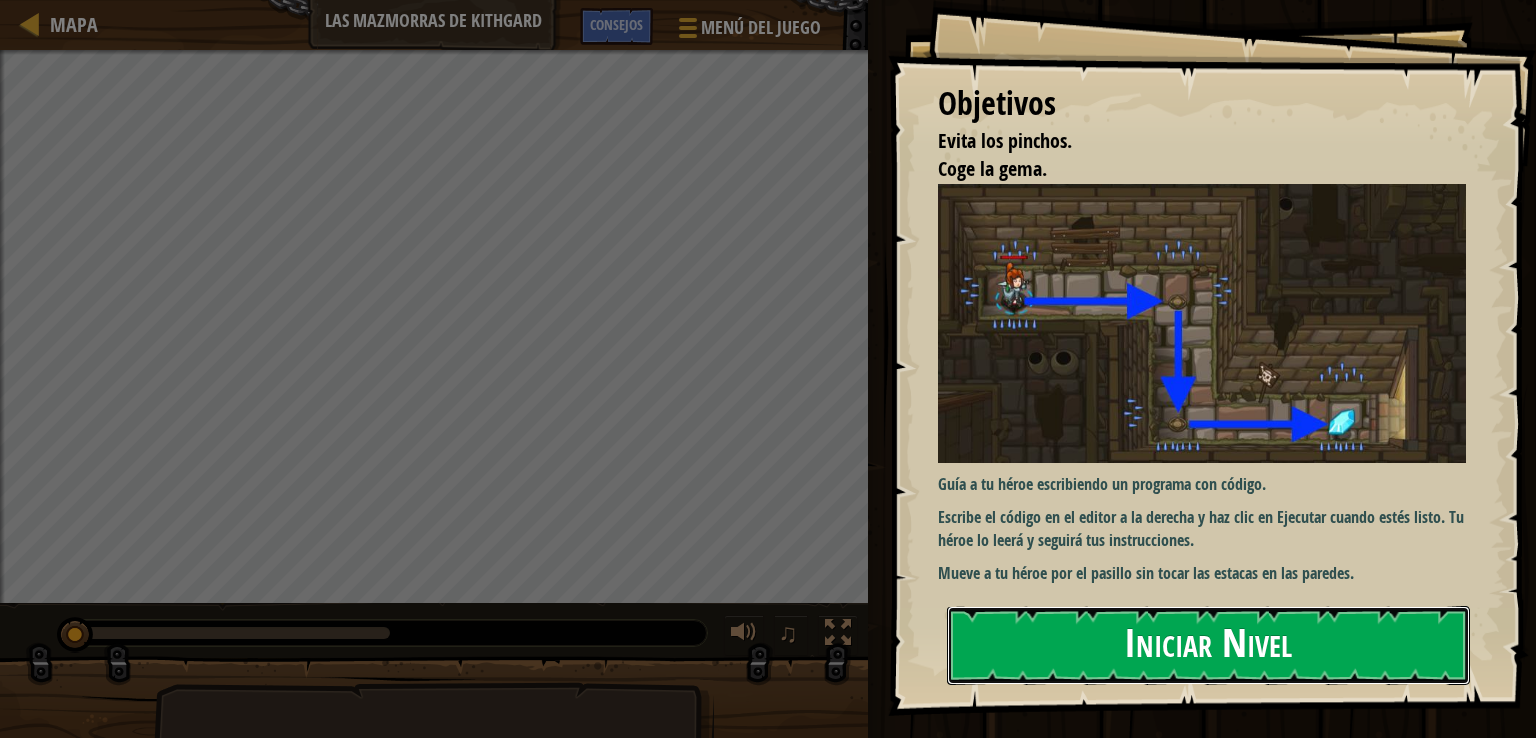 click on "Iniciar Nivel" at bounding box center [1208, 645] 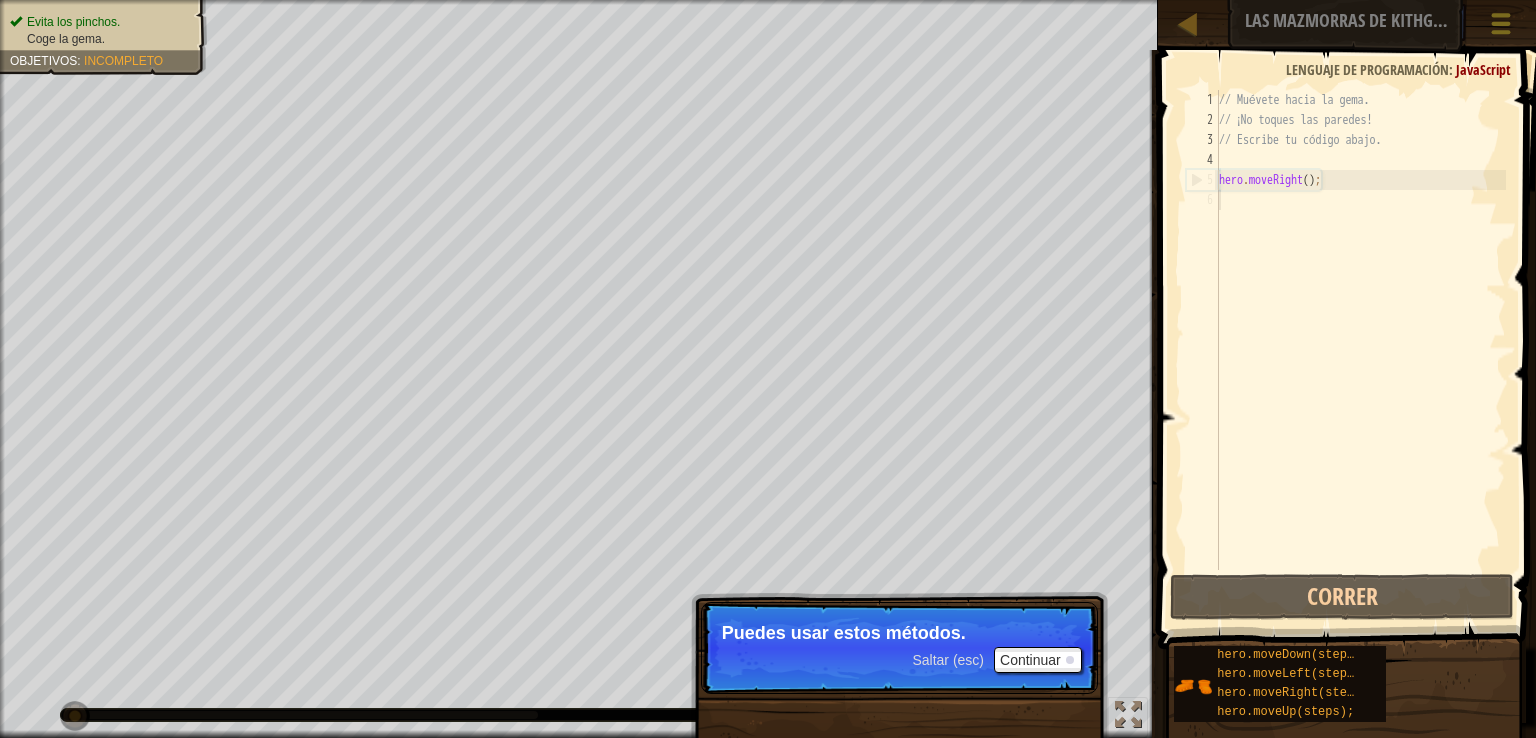 click at bounding box center (1500, 23) 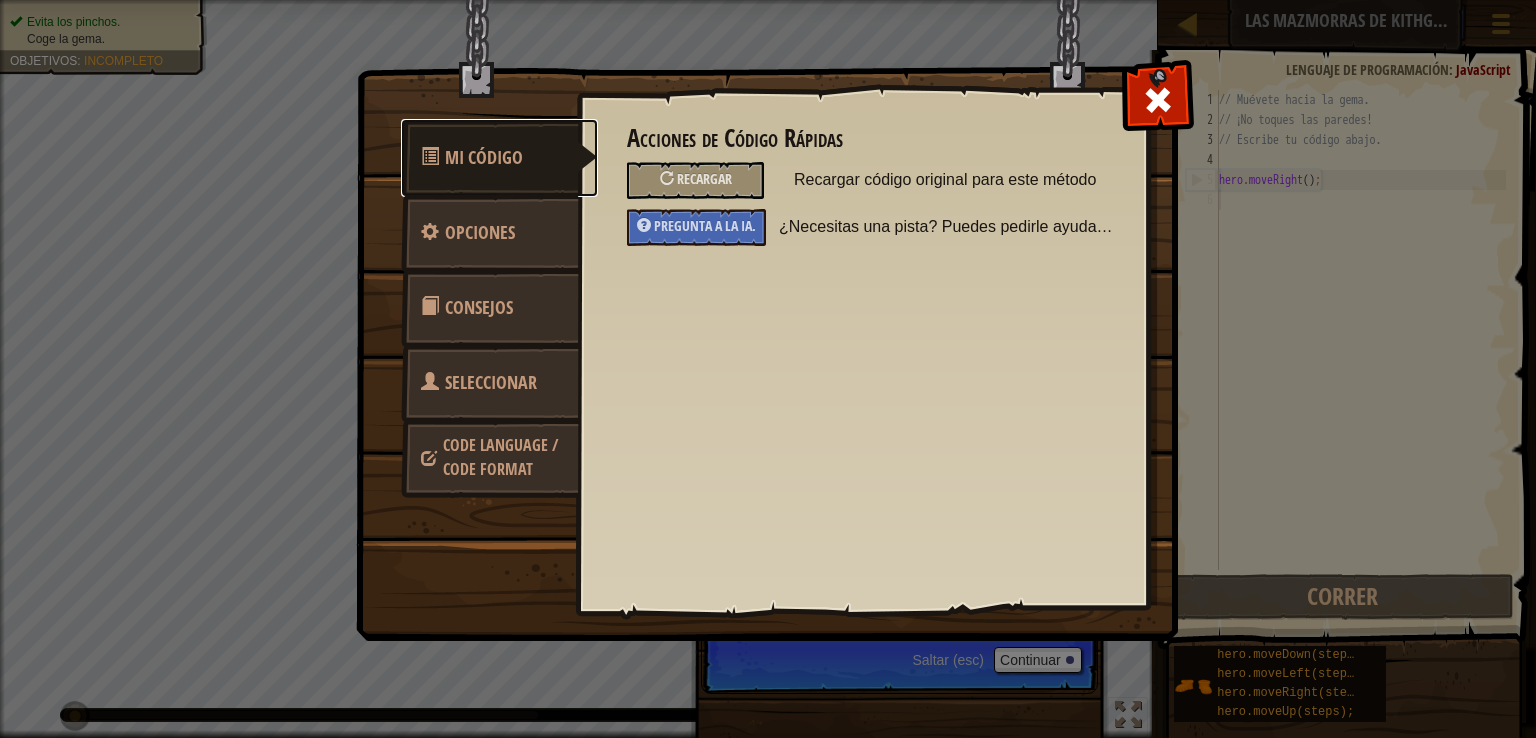 scroll, scrollTop: 9, scrollLeft: 0, axis: vertical 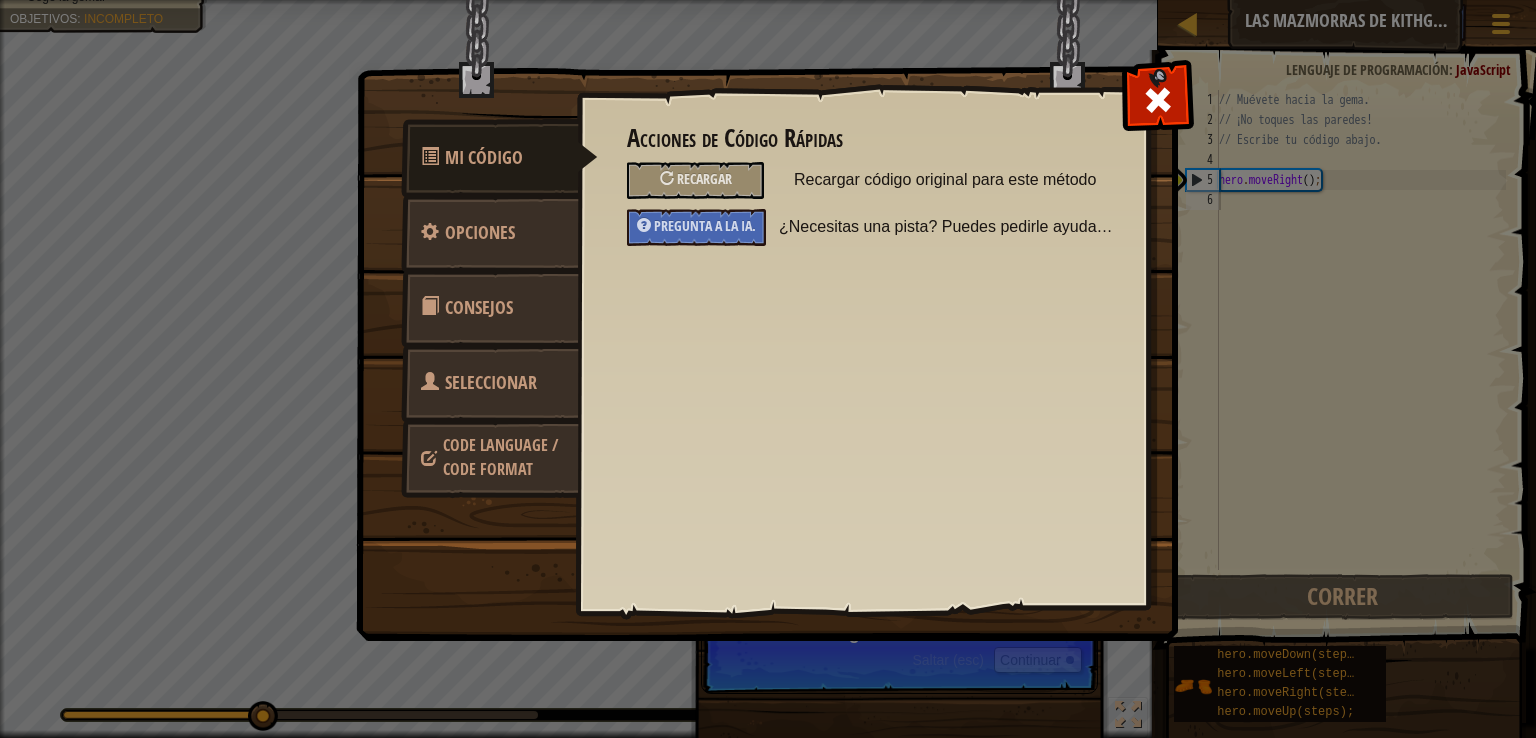 select on "es-ES" 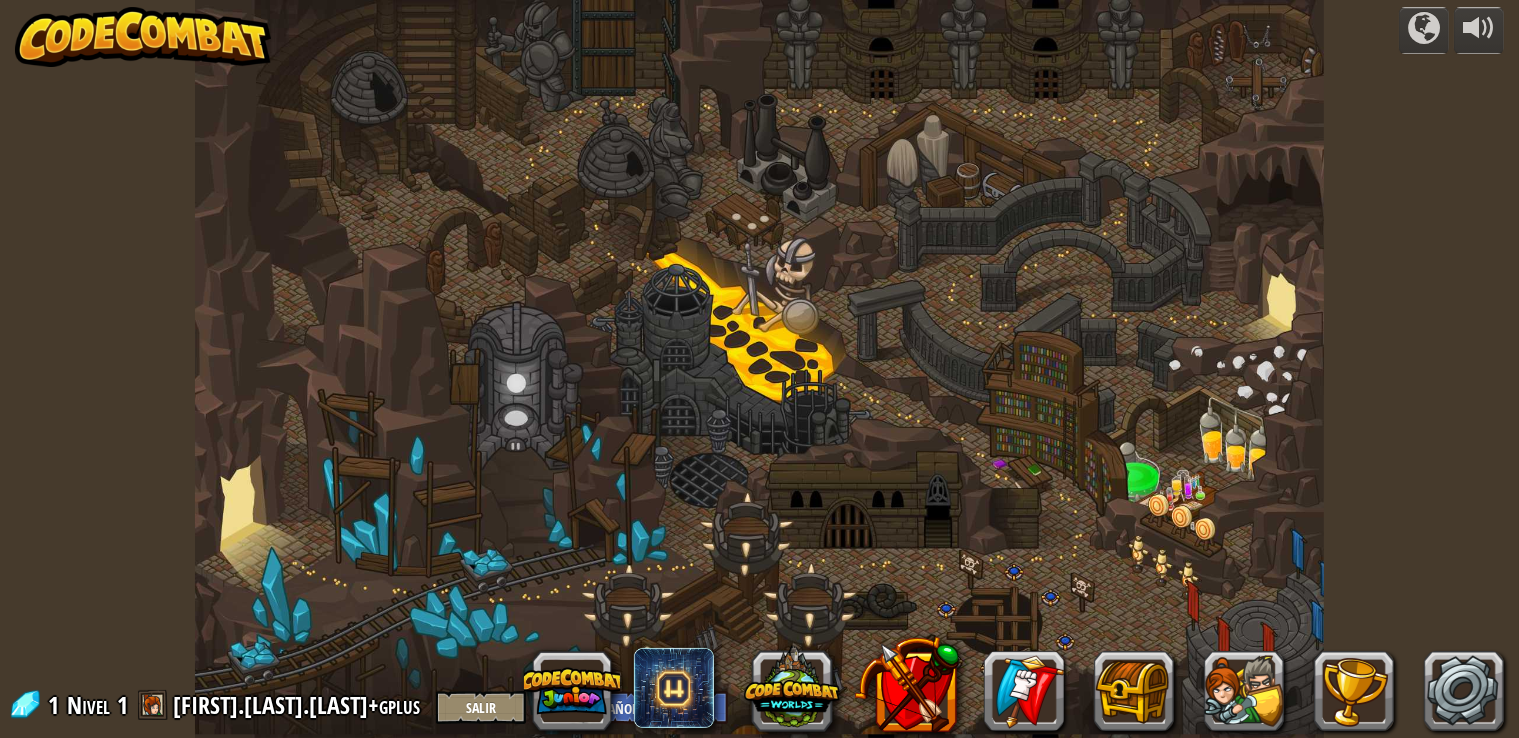 select on "es-ES" 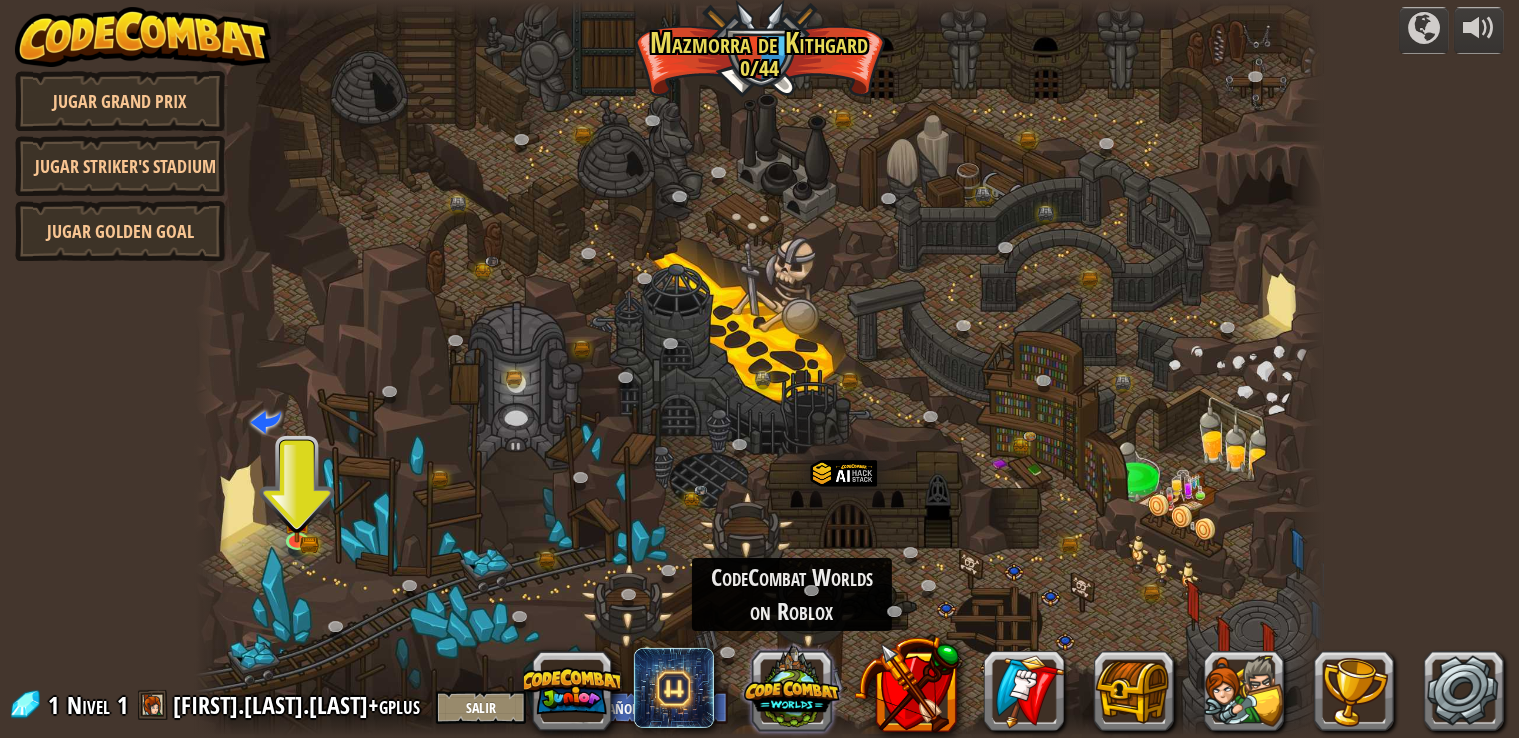 click at bounding box center [792, 687] 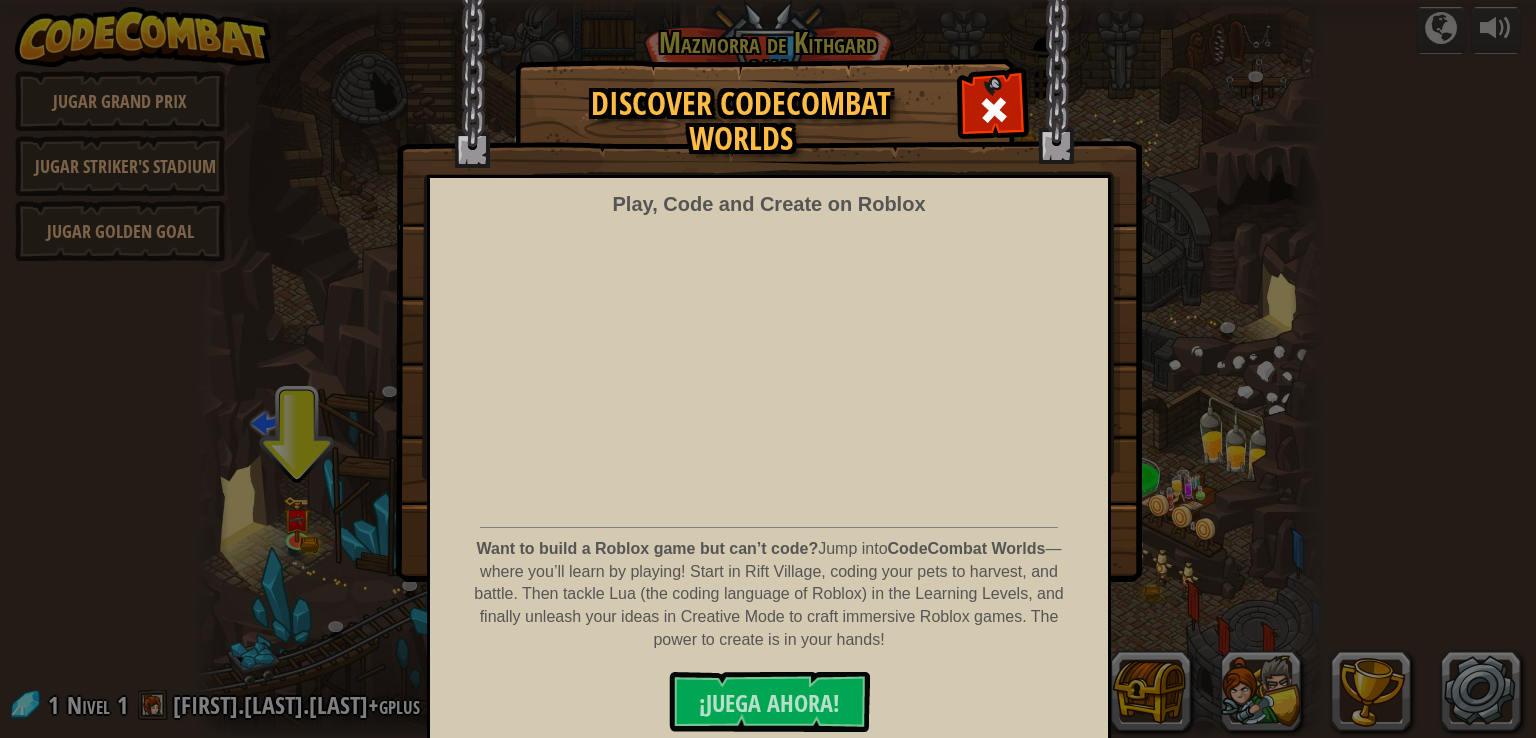 click on "Discover CodeCombat Worlds Play, Code and Create on Roblox Want to build a Roblox game but can’t code?  Jump into  CodeCombat Worlds  — where you’ll learn by playing! Start in Rift Village, coding your pets to harvest, and battle. Then tackle Lua (the coding language of Roblox) in the Learning Levels, and finally unleash your ideas in Creative Mode to craft immersive Roblox games. The power to create is in your hands!
¡JUEGA AHORA!" at bounding box center [768, 320] 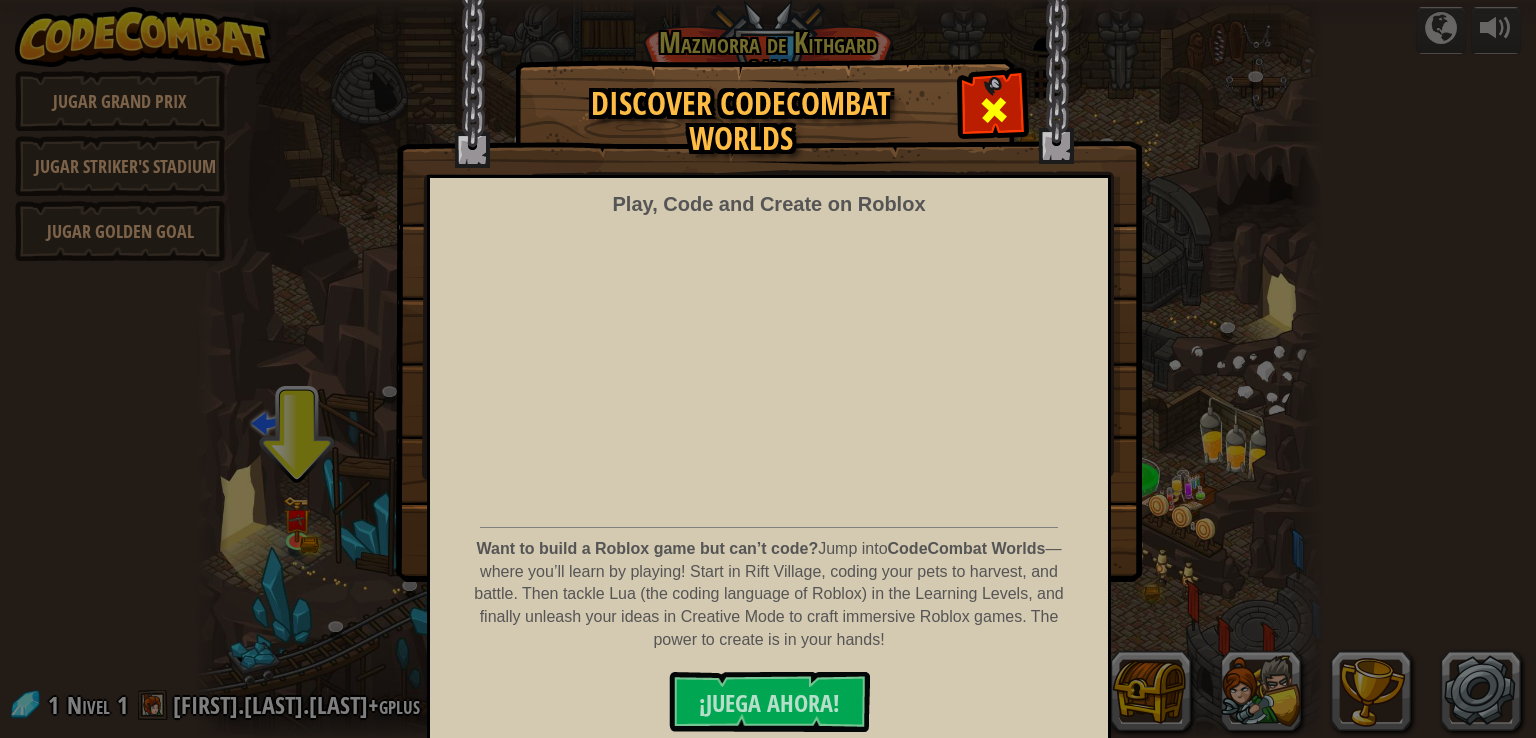 click at bounding box center [993, 107] 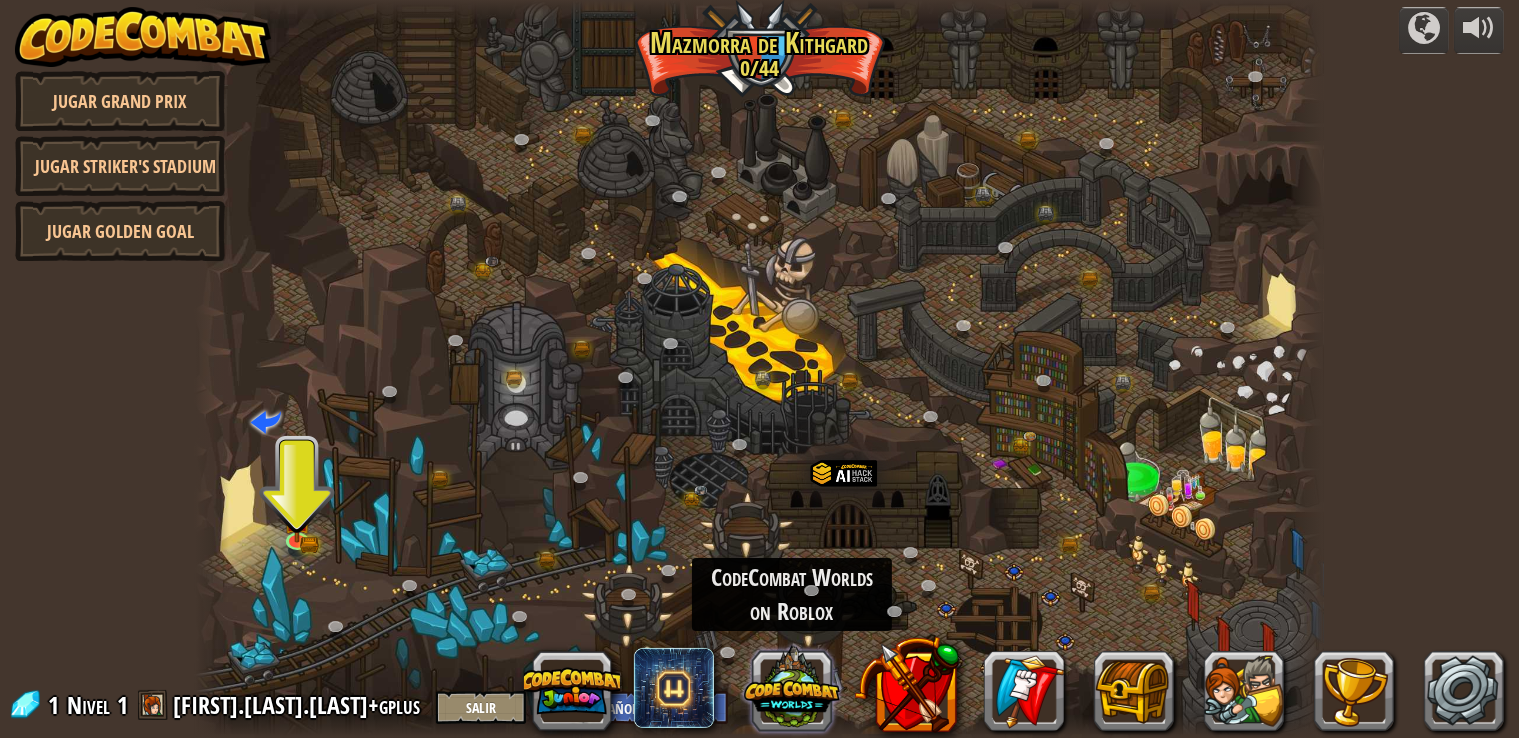click at bounding box center (792, 687) 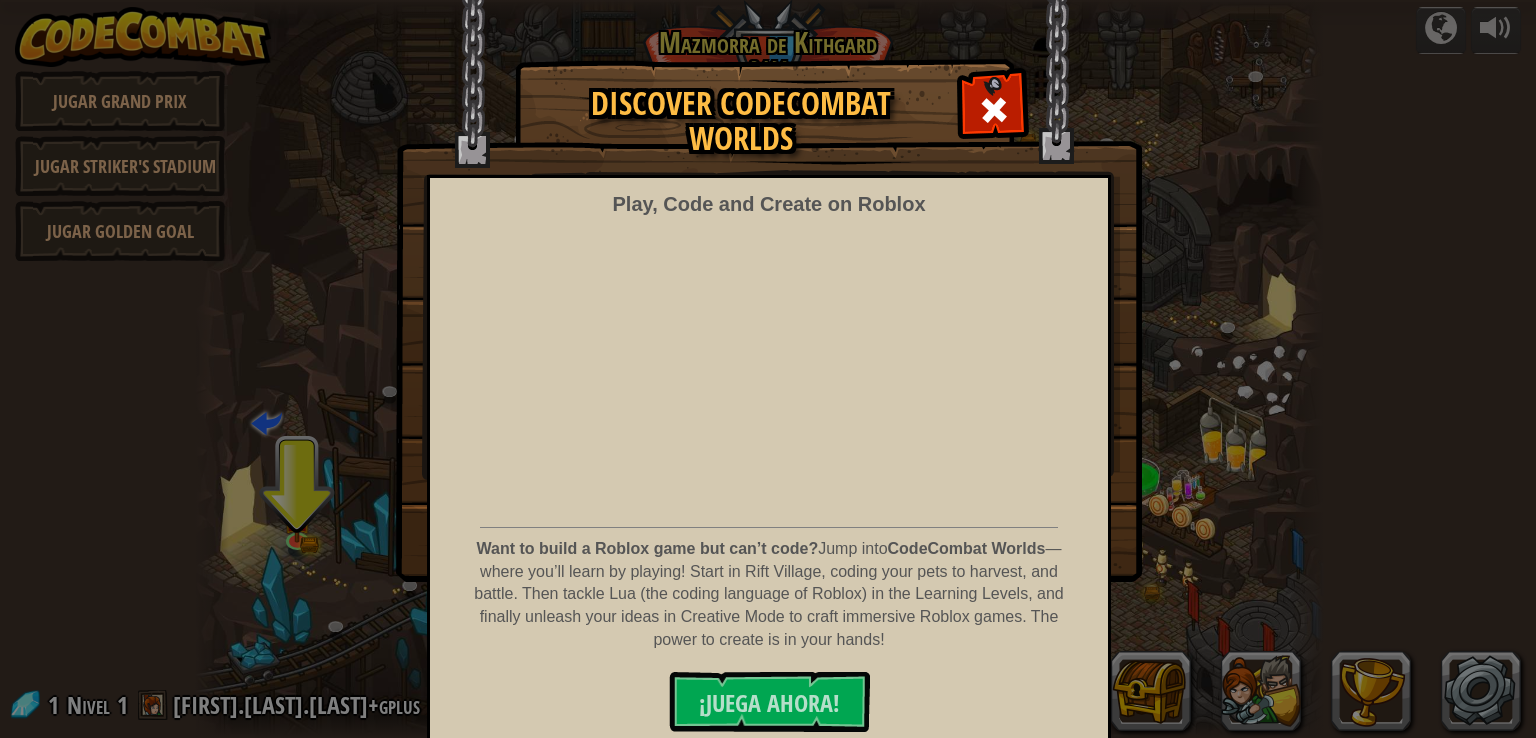 click on "Discover CodeCombat Worlds Play, Code and Create on Roblox Want to build a Roblox game but can’t code?  Jump into  CodeCombat Worlds  — where you’ll learn by playing! Start in Rift Village, coding your pets to harvest, and battle. Then tackle Lua (the coding language of Roblox) in the Learning Levels, and finally unleash your ideas in Creative Mode to craft immersive Roblox games. The power to create is in your hands!
¡JUEGA AHORA!" at bounding box center (768, 369) 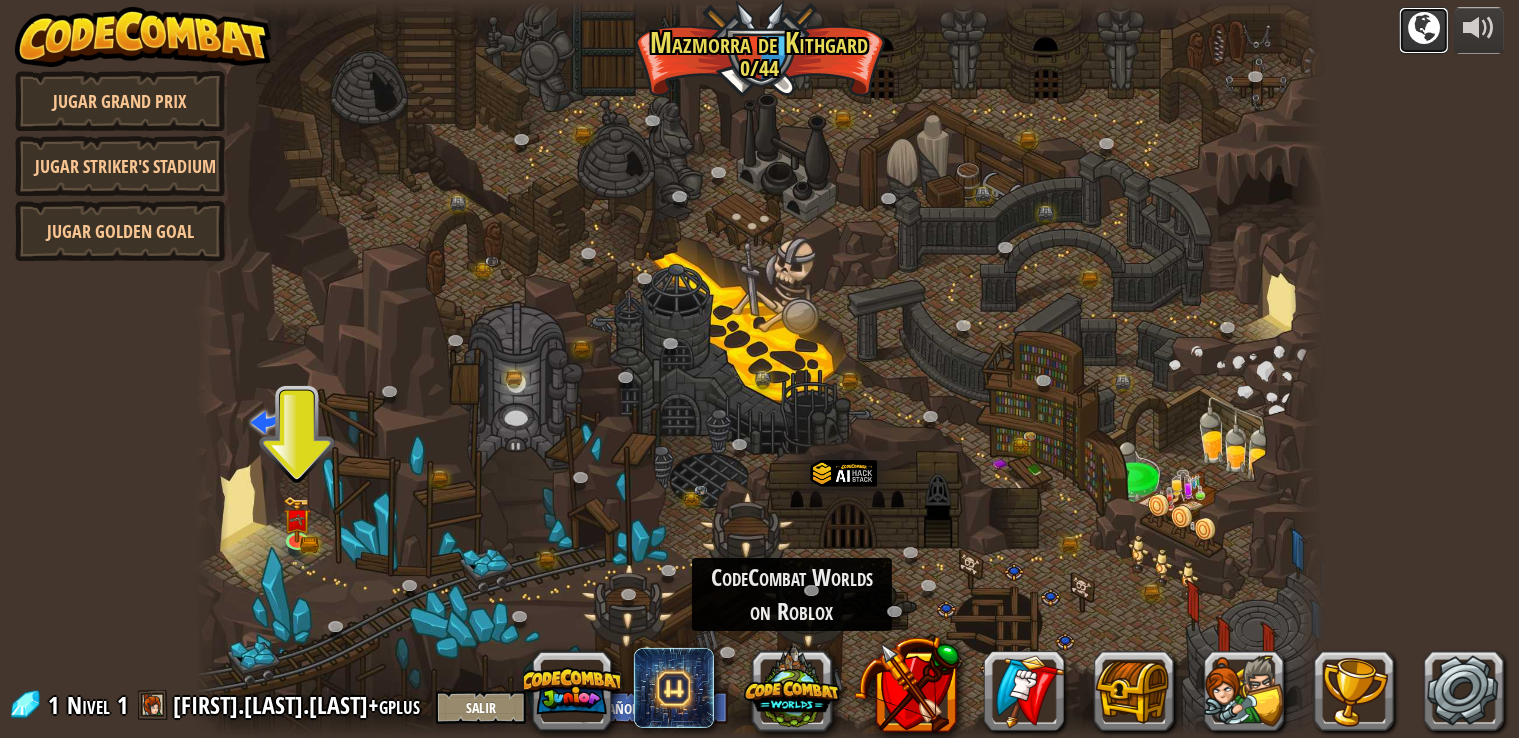 click at bounding box center [1424, 28] 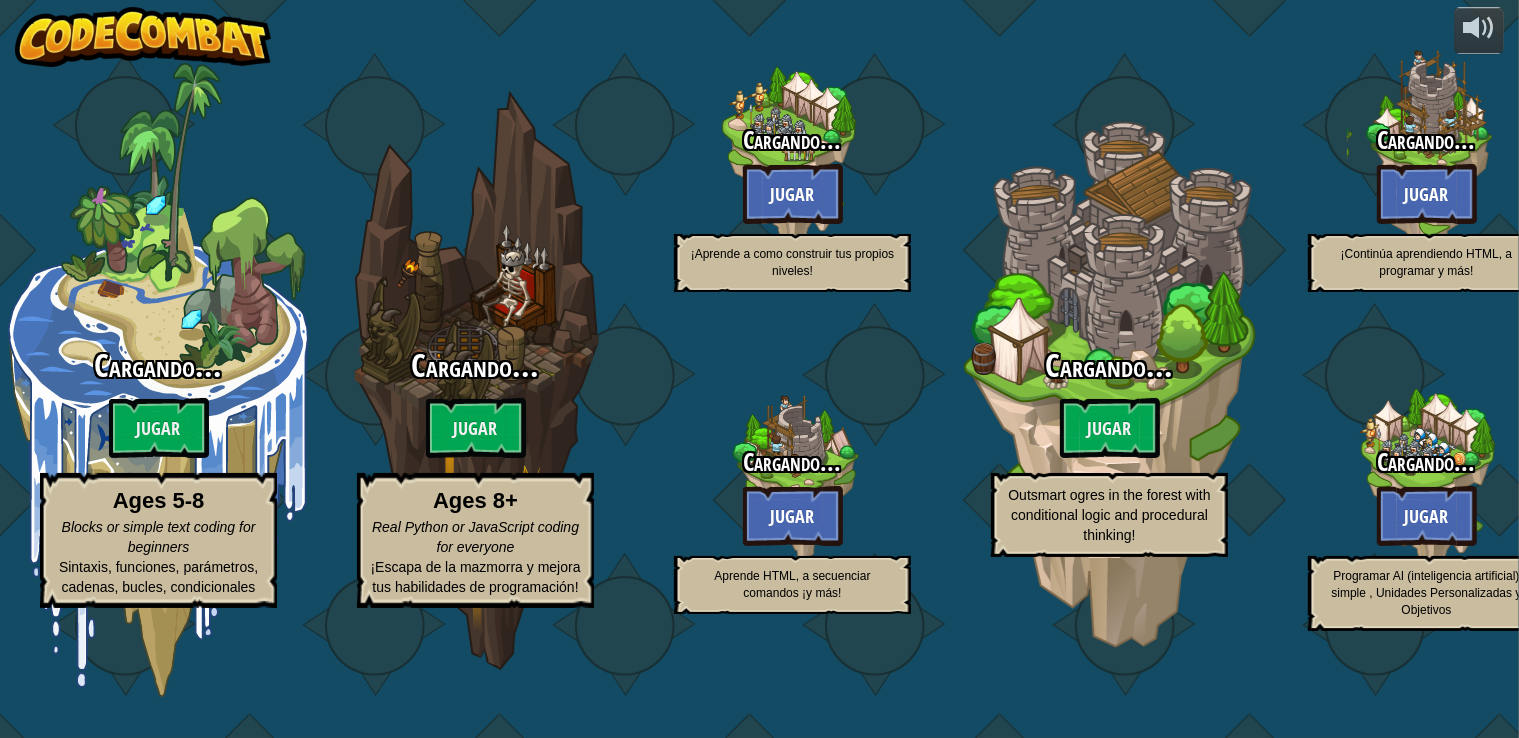 select on "es-ES" 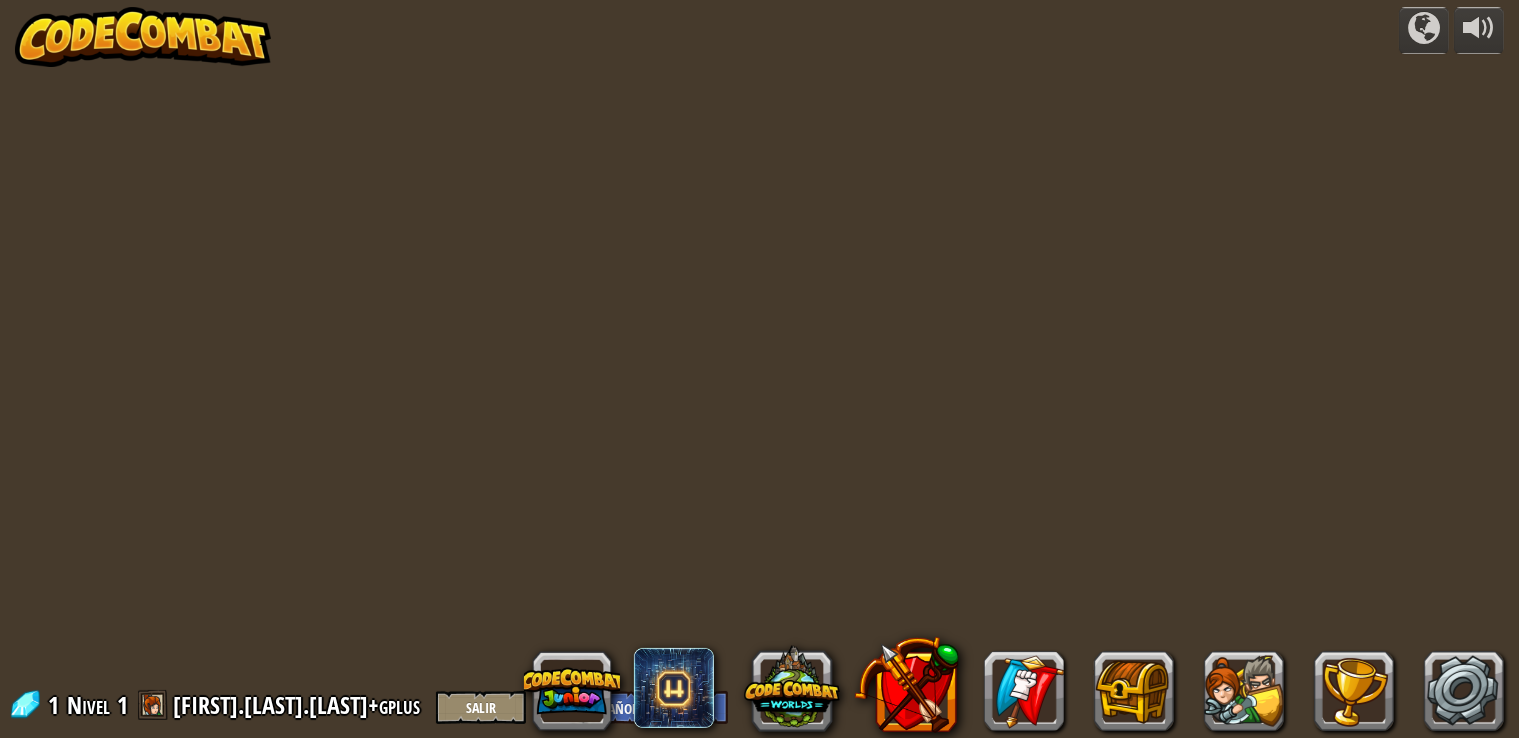 select on "es-ES" 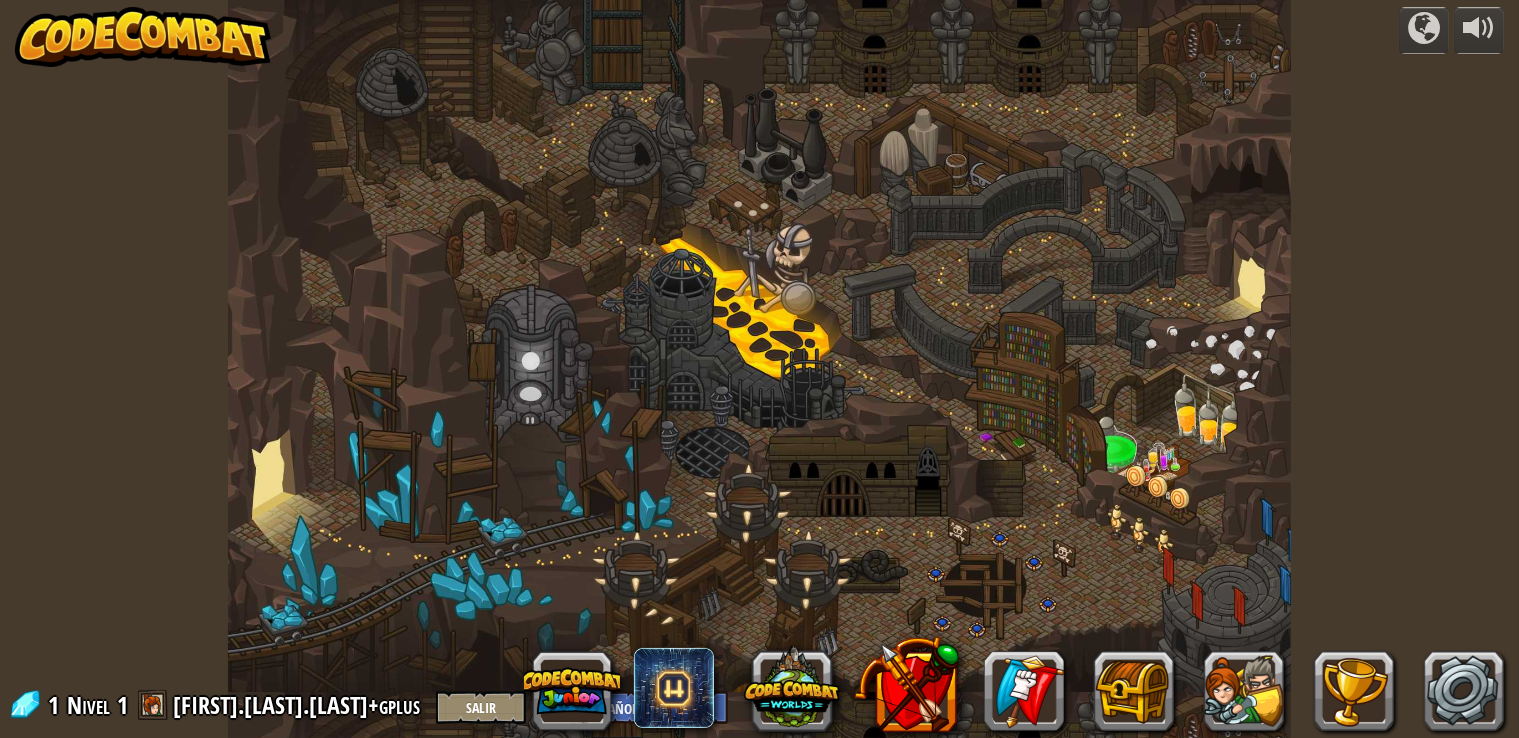 select on "es-ES" 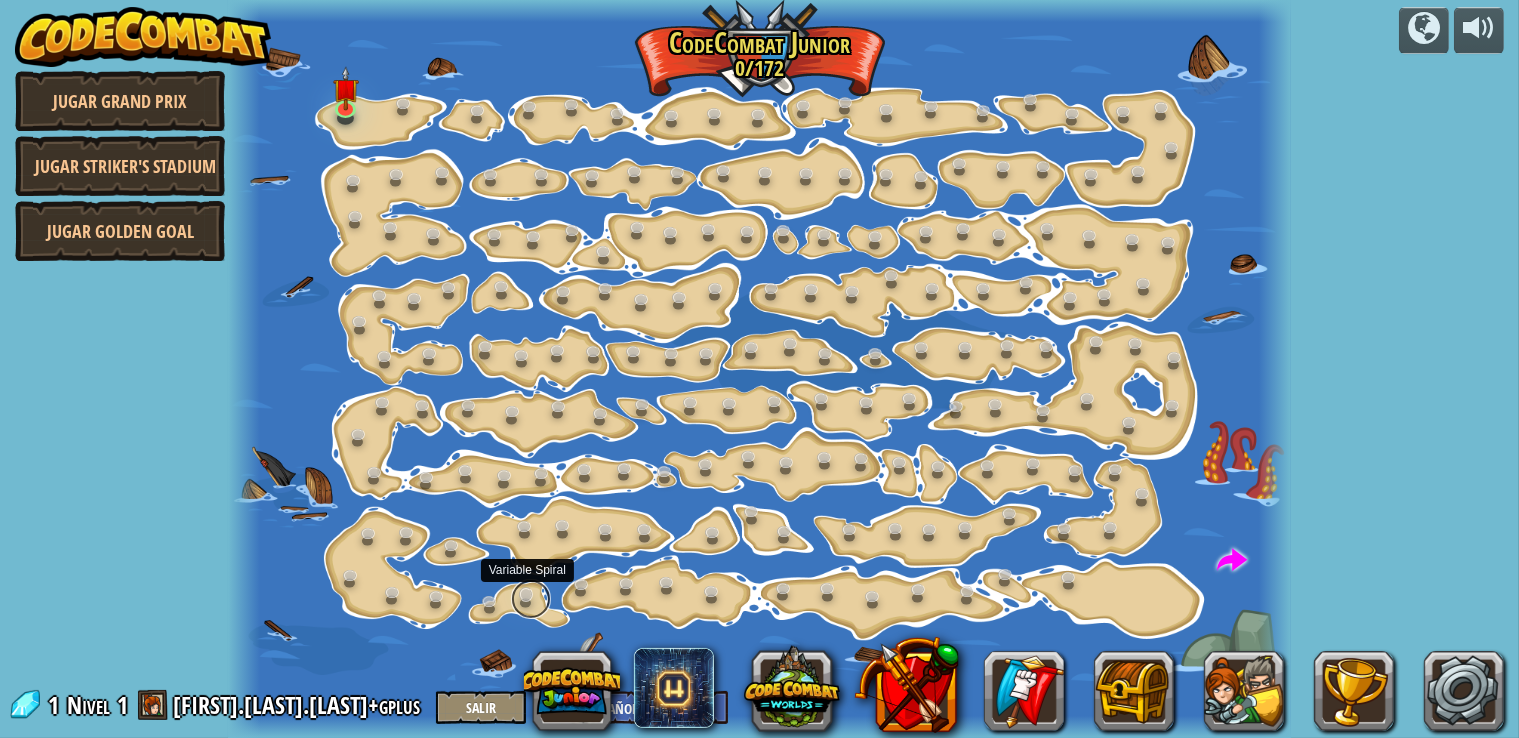 click at bounding box center (531, 599) 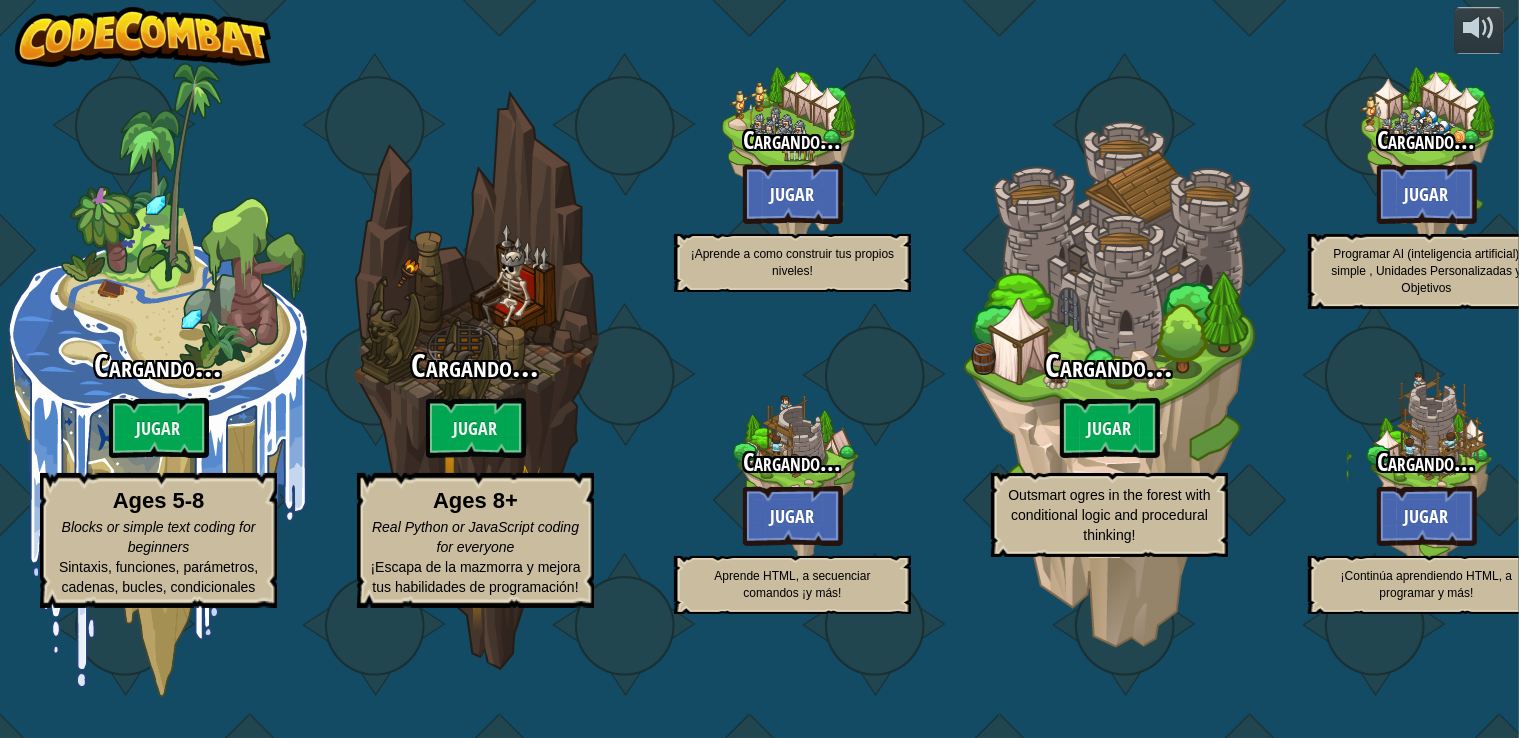 select on "es-ES" 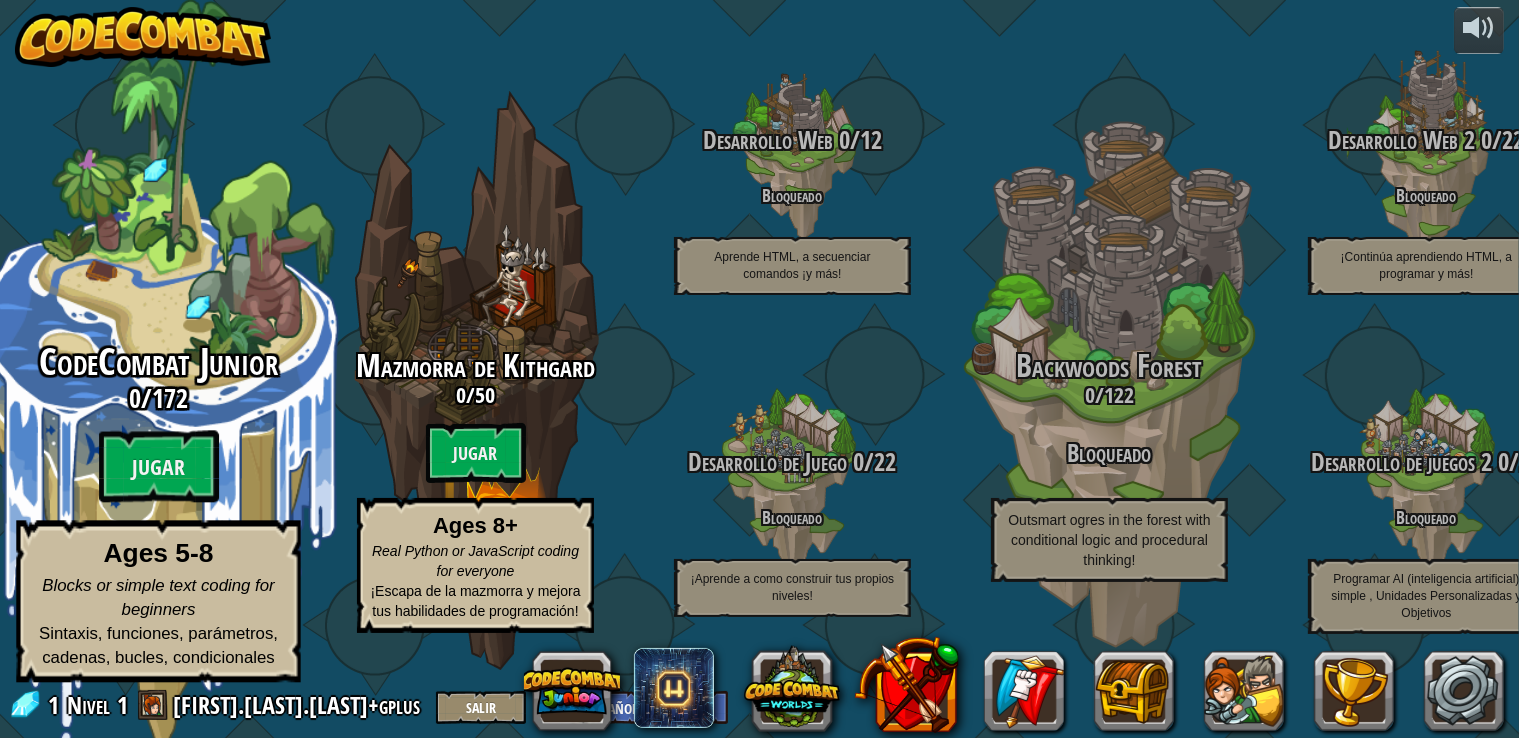 drag, startPoint x: 157, startPoint y: 461, endPoint x: 101, endPoint y: 433, distance: 62.609905 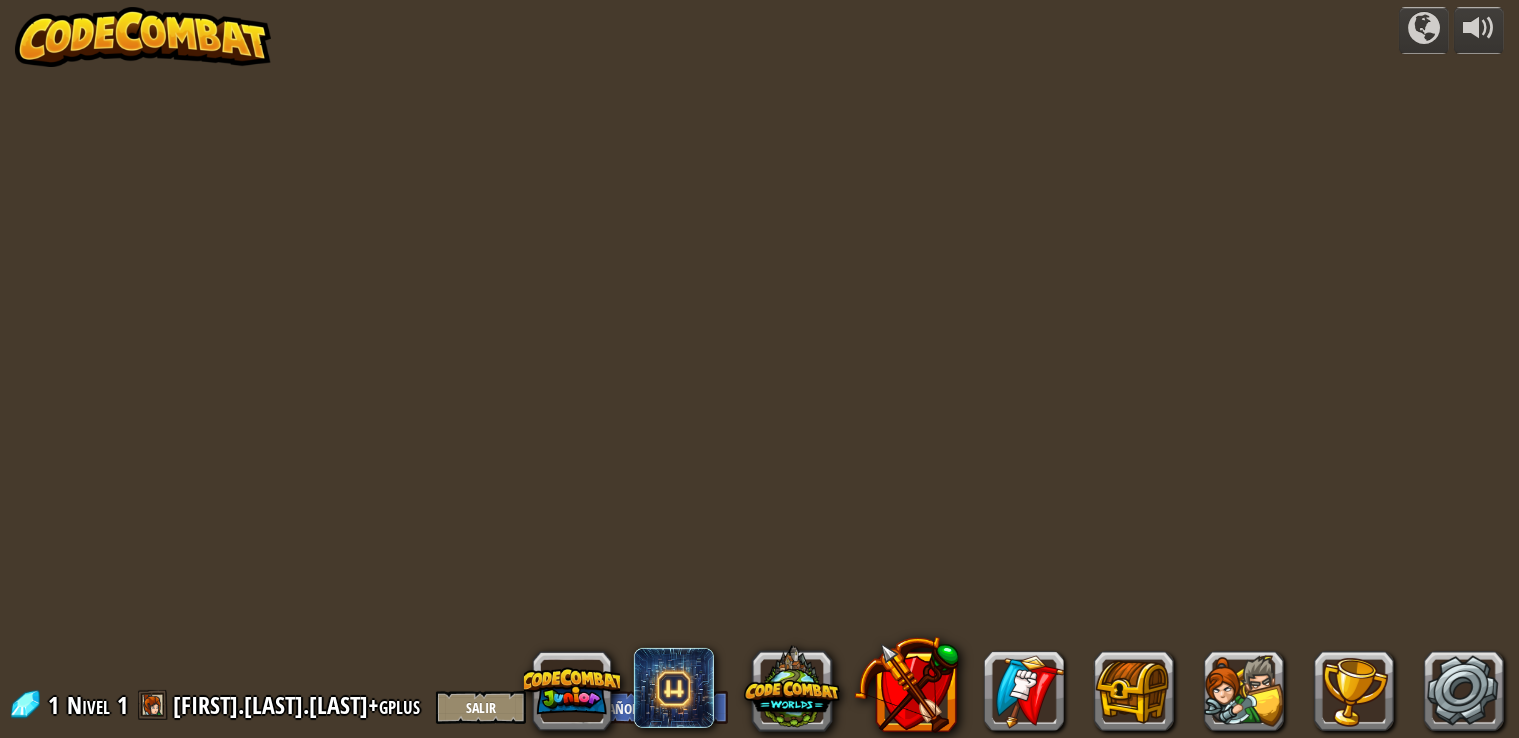 select on "es-ES" 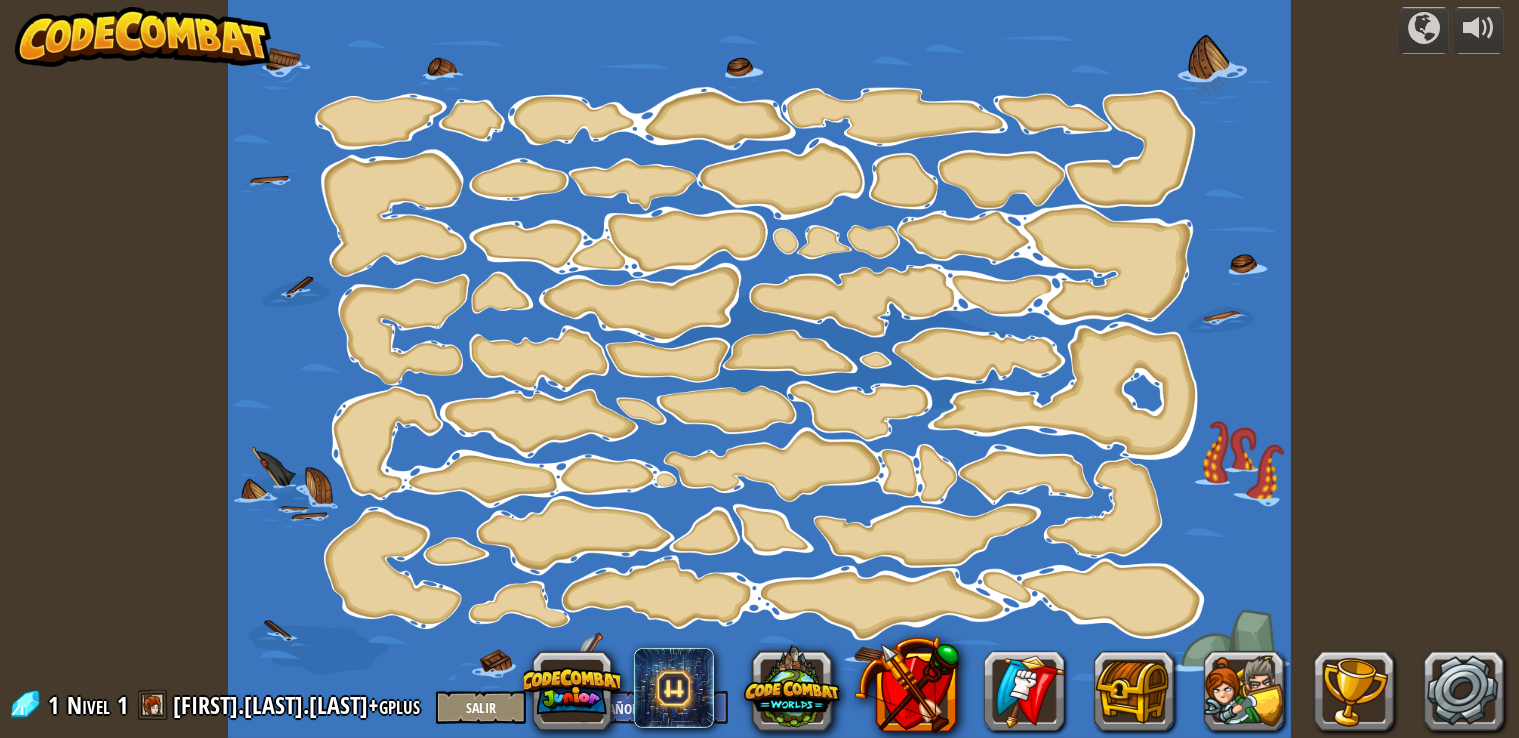 select on "es-ES" 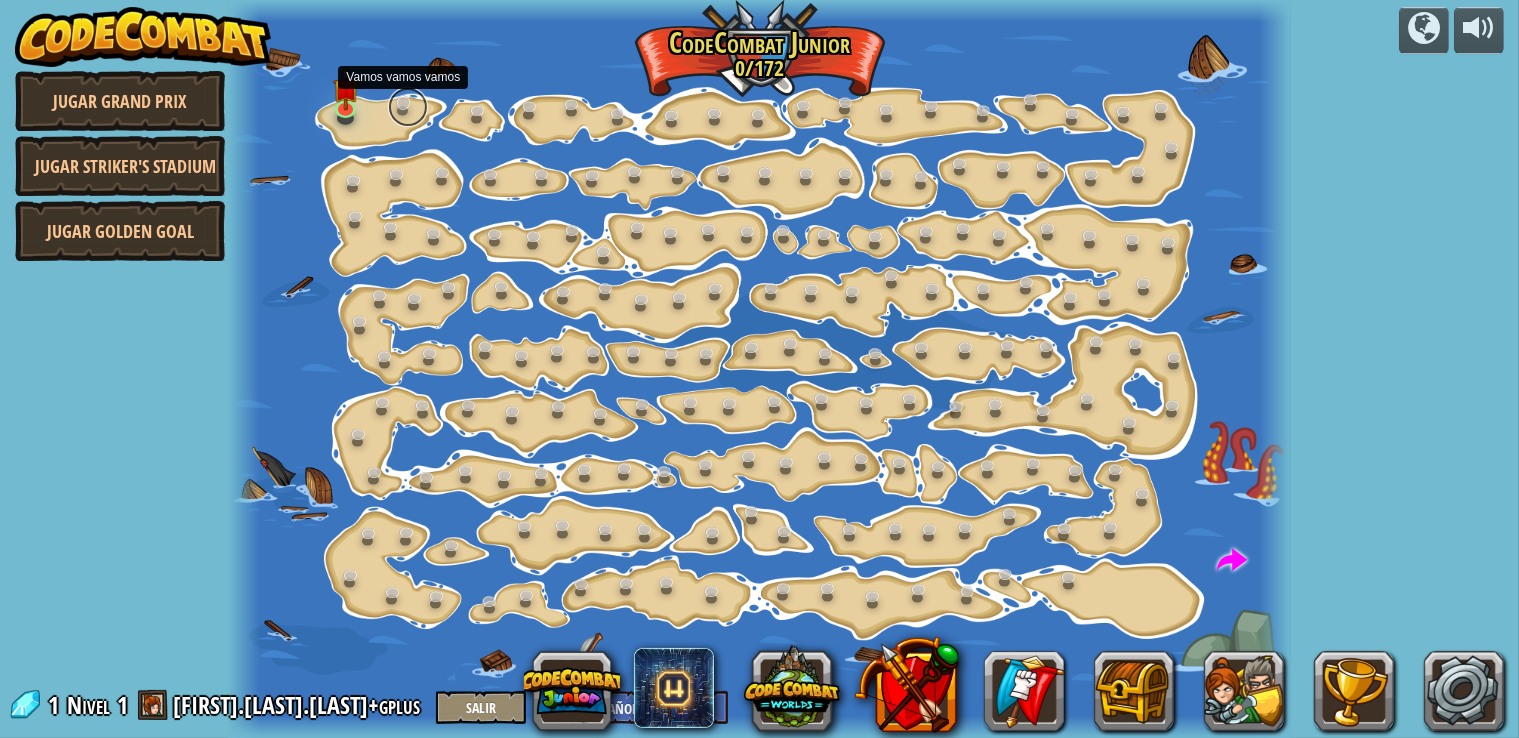 click at bounding box center (408, 107) 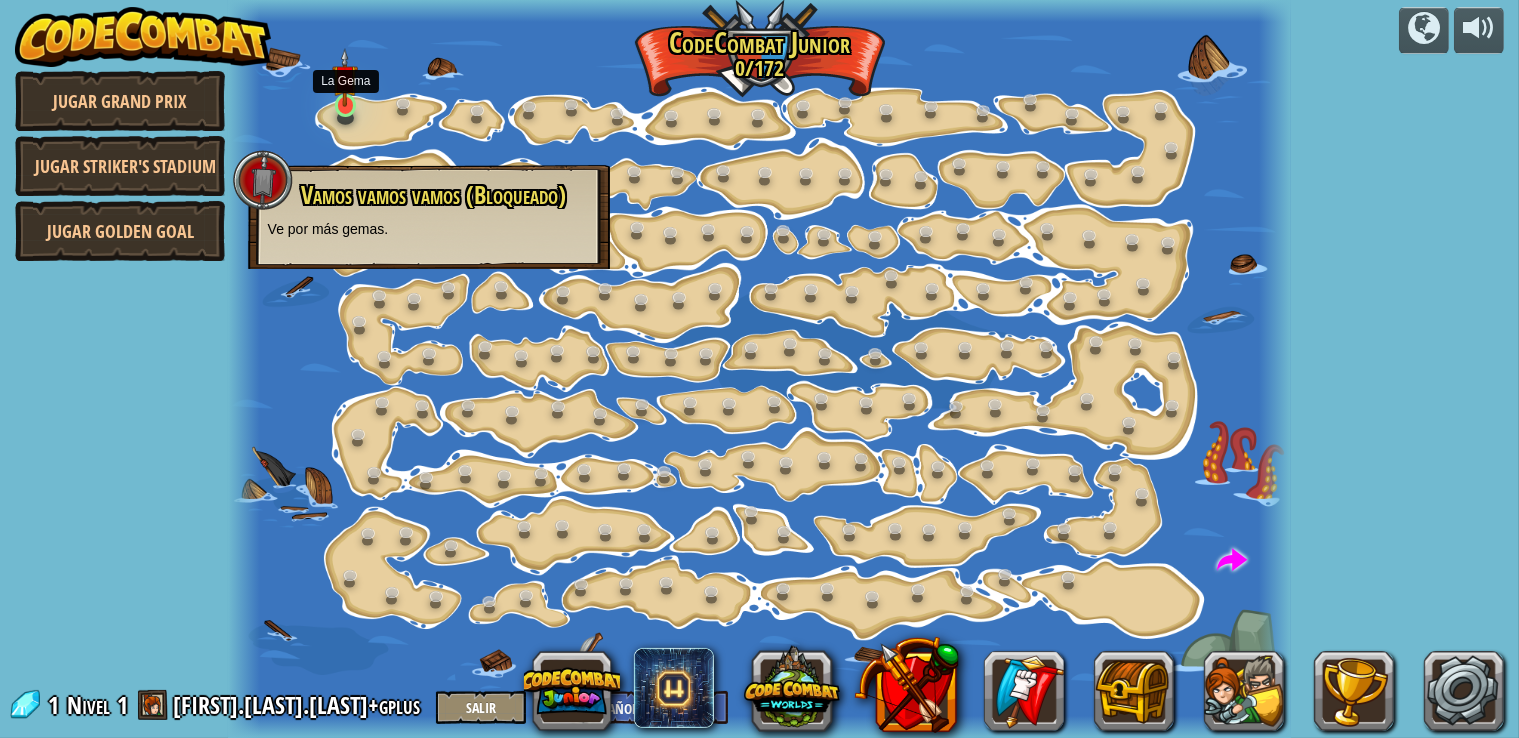 click at bounding box center (345, 78) 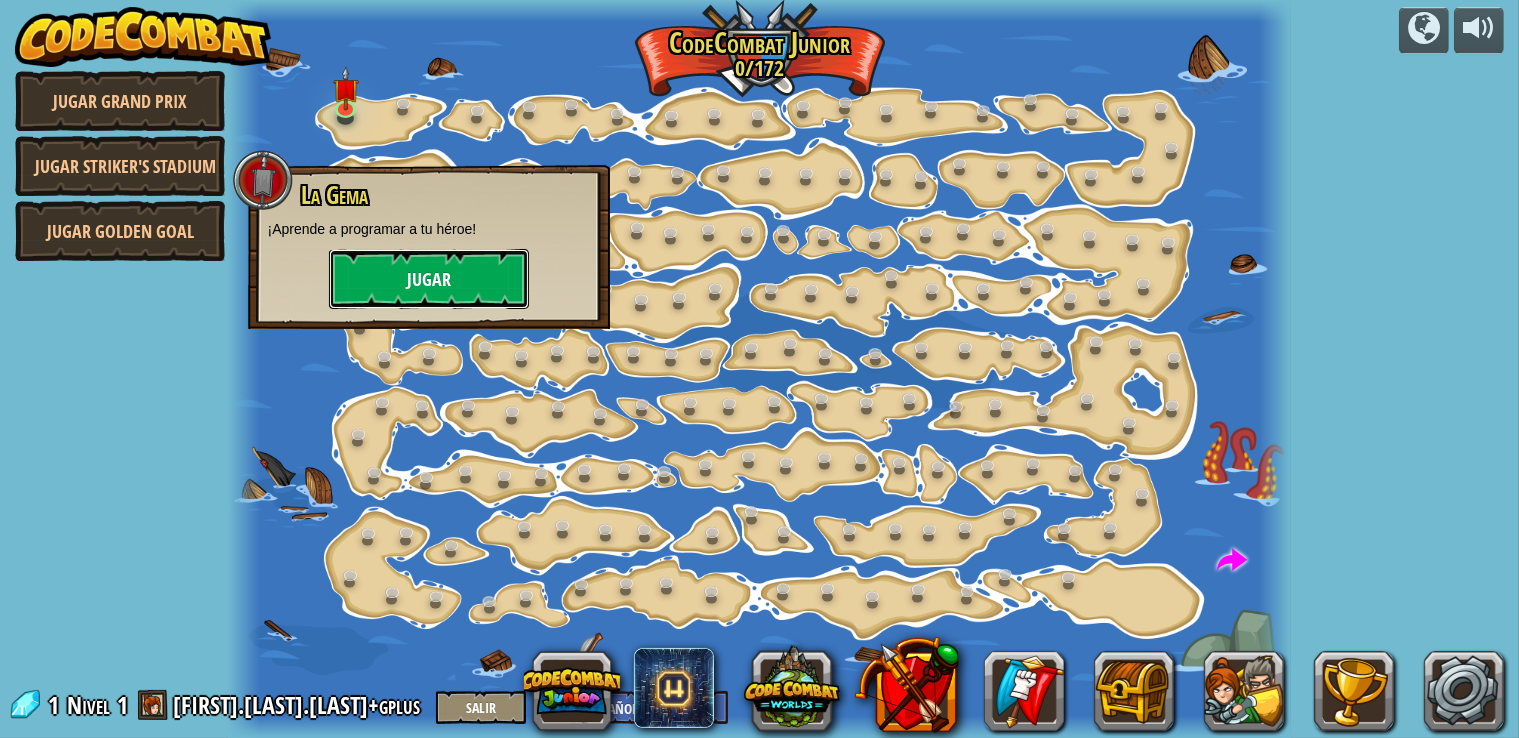 click on "Jugar" at bounding box center [429, 279] 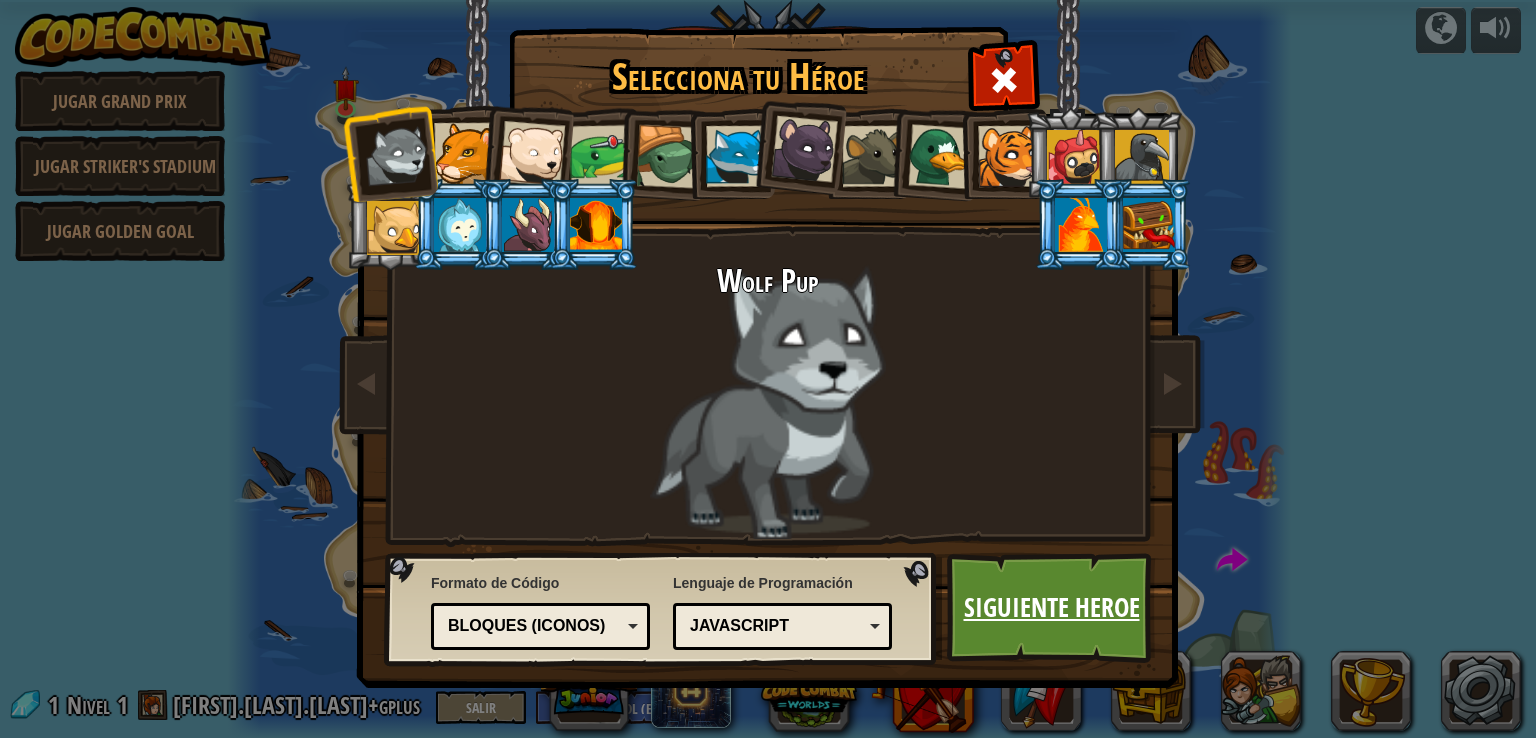 click on "Siguiente Heroe" at bounding box center (1051, 608) 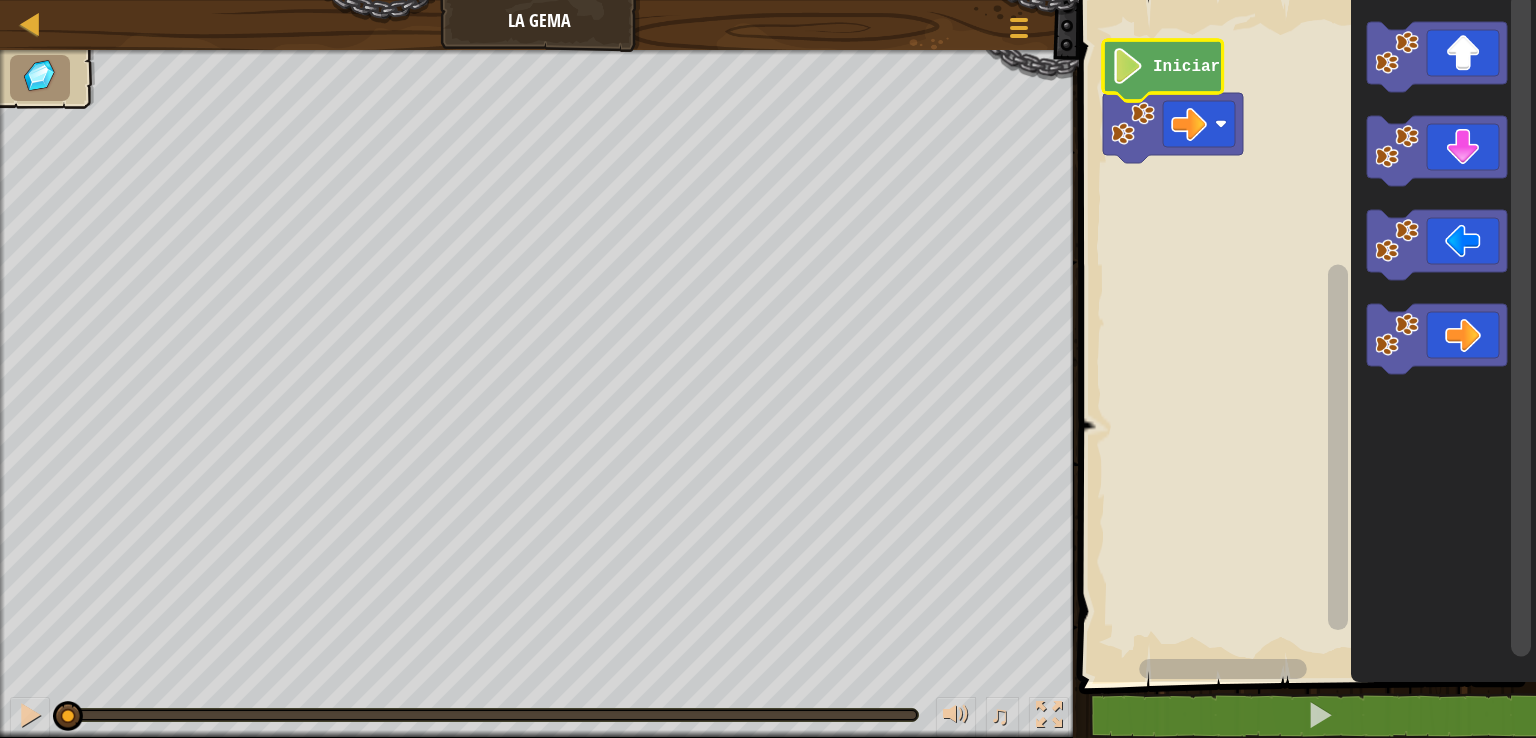 click 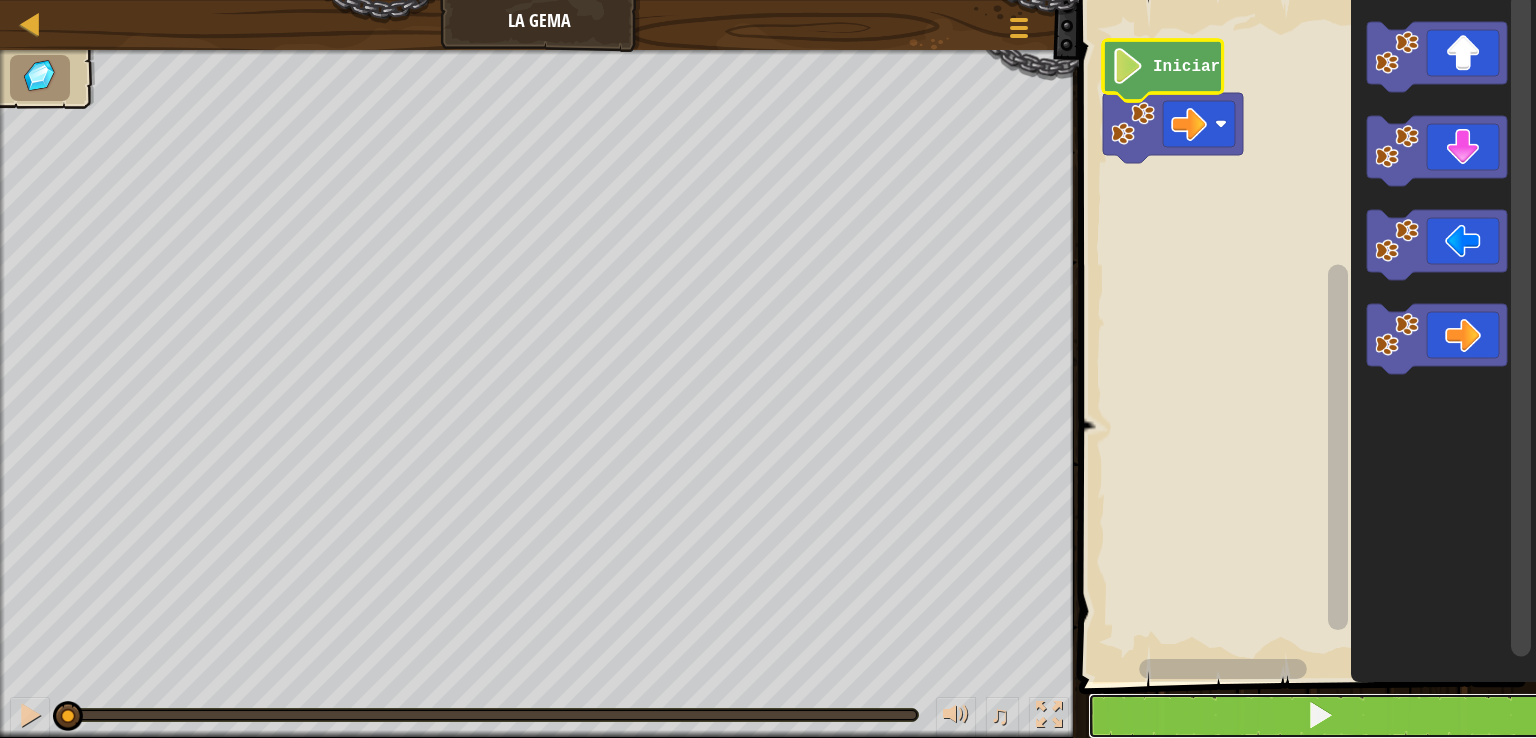 click at bounding box center (1319, 716) 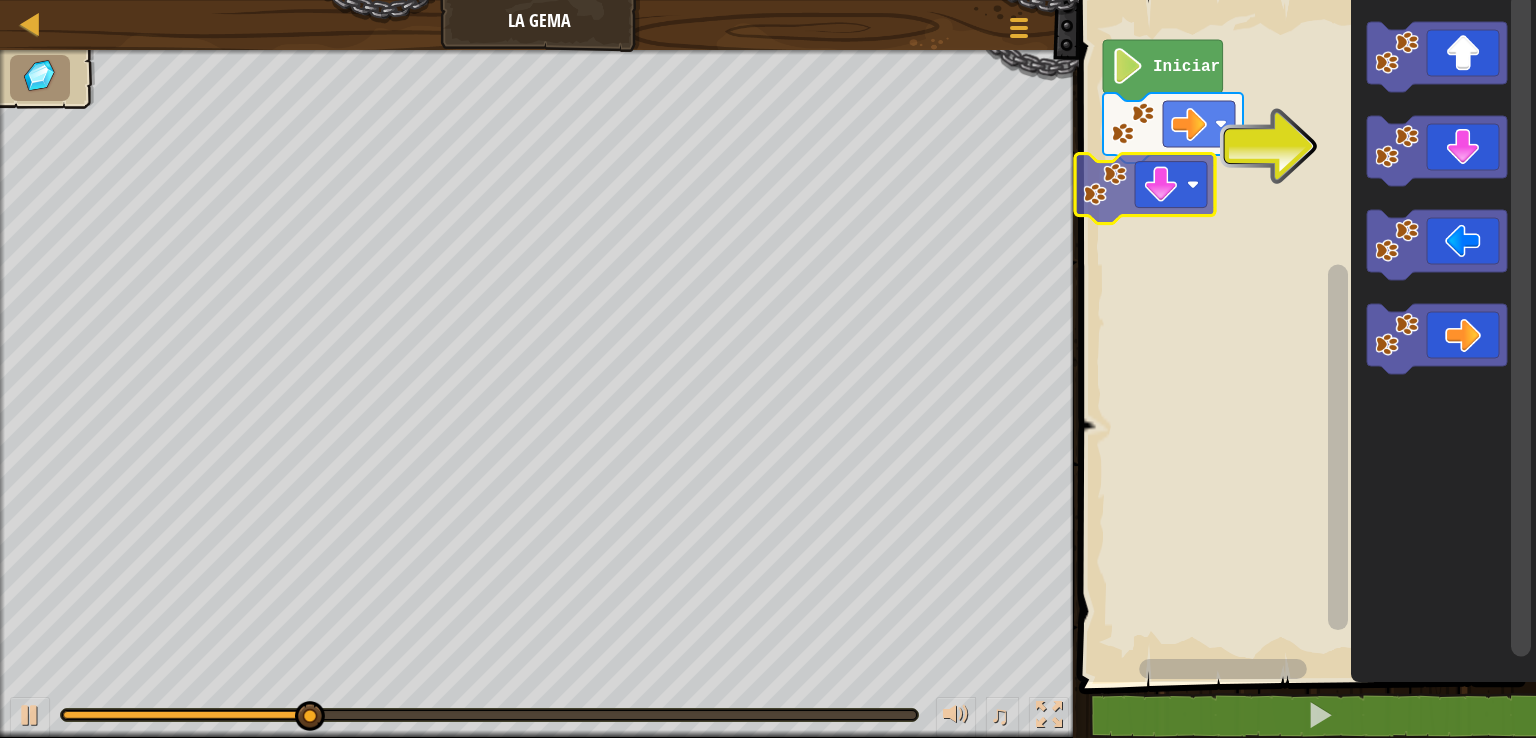 click on "Iniciar" at bounding box center (1304, 336) 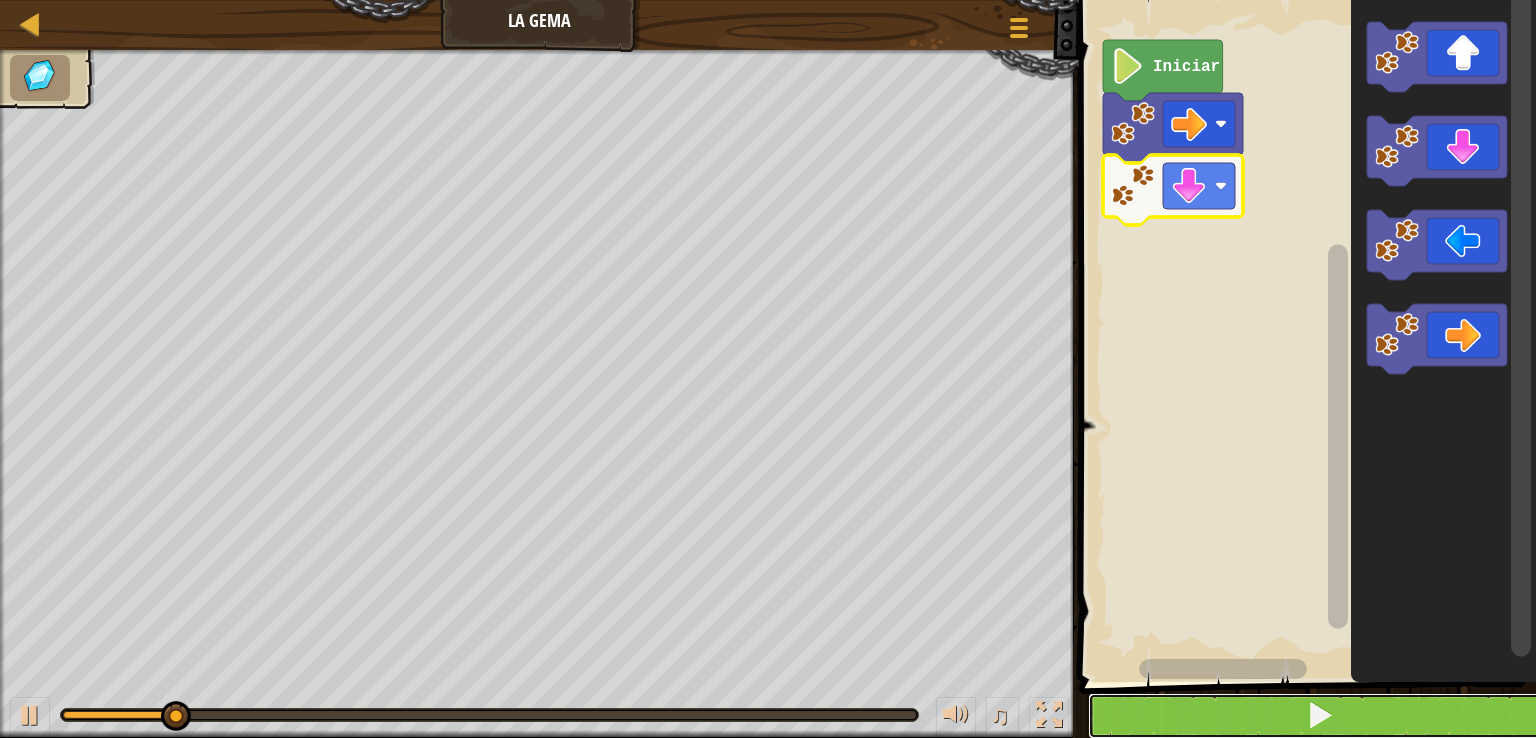 click at bounding box center (1319, 716) 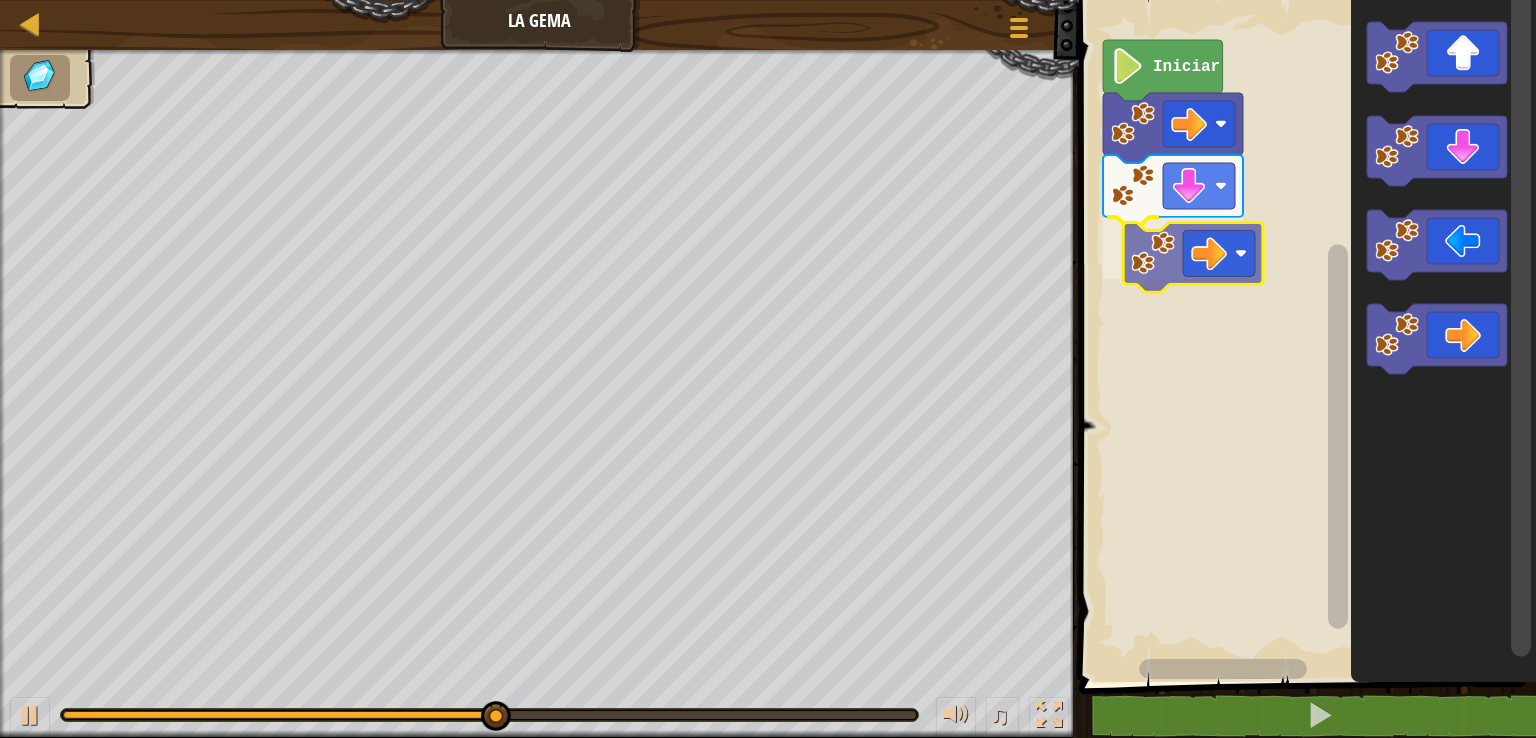 click on "Iniciar" at bounding box center [1304, 336] 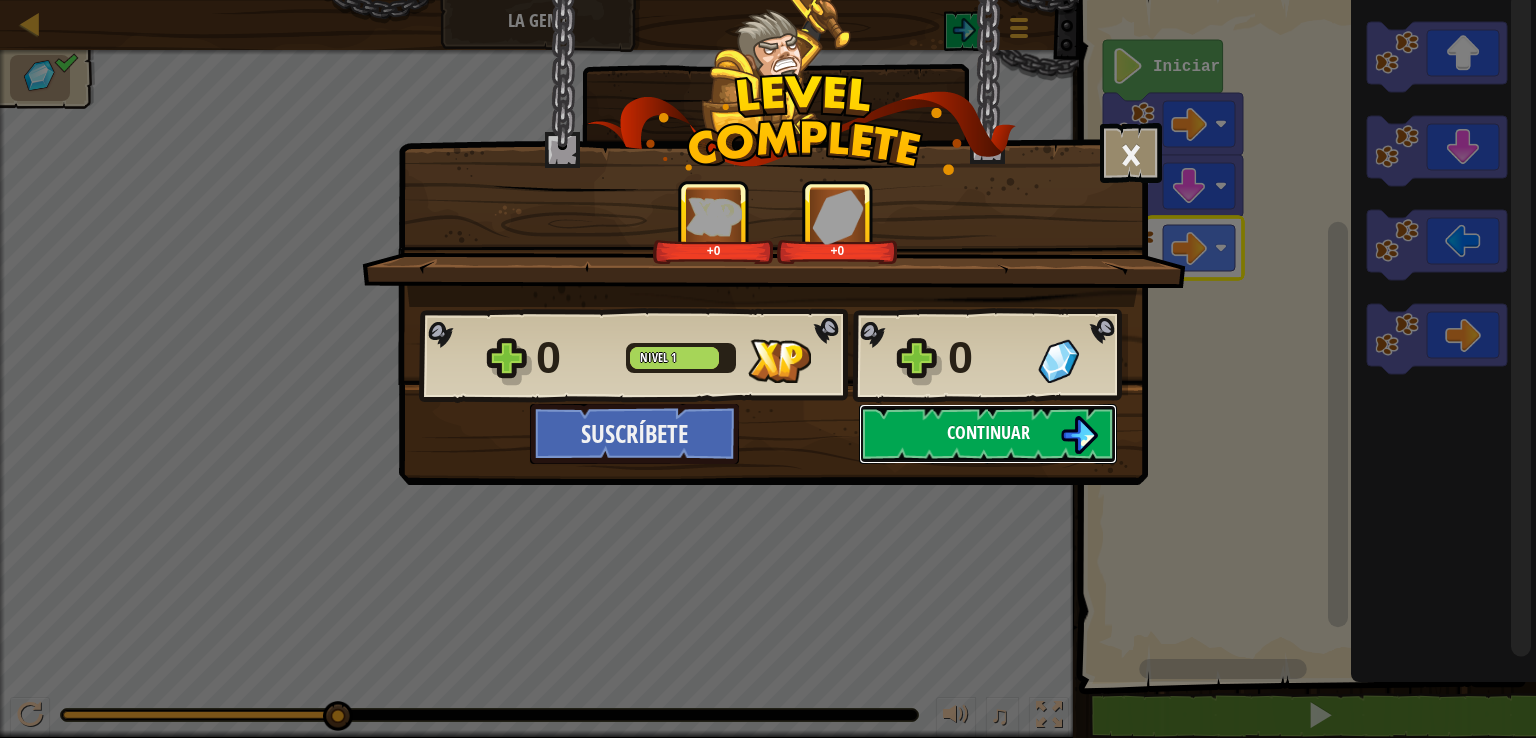 click on "Continuar" at bounding box center (988, 432) 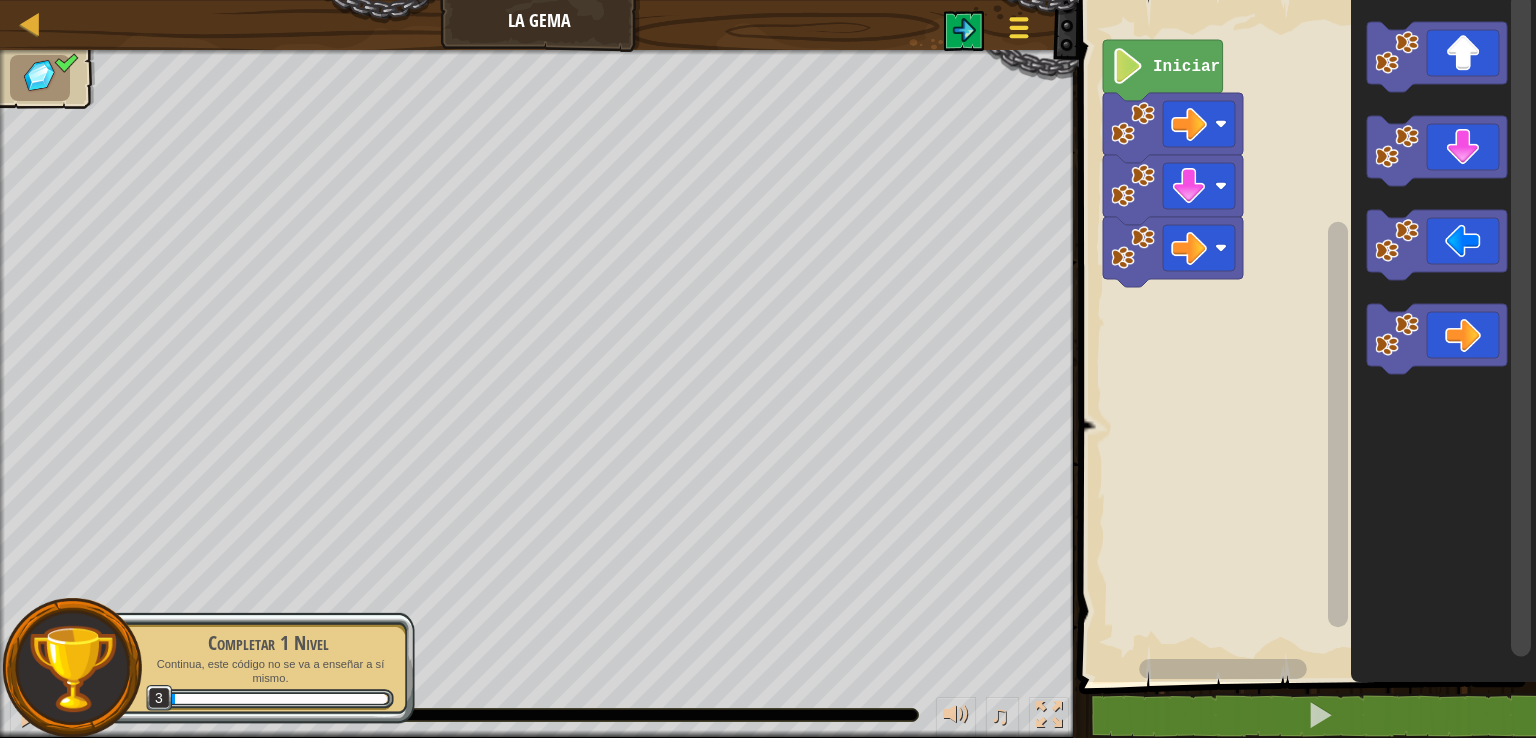 click at bounding box center [1019, 28] 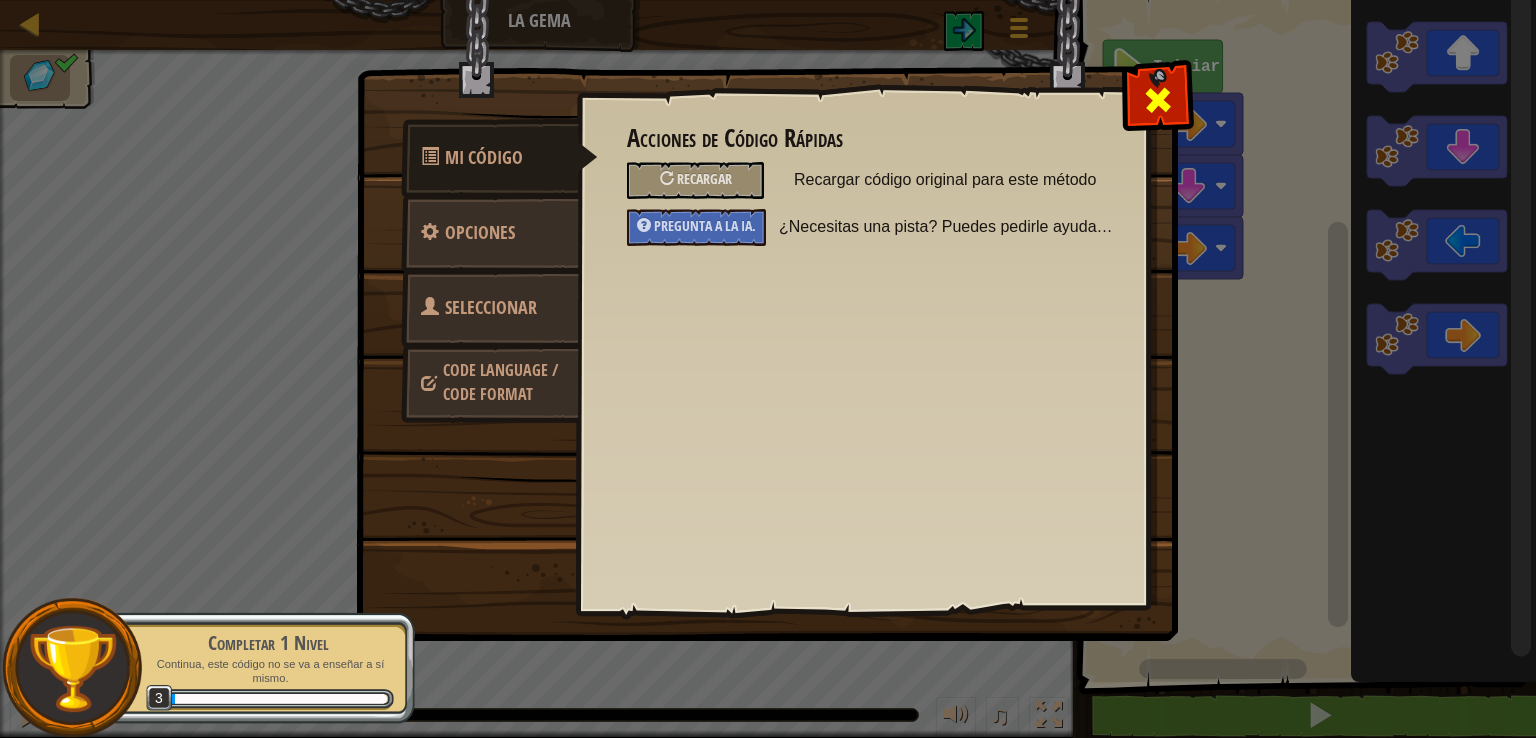 click at bounding box center (1158, 100) 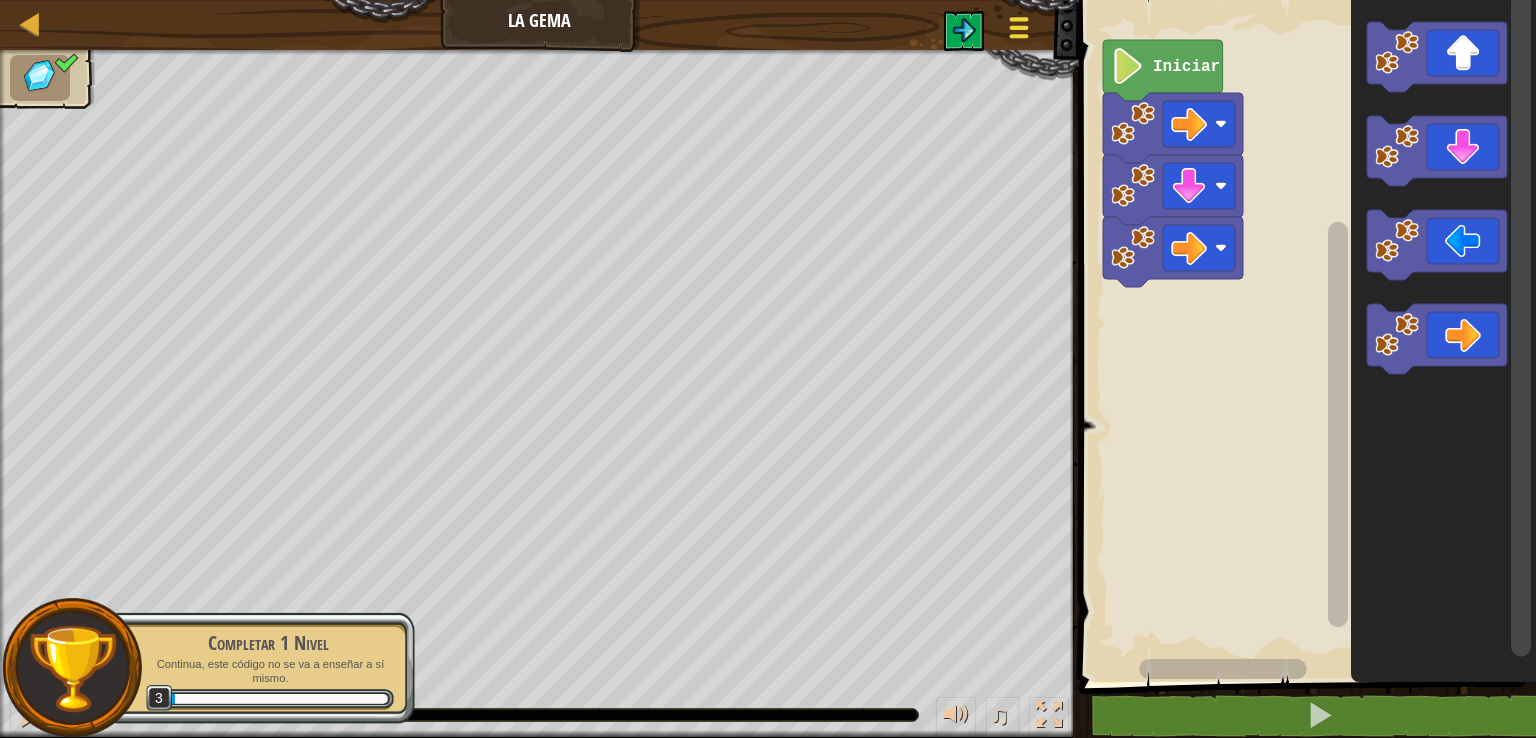 click at bounding box center (1019, 27) 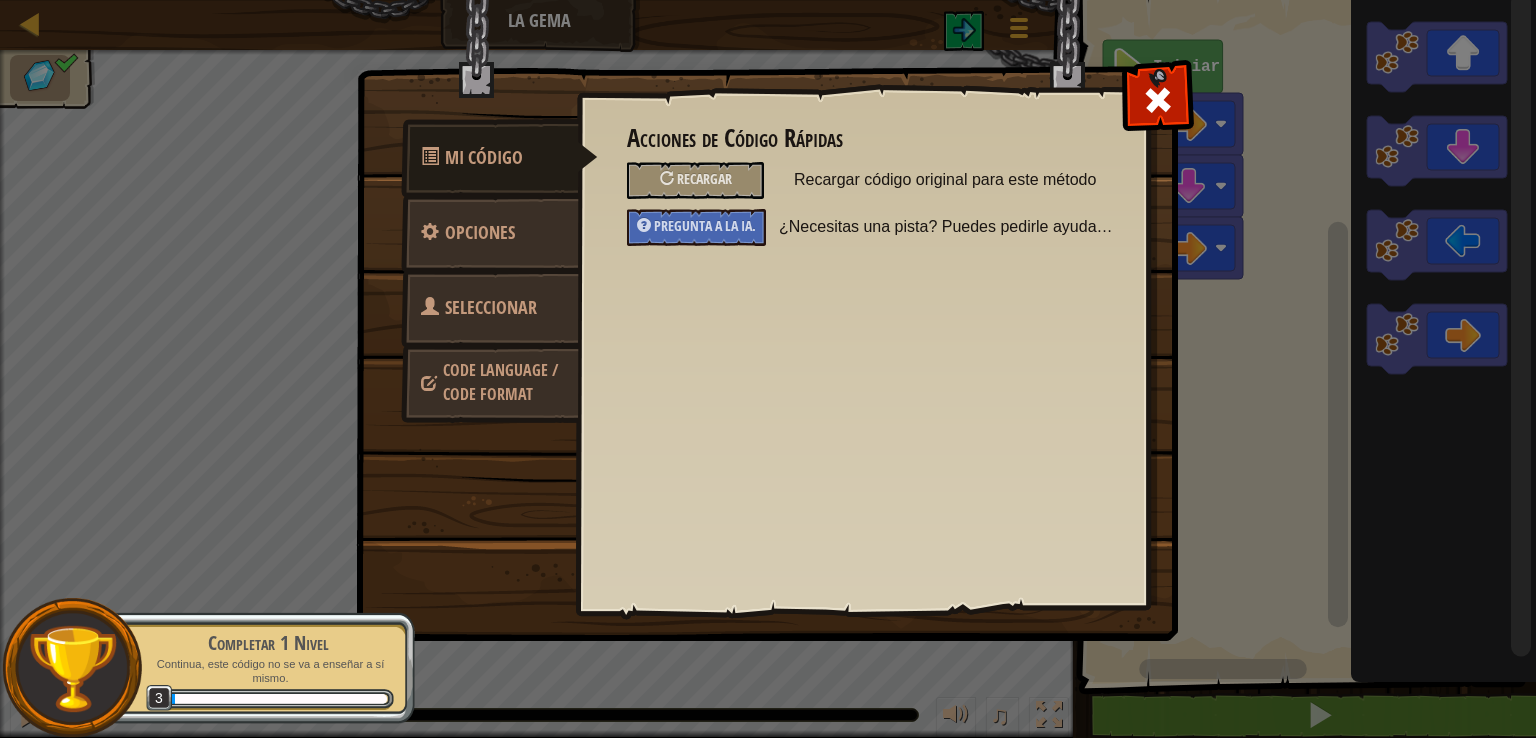 drag, startPoint x: 1170, startPoint y: 94, endPoint x: 1160, endPoint y: 84, distance: 14.142136 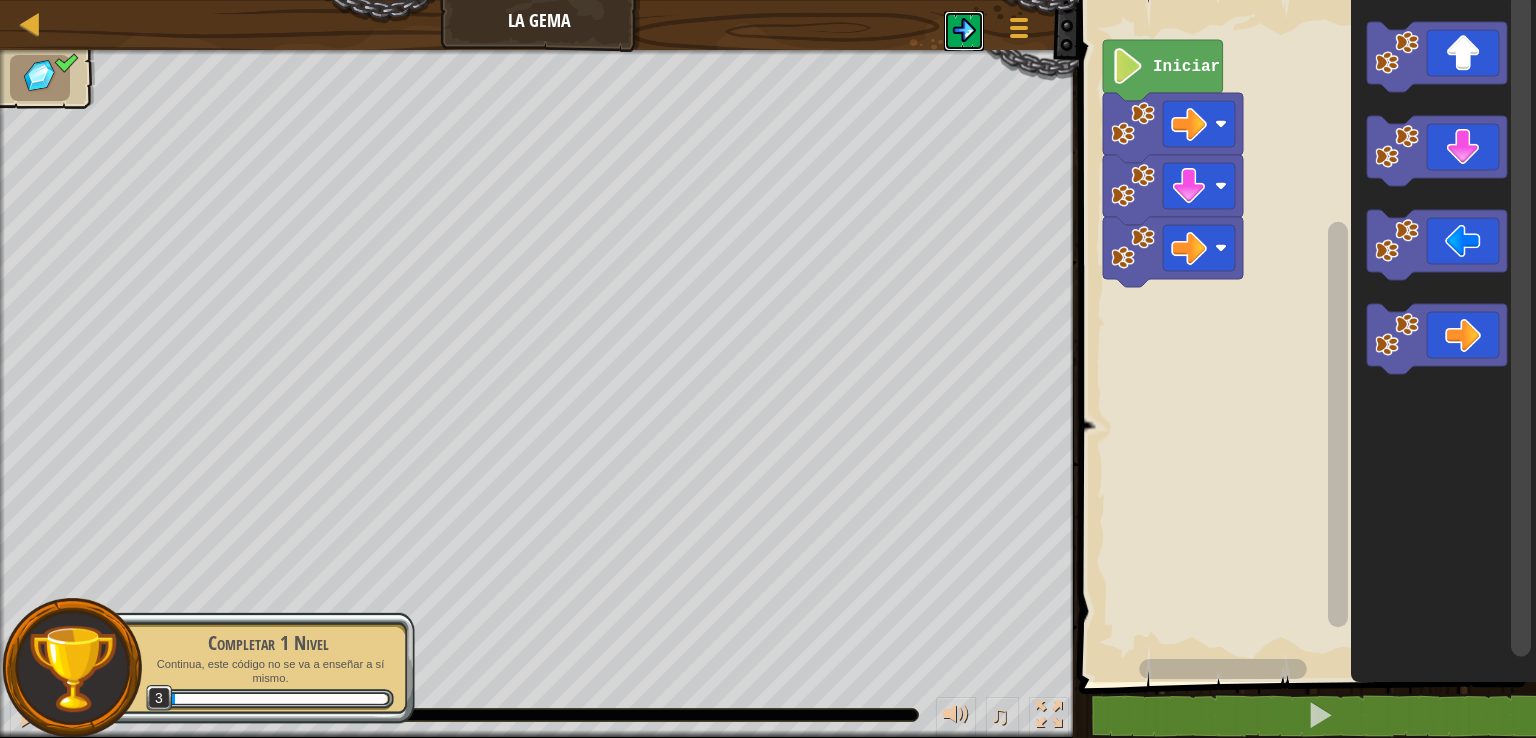 click at bounding box center (964, 30) 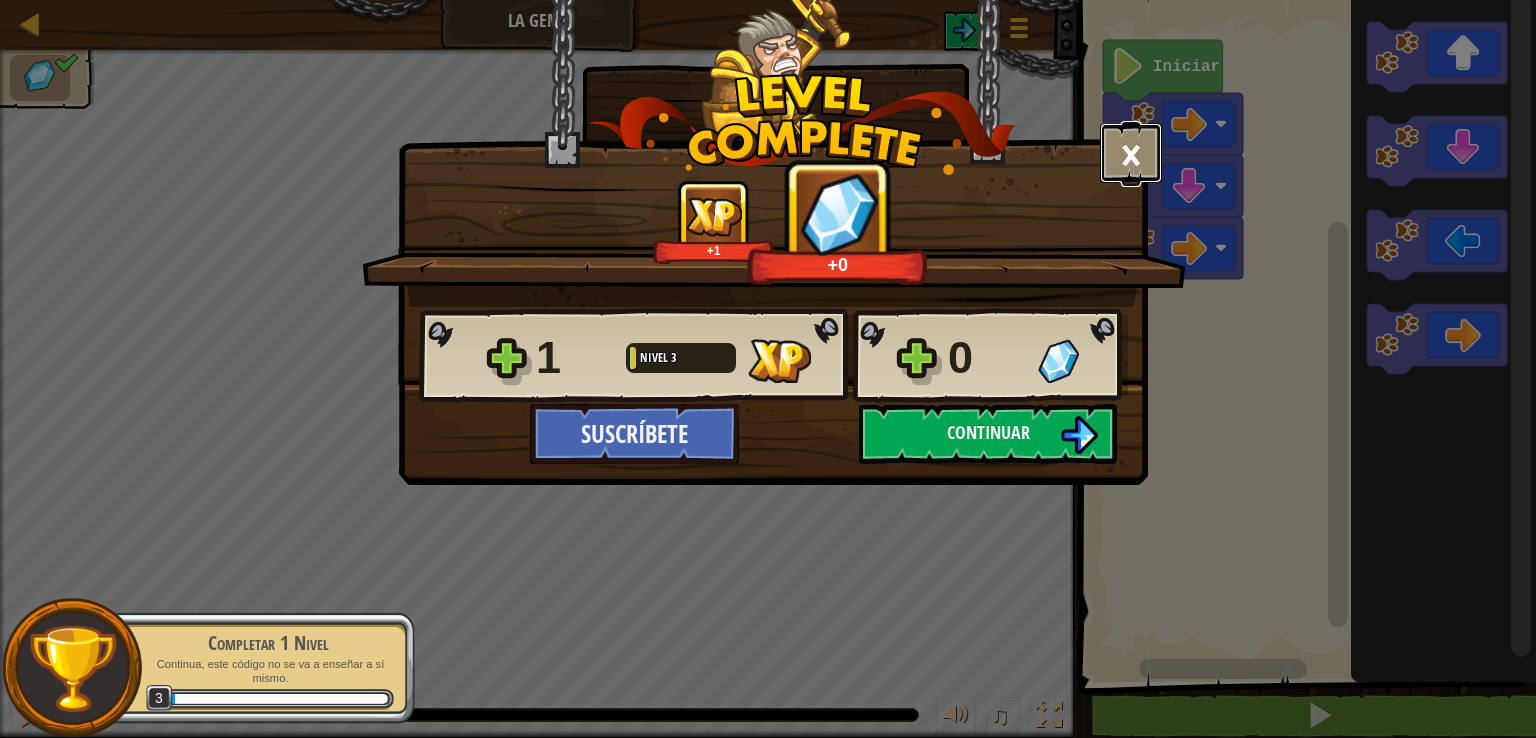 click on "×" at bounding box center (1131, 153) 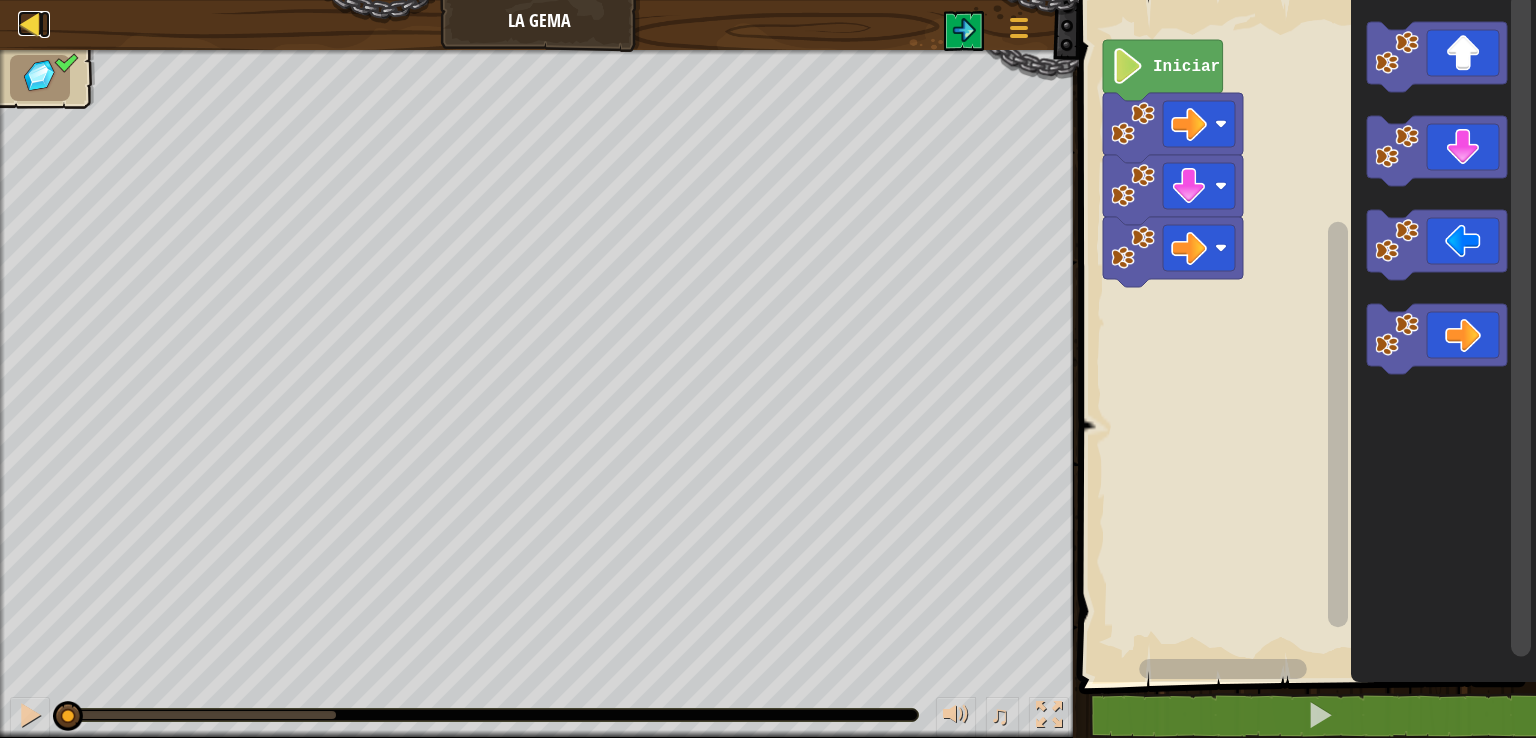 click at bounding box center [30, 23] 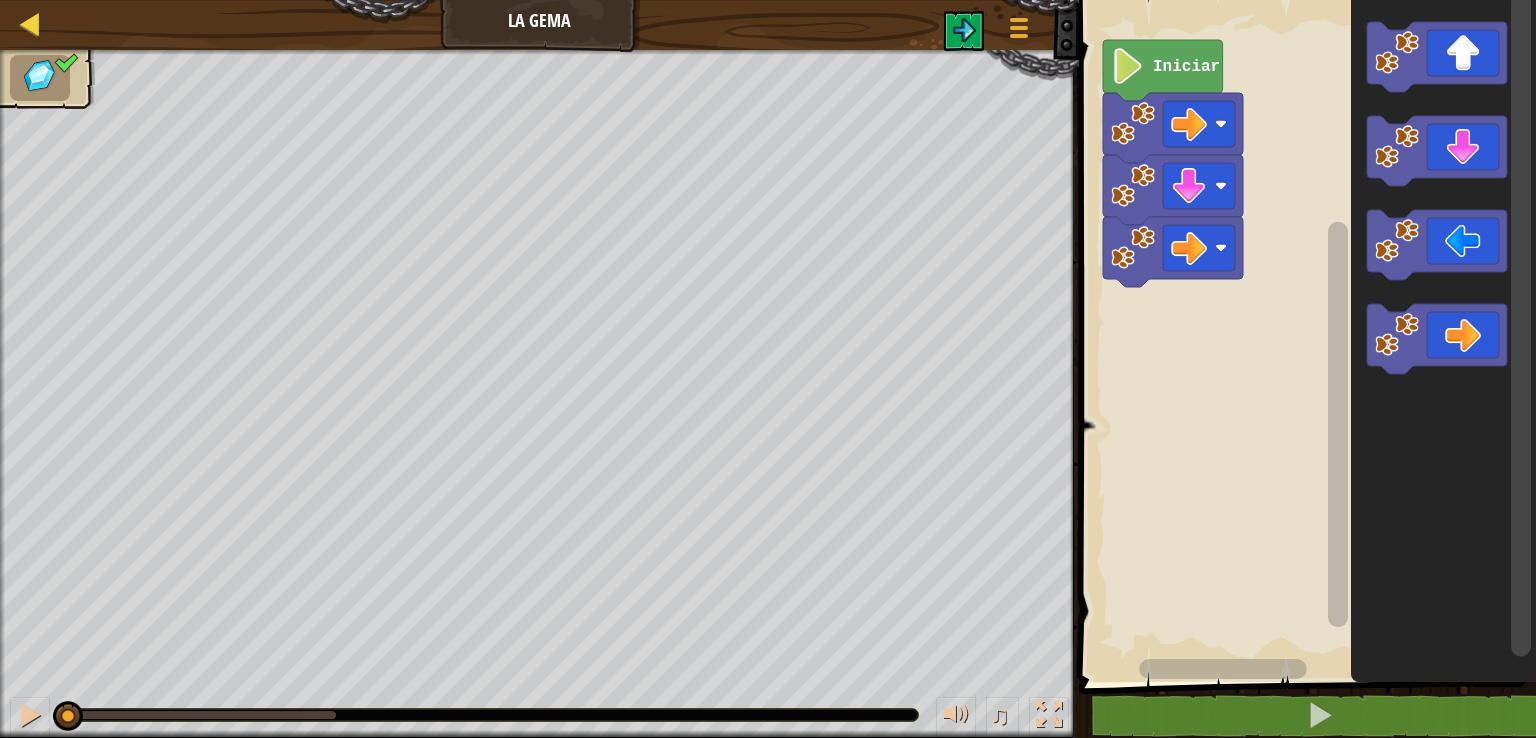 select on "es-ES" 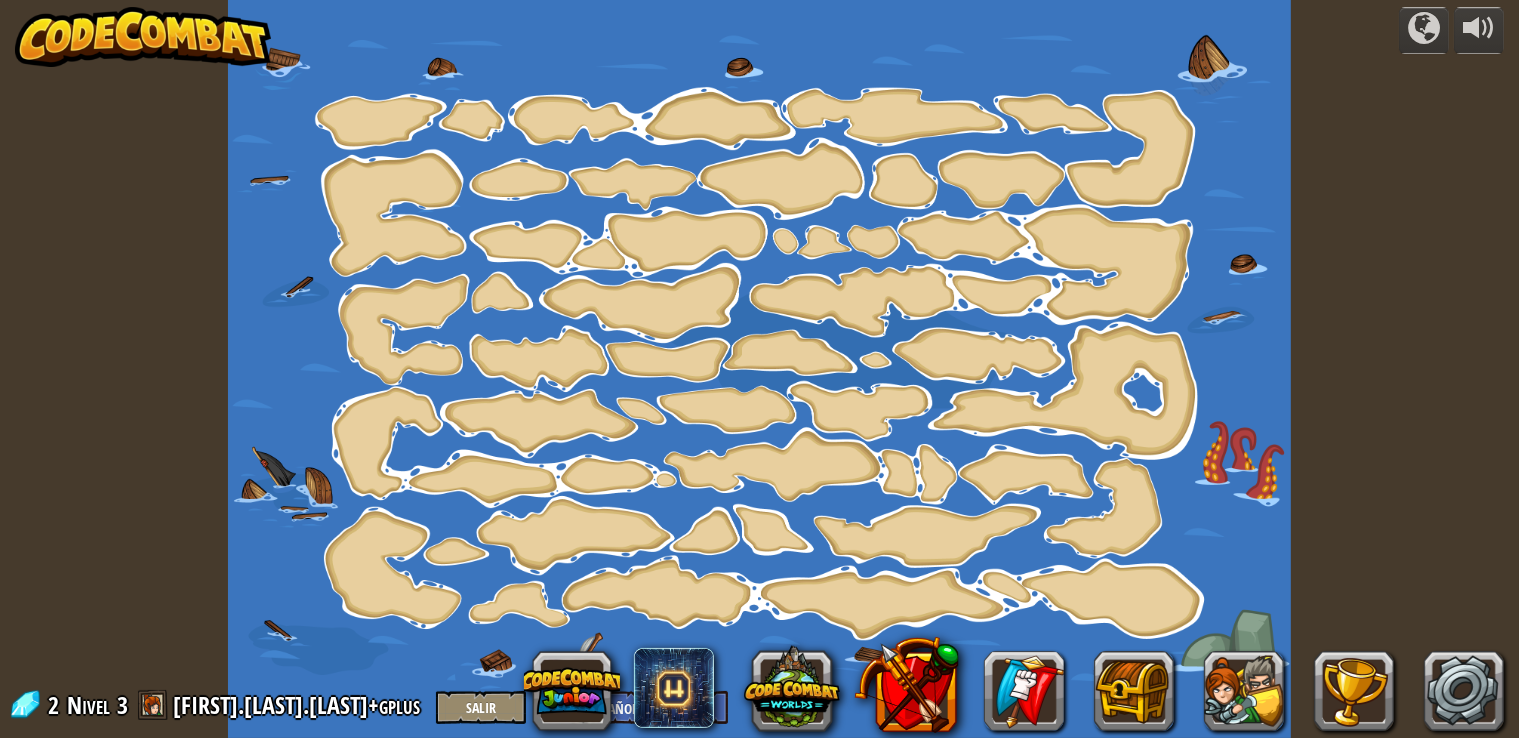 select on "es-ES" 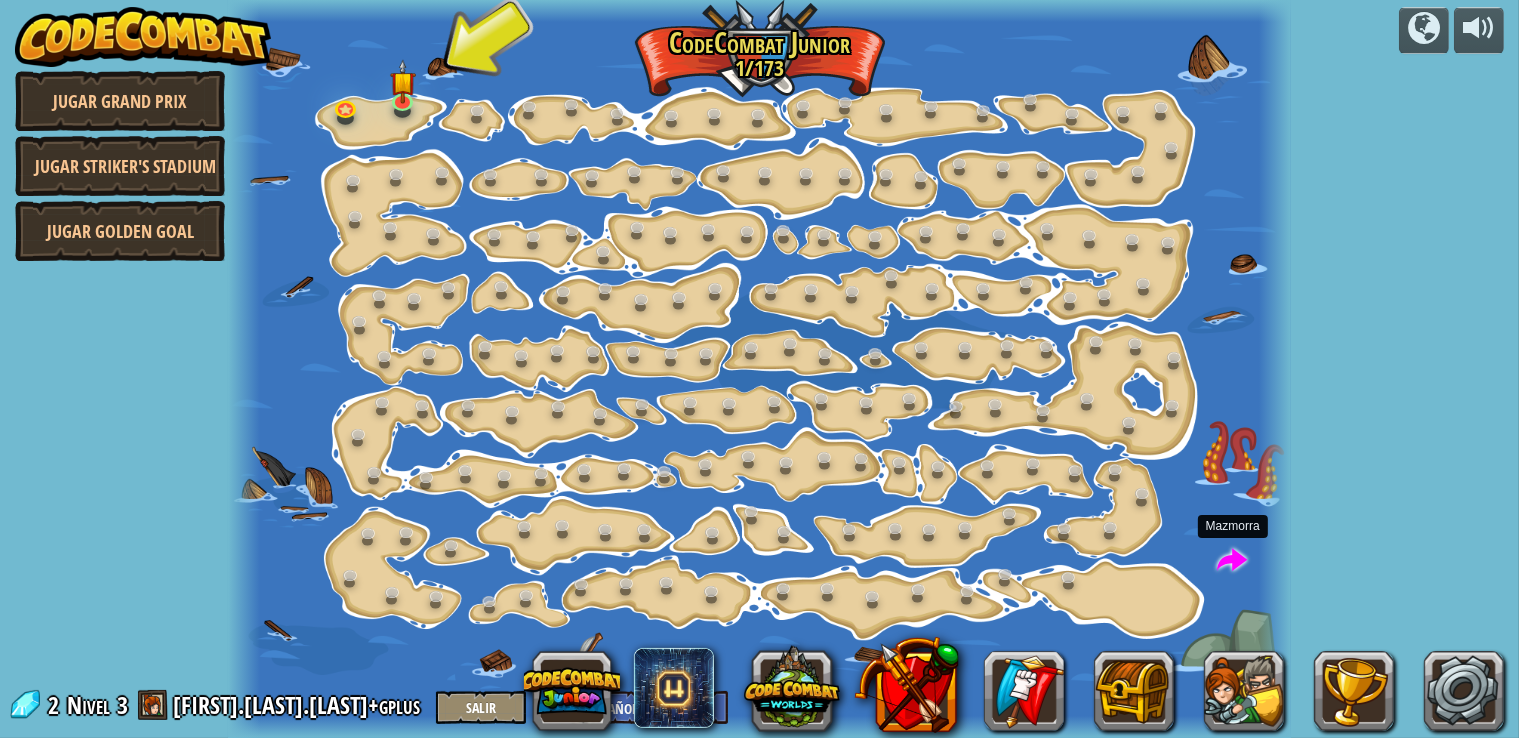 click at bounding box center (1232, 561) 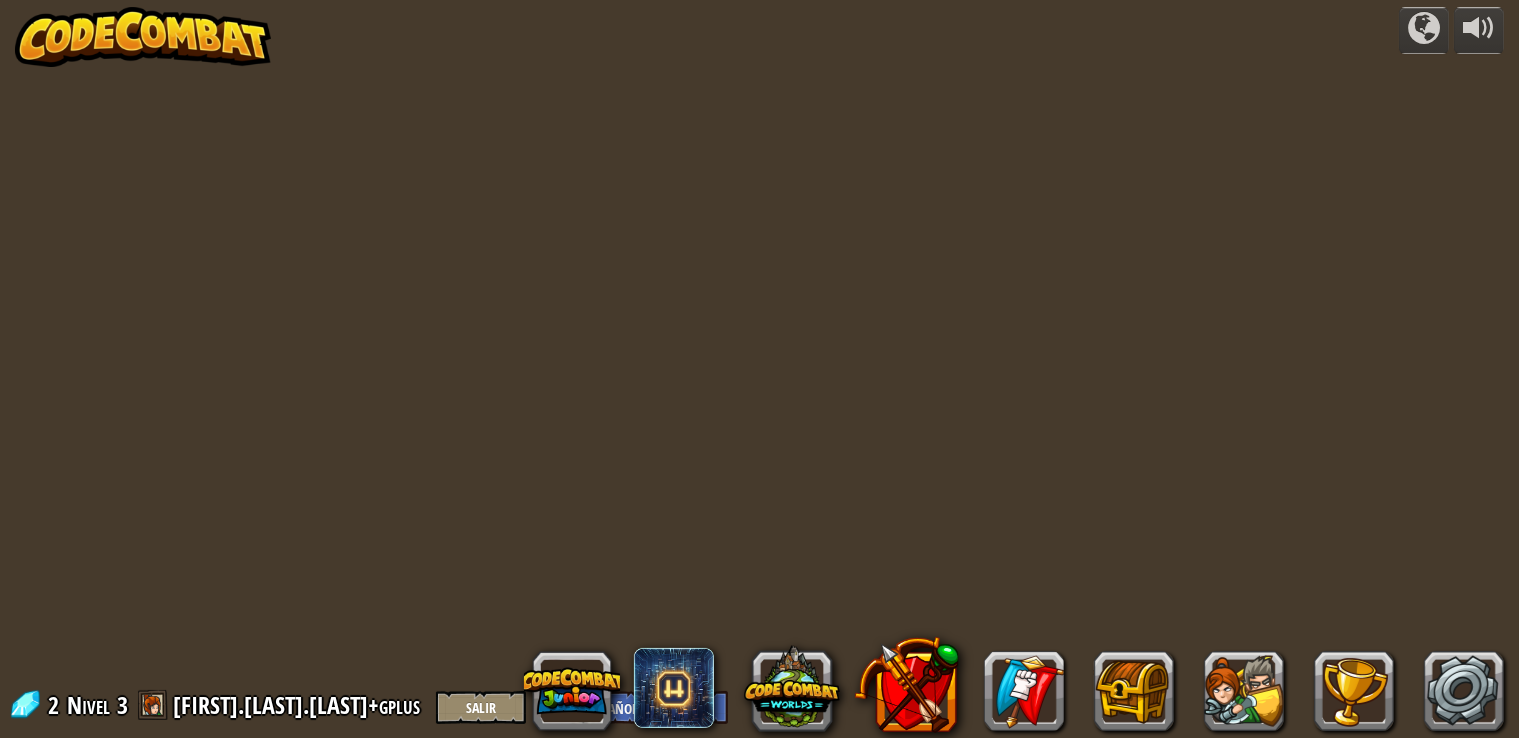 select on "es-ES" 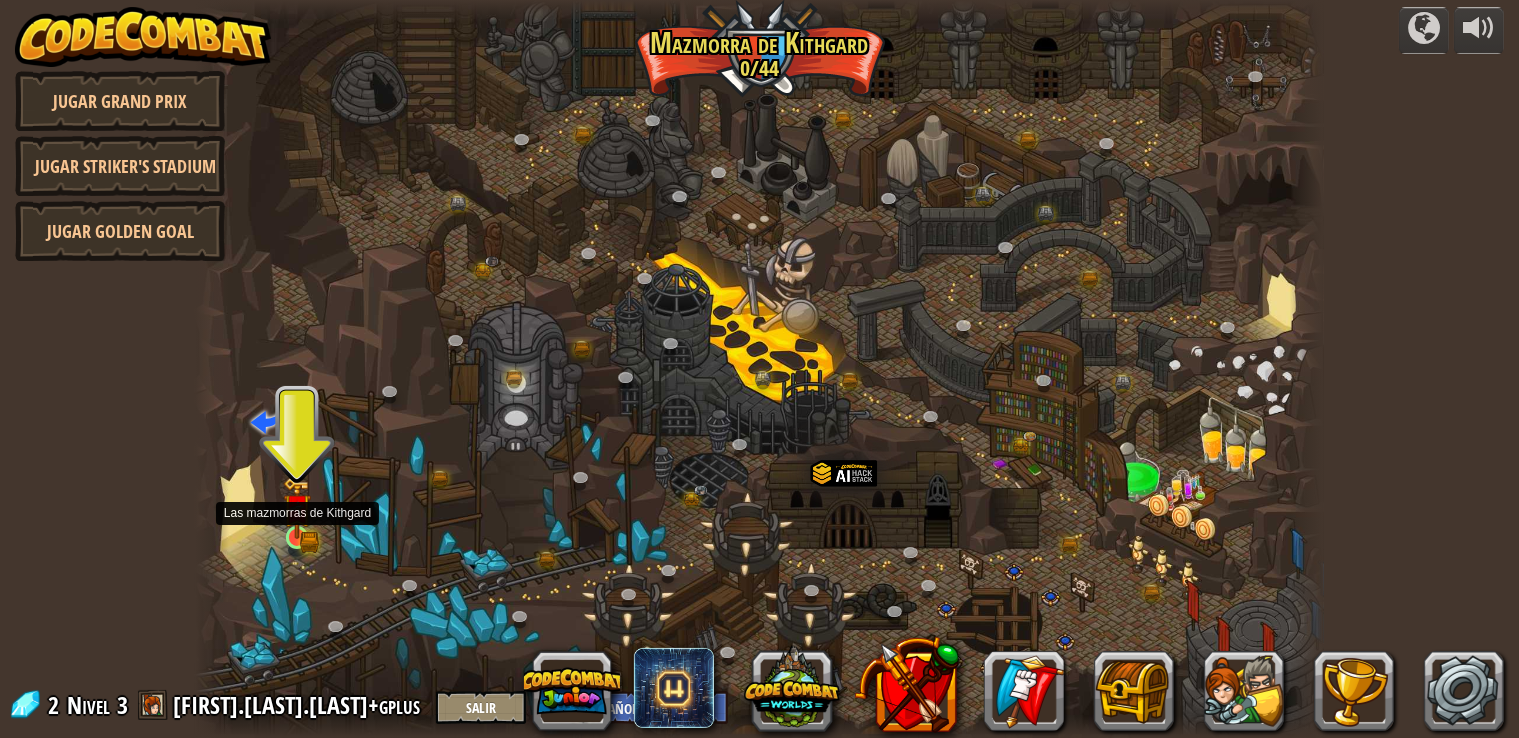 click at bounding box center (297, 508) 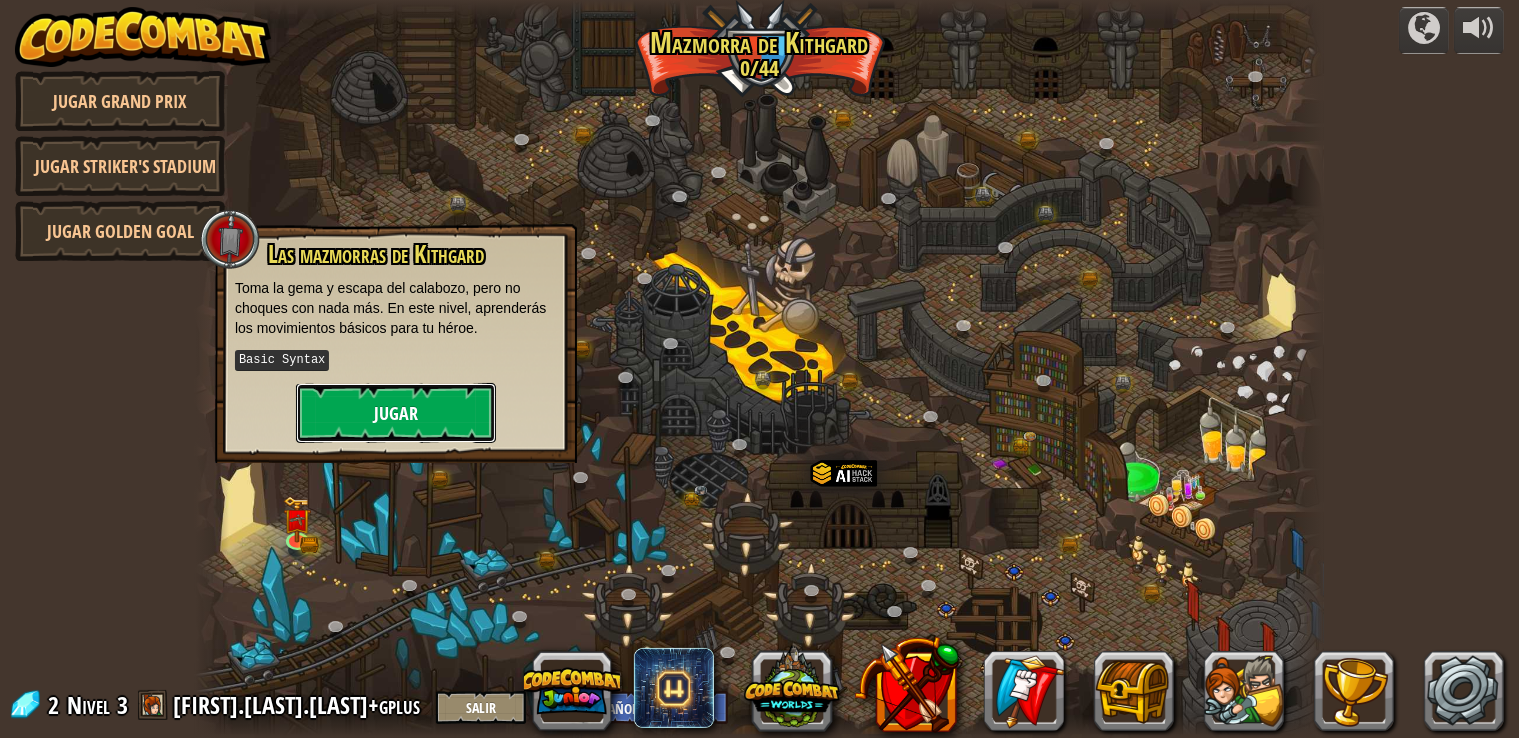 click on "Jugar" at bounding box center (396, 413) 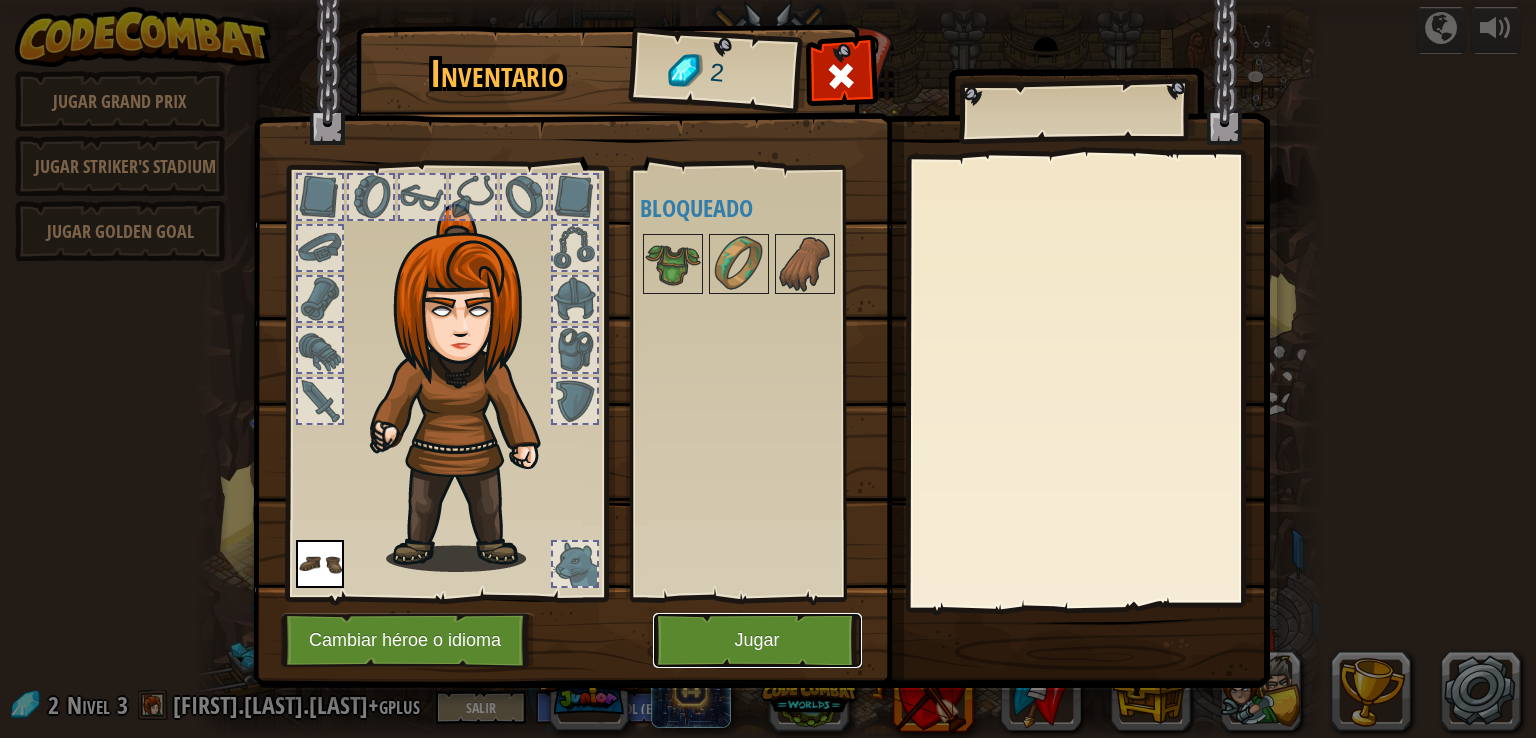 click on "Jugar" at bounding box center [757, 640] 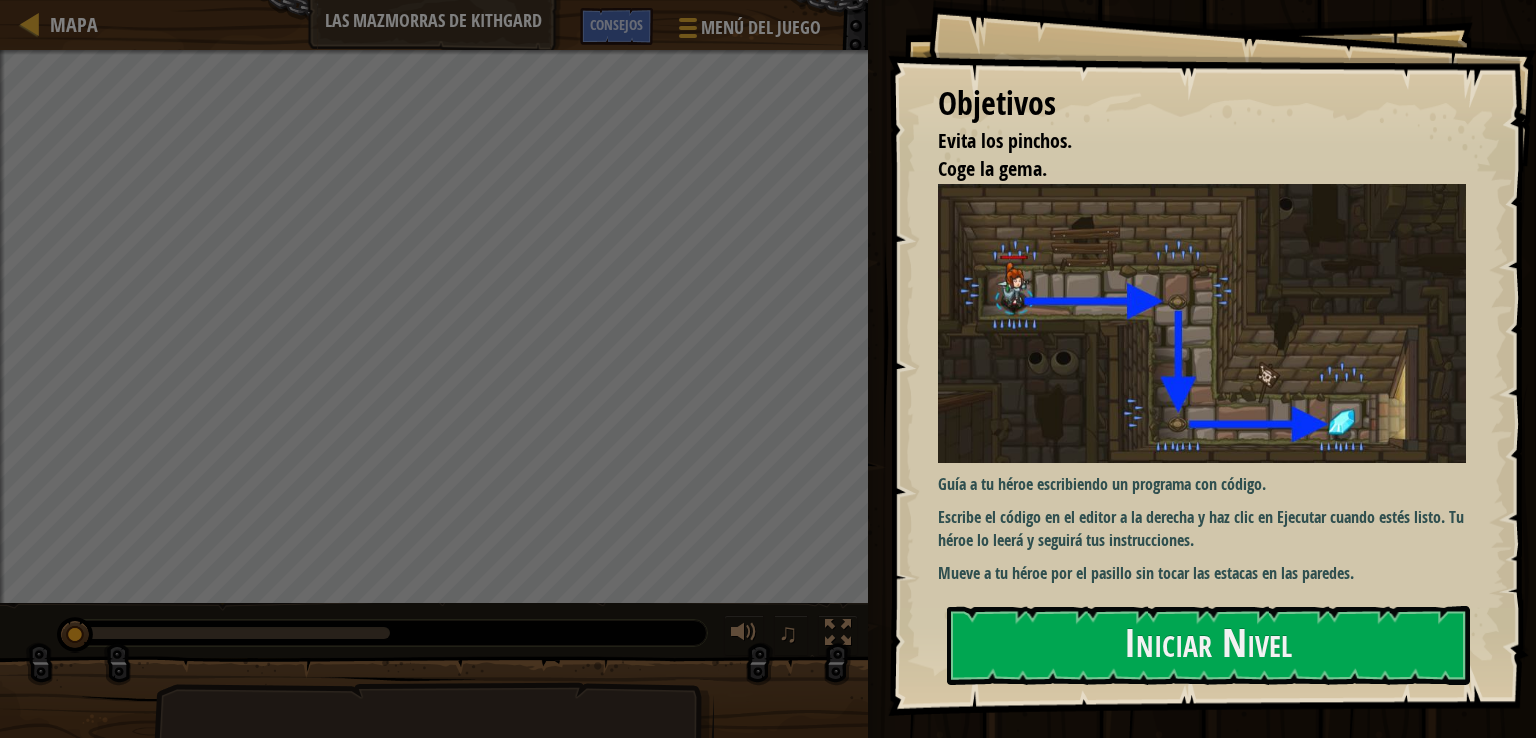 click on "Objetivos Evita los pinchos. Coge la gema.
Guía a tu héroe escribiendo un programa con código.
Escribe el código en el editor a la derecha y haz clic en Ejecutar cuando estés listo. Tu héroe lo leerá y seguirá tus instrucciones.
Mueve a tu héroe por el pasillo sin tocar las estacas en las paredes.
Iniciar Nivel Error al cargar desde el servidor. Intenta refrescar la página. Necesitas una suscripción para jugar este nivel. Suscríbete Necesitarás unirte a un curso para jugar este nivel. Volver a mis cursos Pide a tu profesor que te asigne una licencia para que puedas seguir jugando a CodeCombat. Volver a mis cursos Este nivel está bloqueado. Volver a mis cursos" at bounding box center [1212, 358] 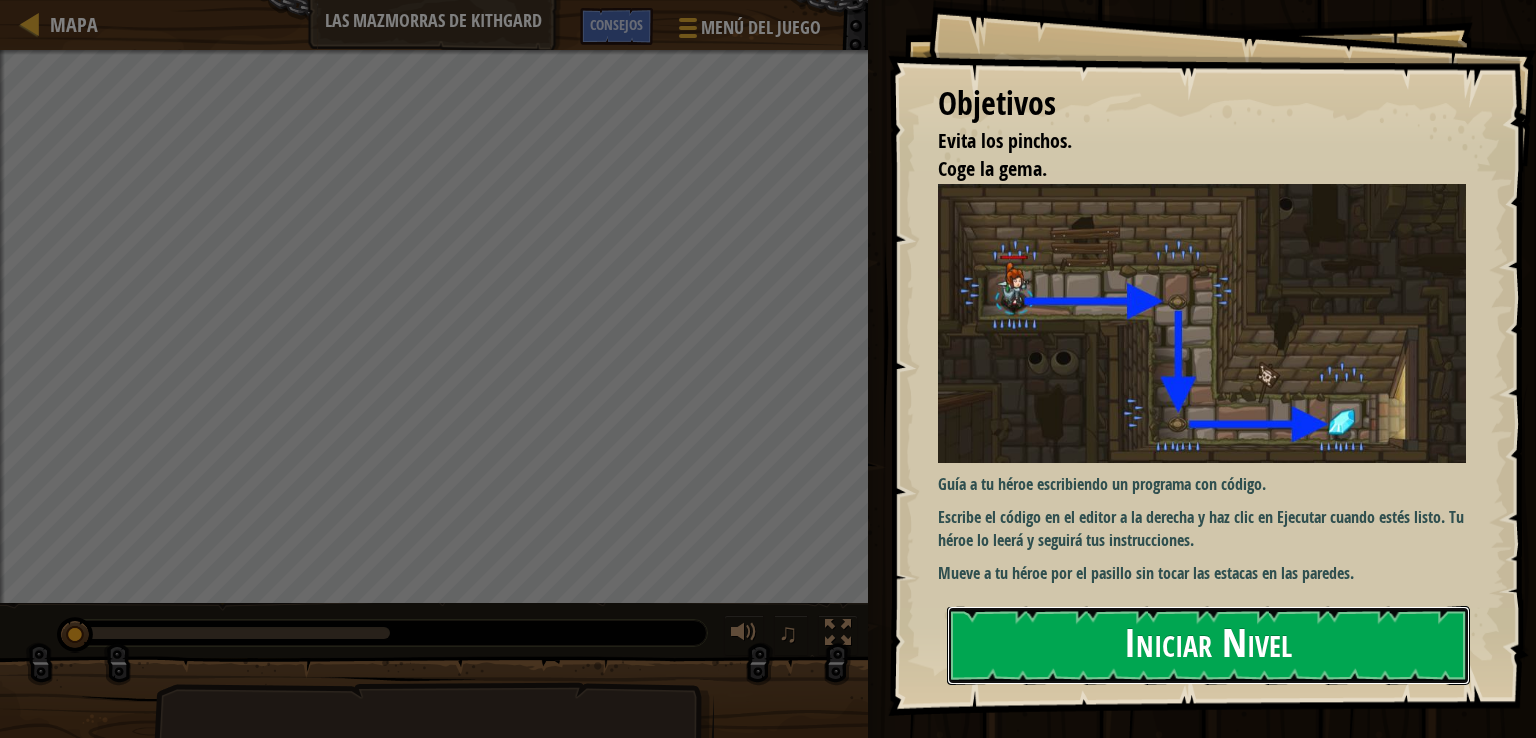 click on "Iniciar Nivel" at bounding box center (1208, 645) 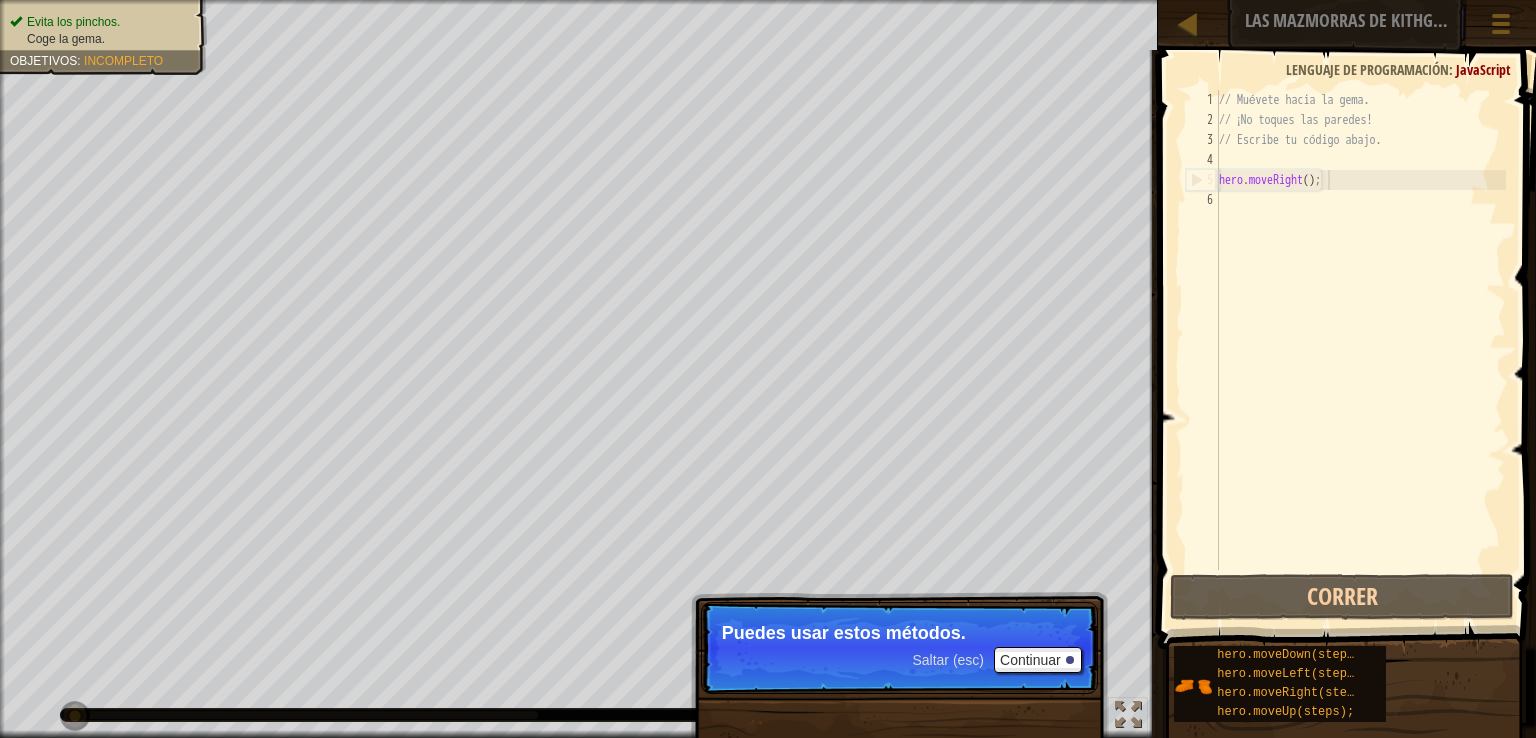 click on "// Muévete hacia la gema. // ¡No toques las paredes! // Escribe tu código abajo. hero . moveRight ( ) ;" at bounding box center [1360, 350] 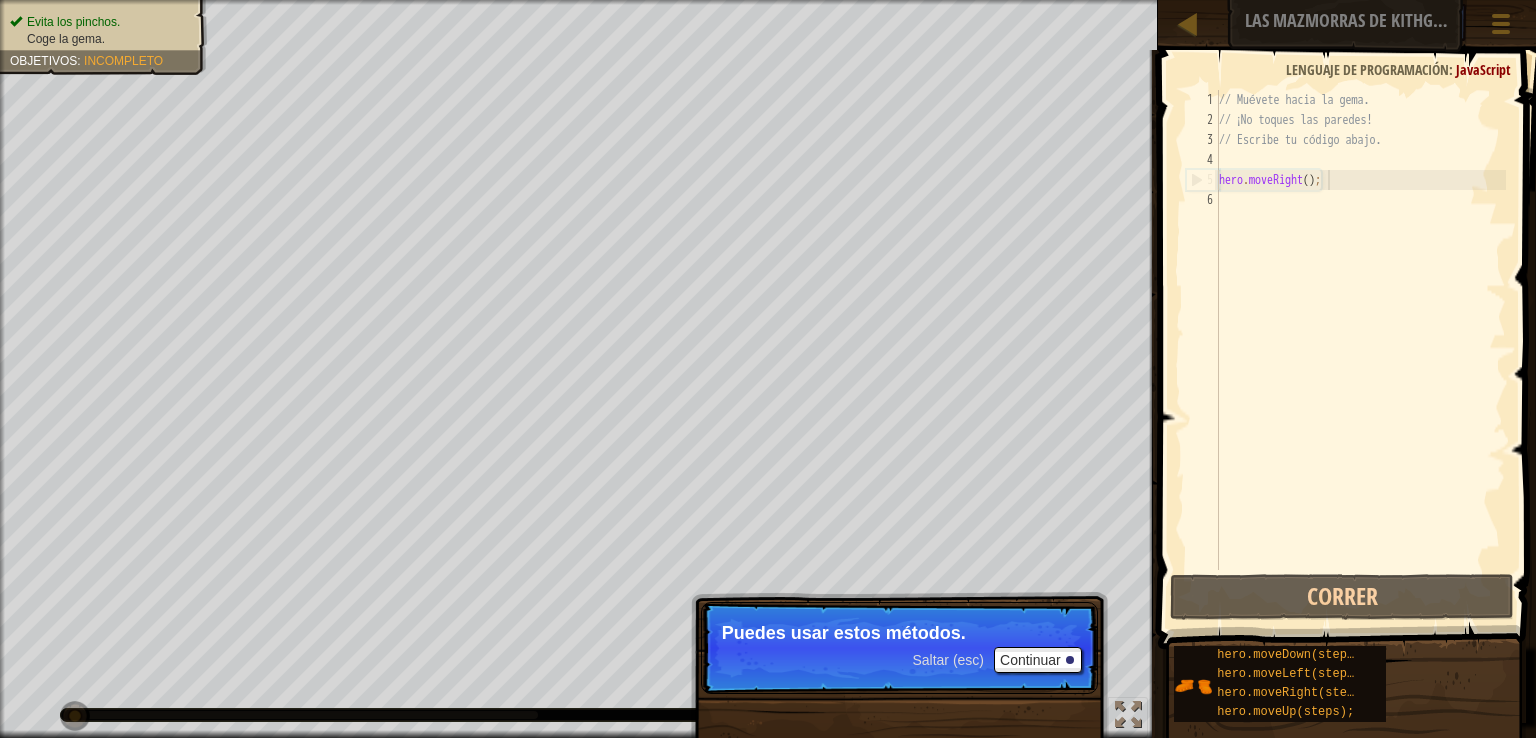 click on "Saltar (esc) Continuar  Puedes usar estos métodos." at bounding box center (899, 648) 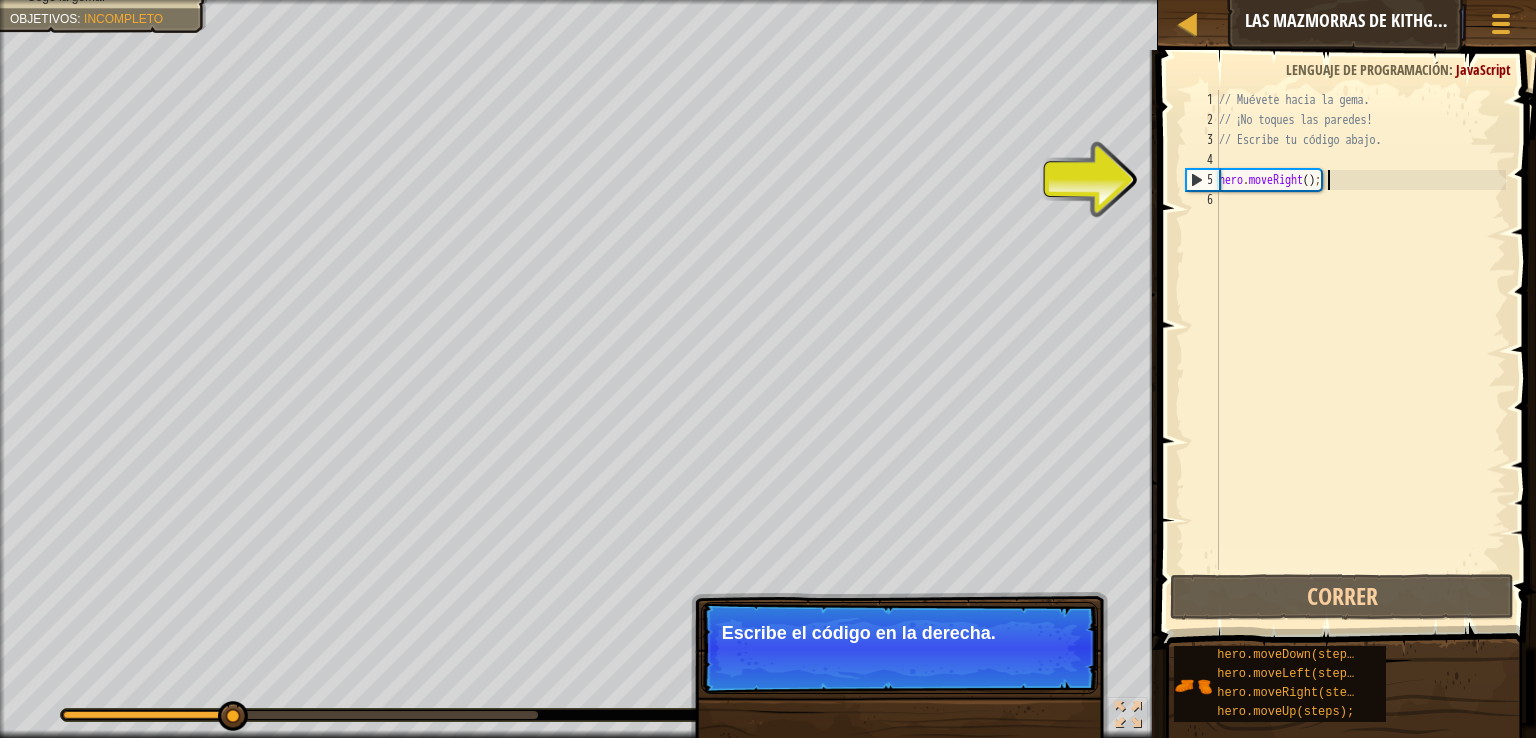 click on "// Muévete hacia la gema. // ¡No toques las paredes! // Escribe tu código abajo. hero . moveRight ( ) ;" at bounding box center (1360, 350) 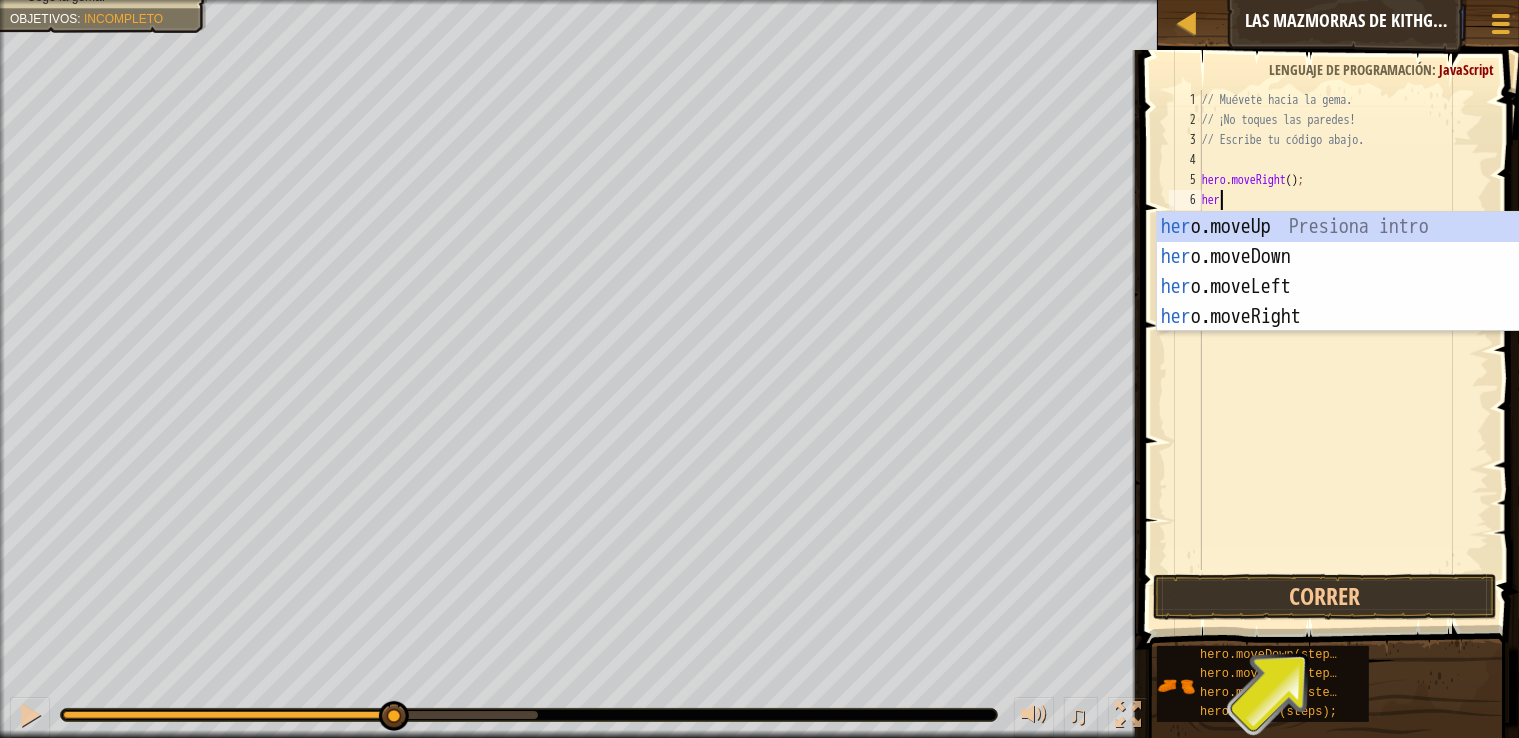 scroll, scrollTop: 9, scrollLeft: 0, axis: vertical 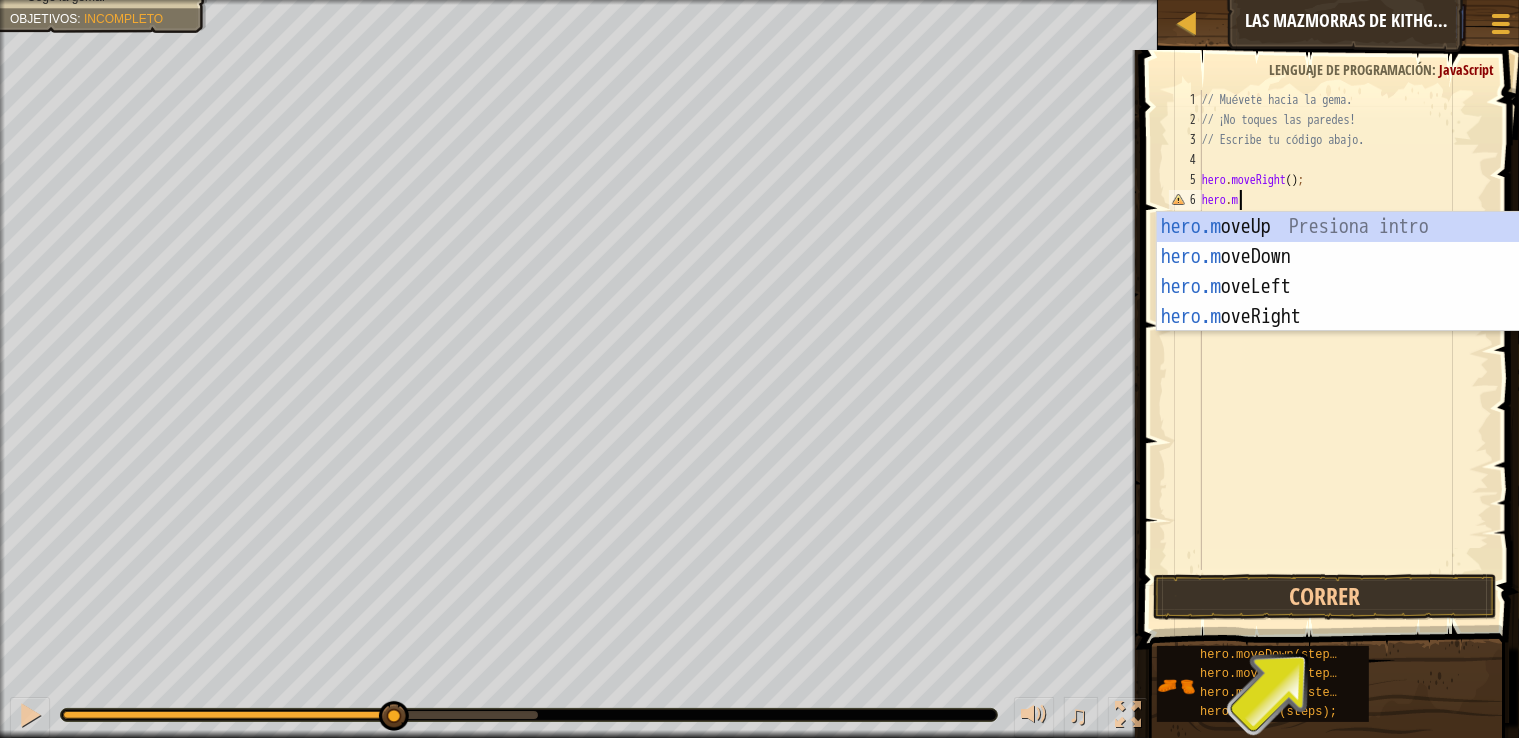 type on "hero.mo" 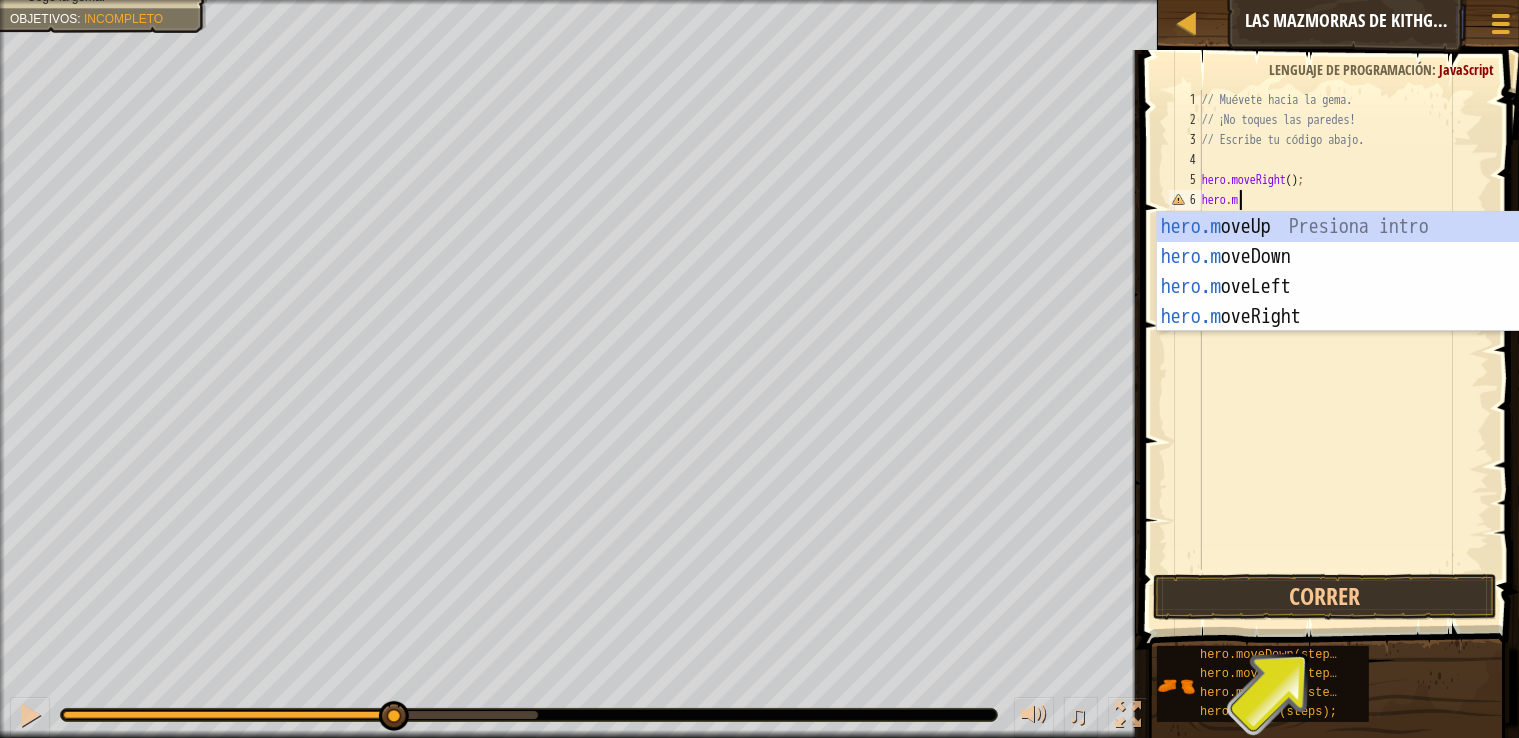 scroll, scrollTop: 9, scrollLeft: 4, axis: both 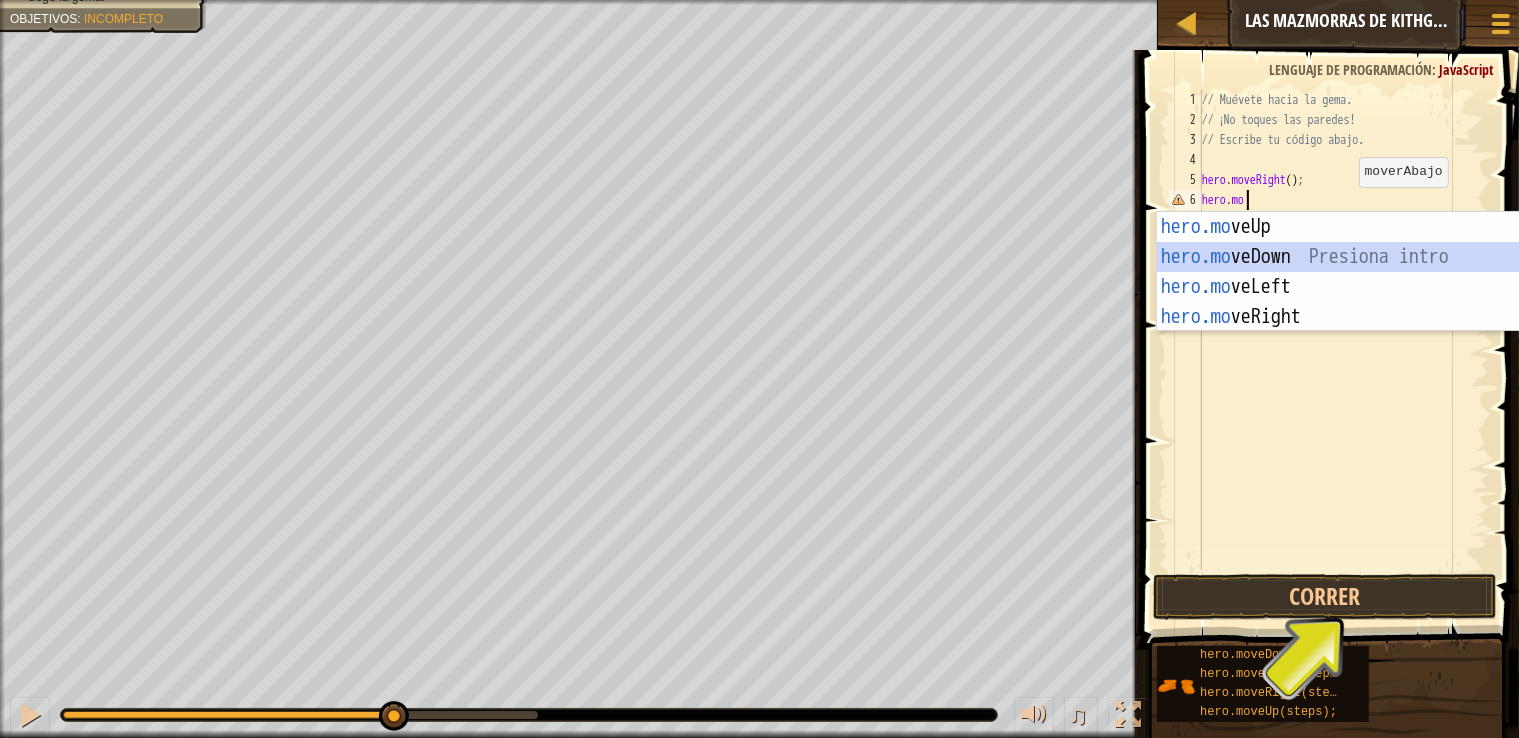 click on "hero.mo veUp Presiona intro hero.mo veDown Presiona intro hero.mo veLeft Presiona intro hero.mo veRight Presiona intro" at bounding box center (1346, 302) 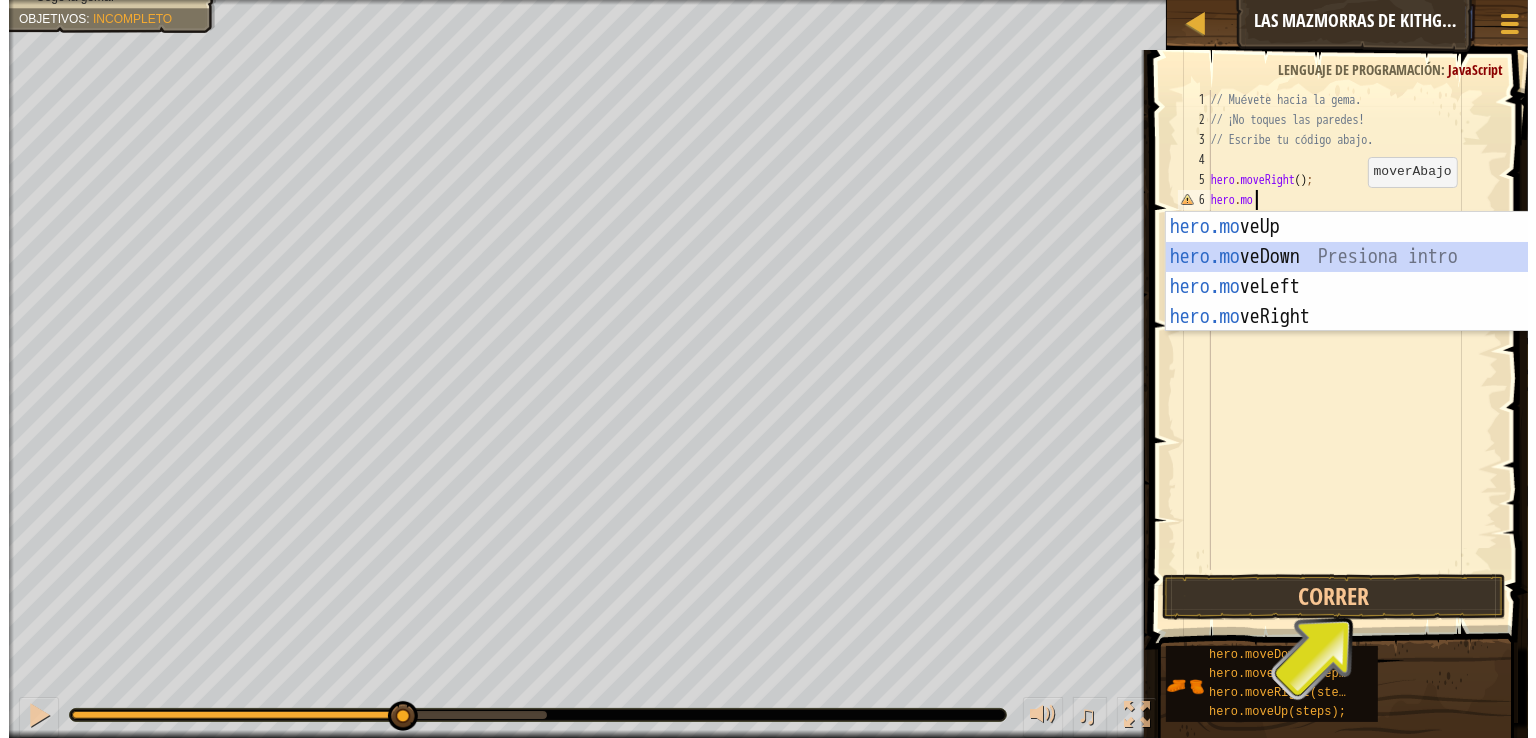 scroll, scrollTop: 9, scrollLeft: 0, axis: vertical 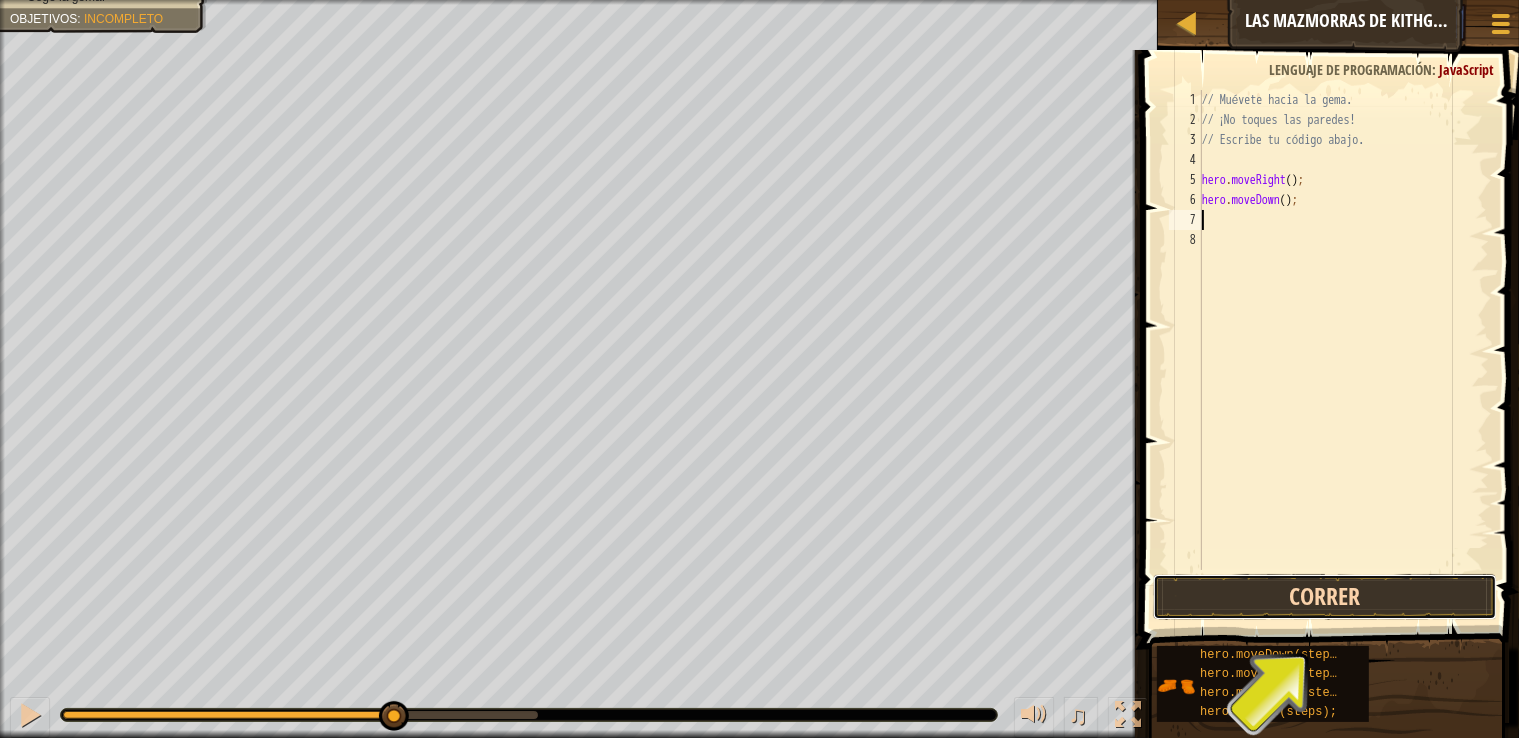 click on "Correr" at bounding box center [1325, 597] 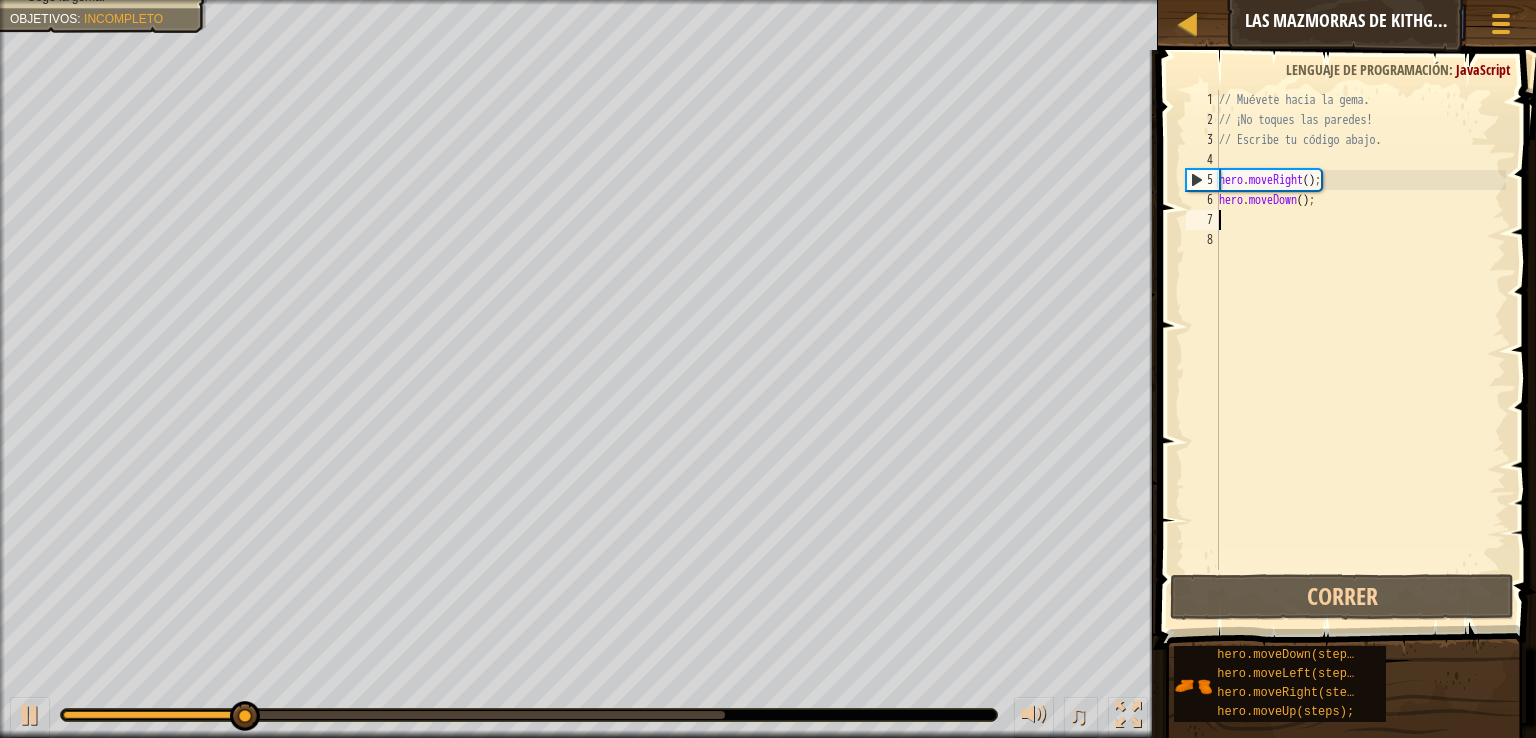 click on "// Muévete hacia la gema. // ¡No toques las paredes! // Escribe tu código abajo. hero . moveRight ( ) ; hero . moveDown ( ) ;" at bounding box center [1360, 350] 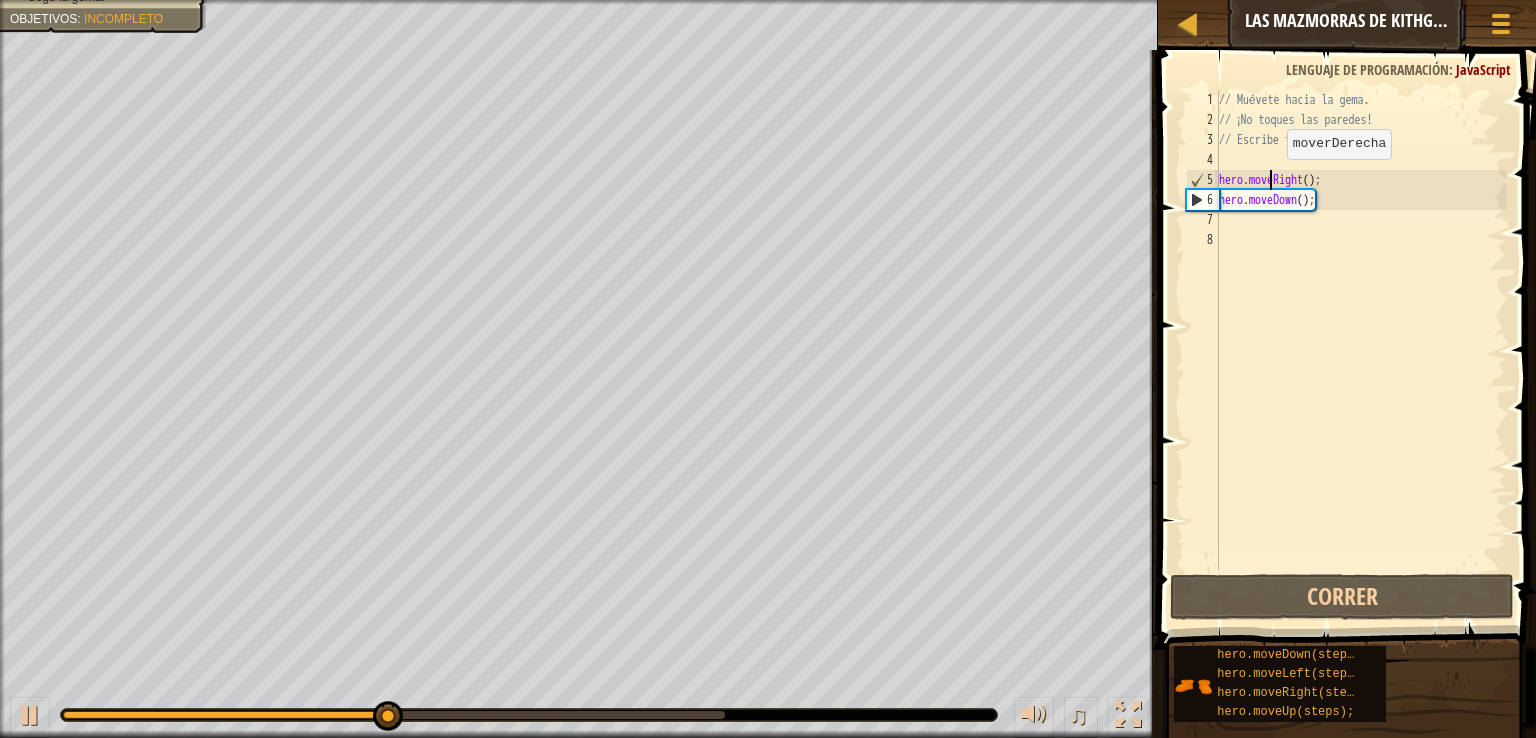 click on "// Muévete hacia la gema. // ¡No toques las paredes! // Escribe tu código abajo. hero . moveRight ( ) ; hero . moveDown ( ) ;" at bounding box center (1360, 350) 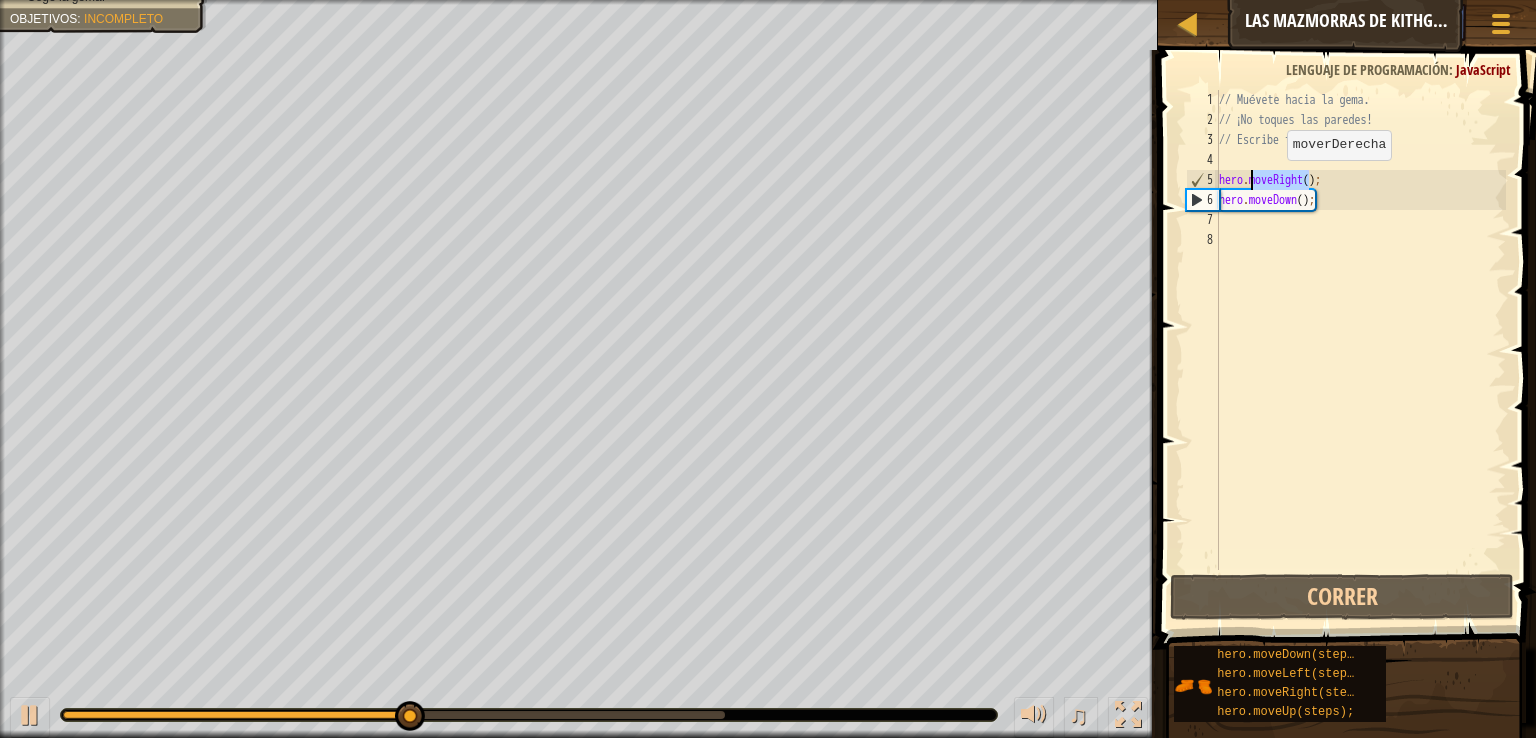 click on "// Muévete hacia la gema. // ¡No toques las paredes! // Escribe tu código abajo. hero . moveRight ( ) ; hero . moveDown ( ) ;" at bounding box center [1360, 350] 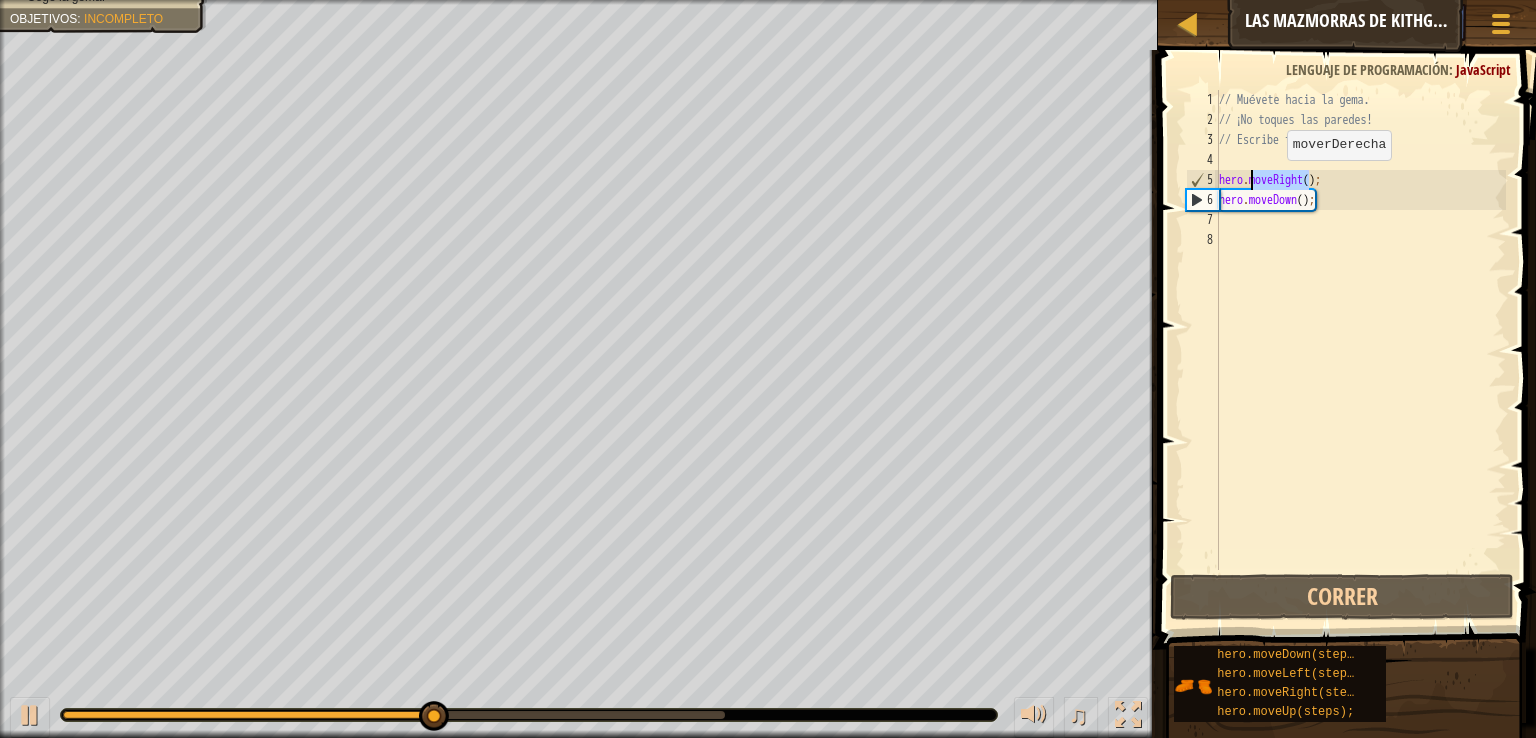 click on "// Muévete hacia la gema. // ¡No toques las paredes! // Escribe tu código abajo. hero . moveRight ( ) ; hero . moveDown ( ) ;" at bounding box center [1360, 330] 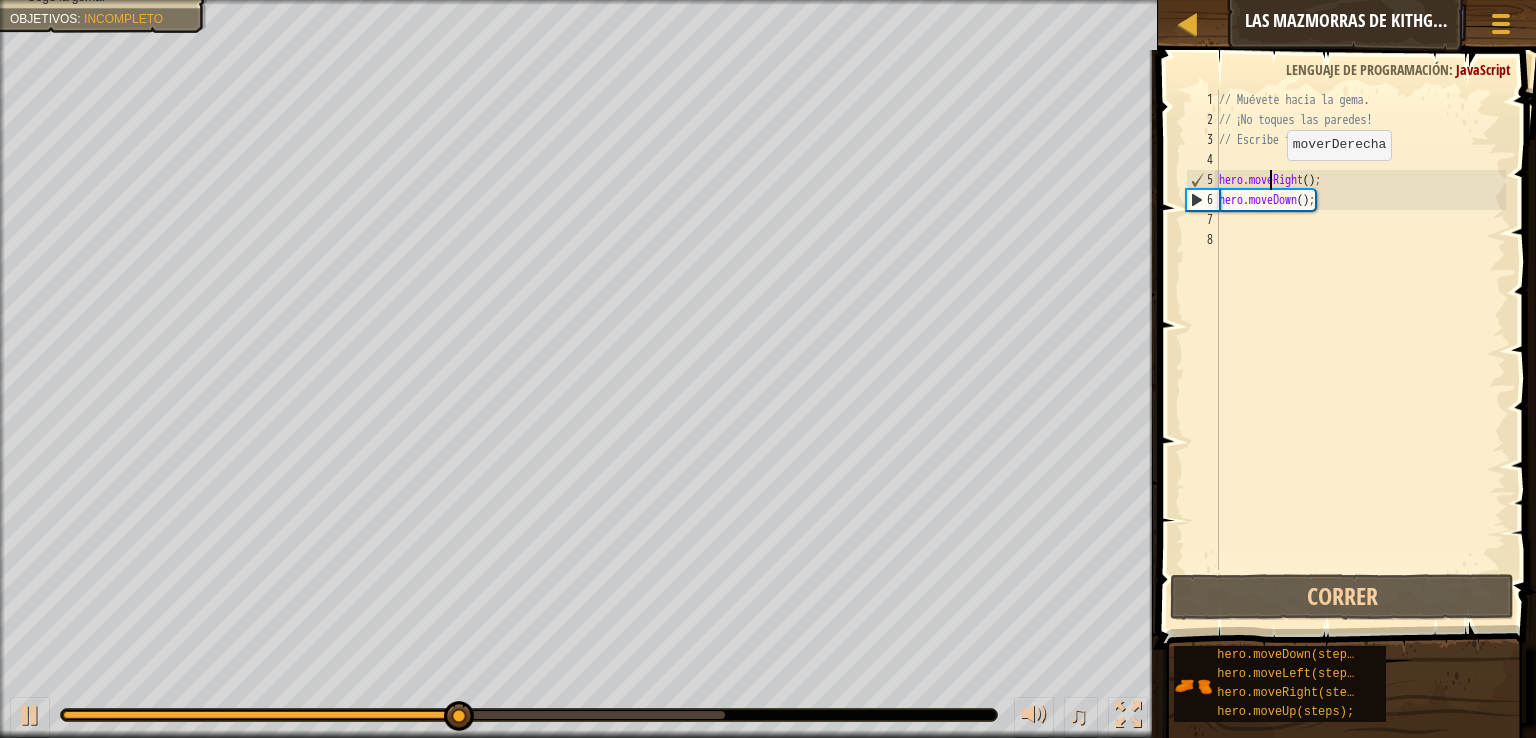 click on "// Muévete hacia la gema. // ¡No toques las paredes! // Escribe tu código abajo. hero . moveRight ( ) ; hero . moveDown ( ) ;" at bounding box center (1360, 350) 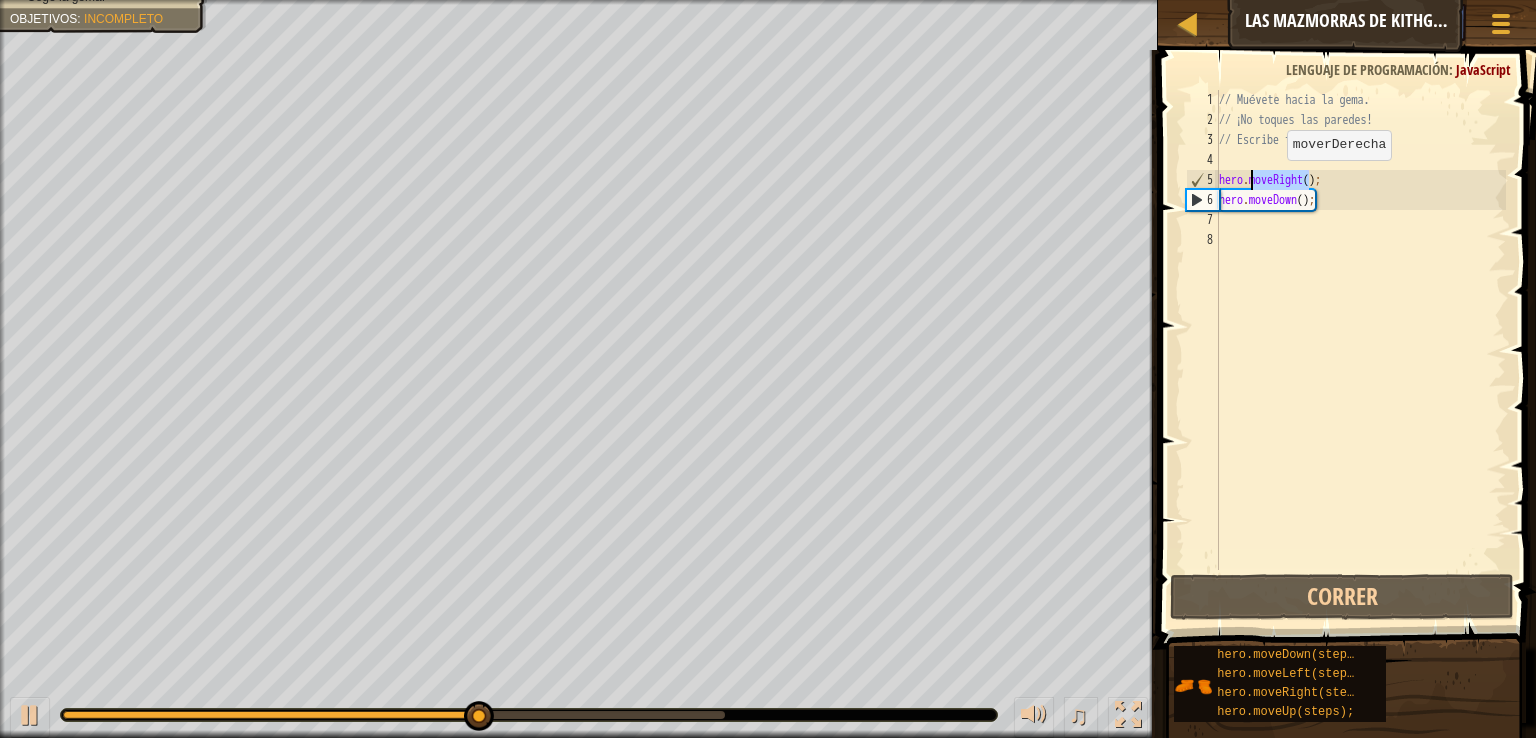 click on "// Muévete hacia la gema. // ¡No toques las paredes! // Escribe tu código abajo. hero . moveRight ( ) ; hero . moveDown ( ) ;" at bounding box center [1360, 350] 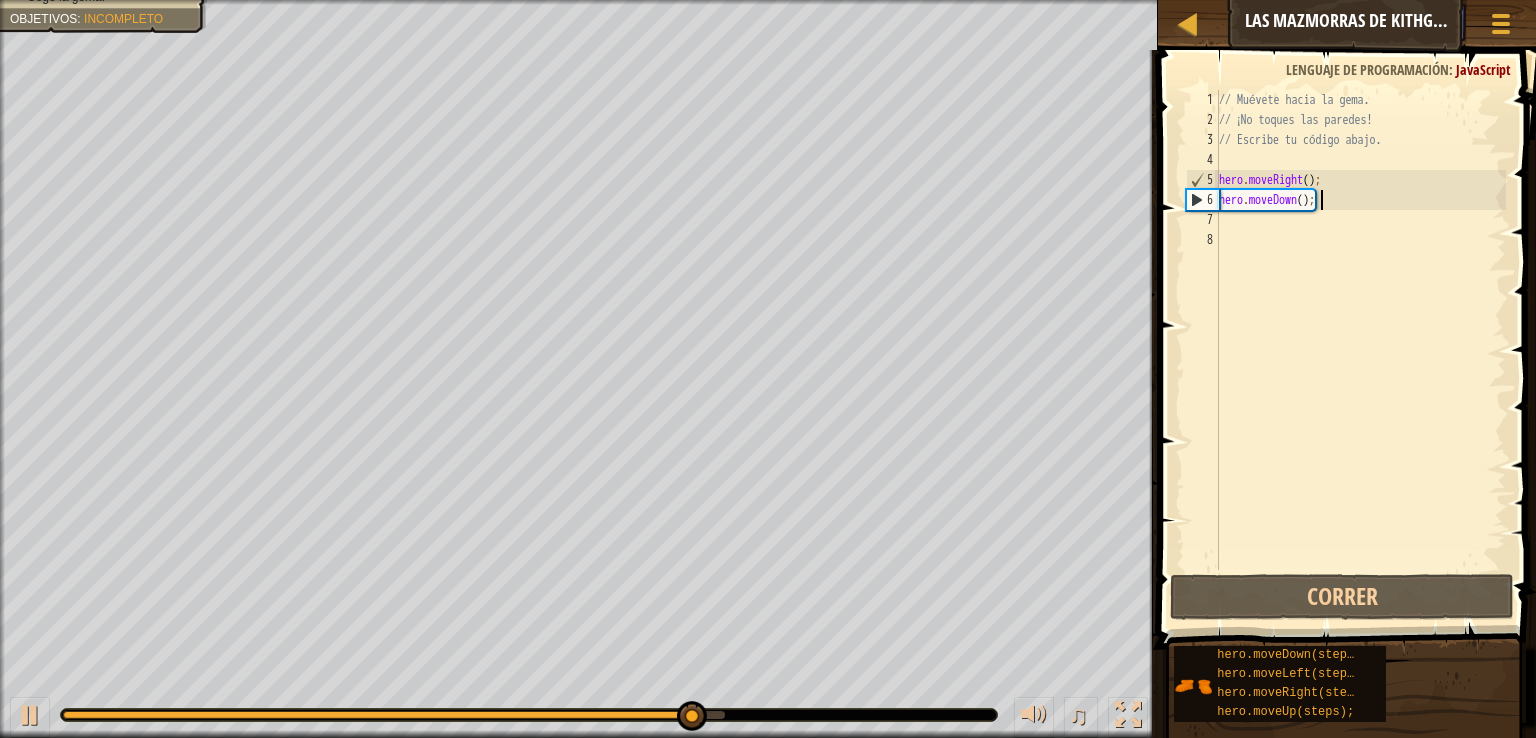 drag, startPoint x: 1332, startPoint y: 203, endPoint x: 1343, endPoint y: 209, distance: 12.529964 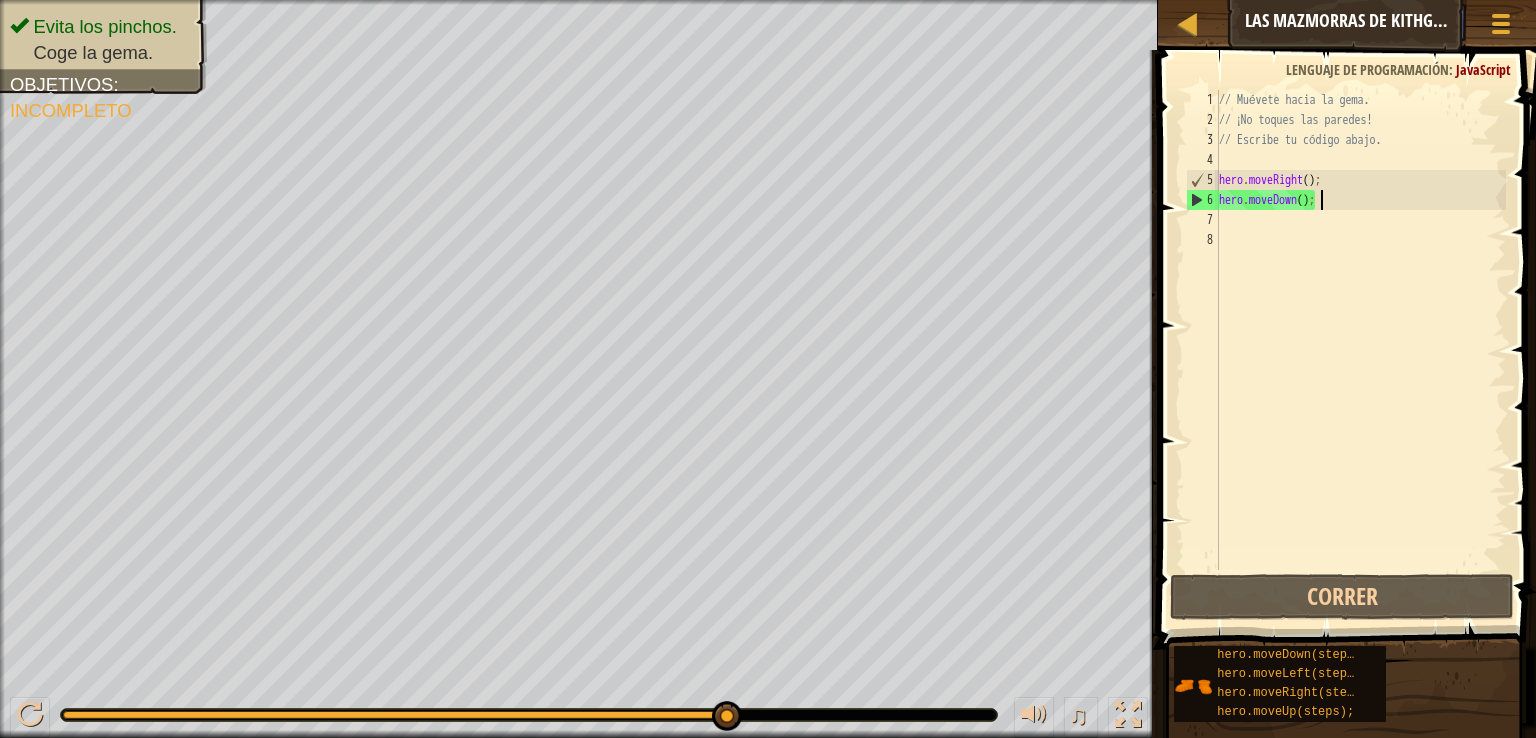 type 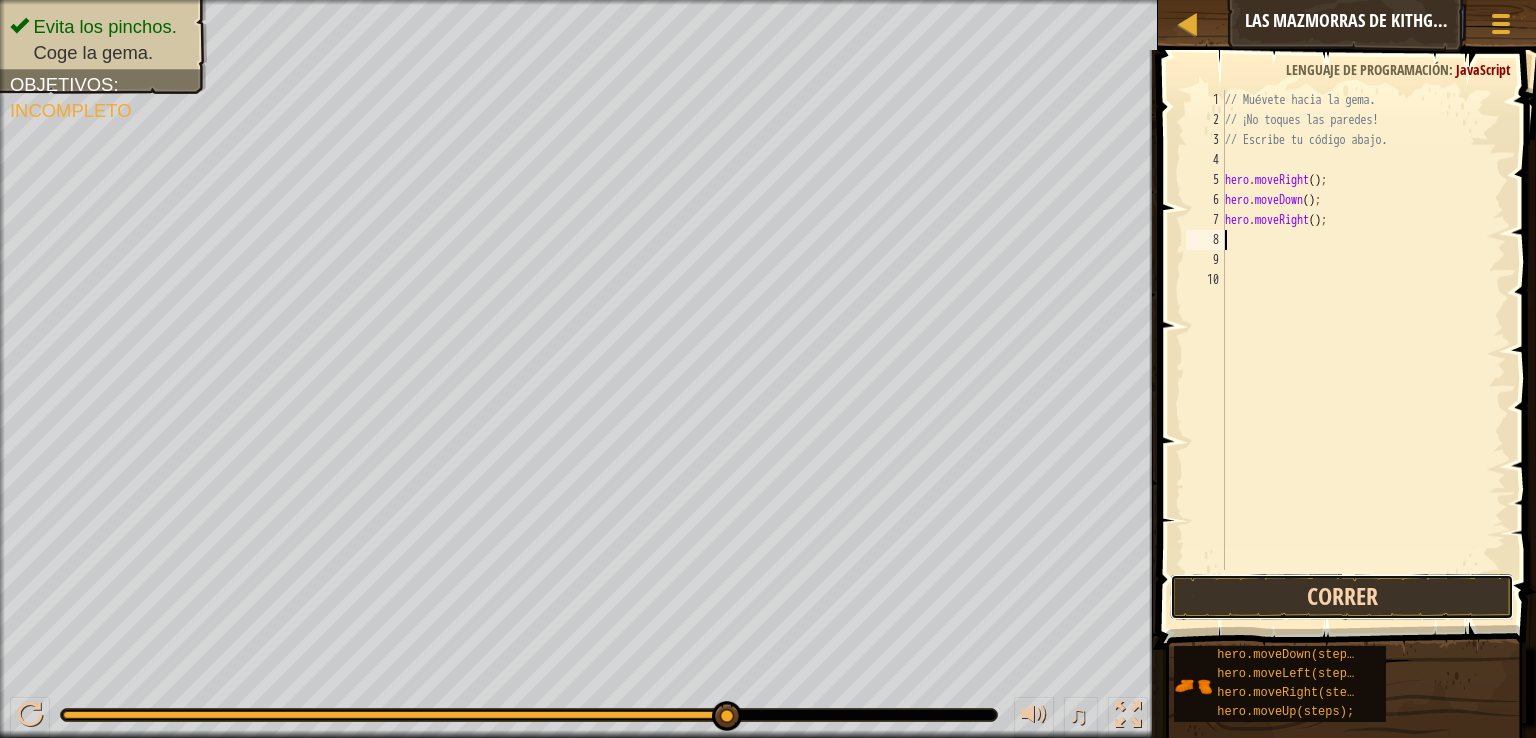 click on "Correr" at bounding box center (1342, 597) 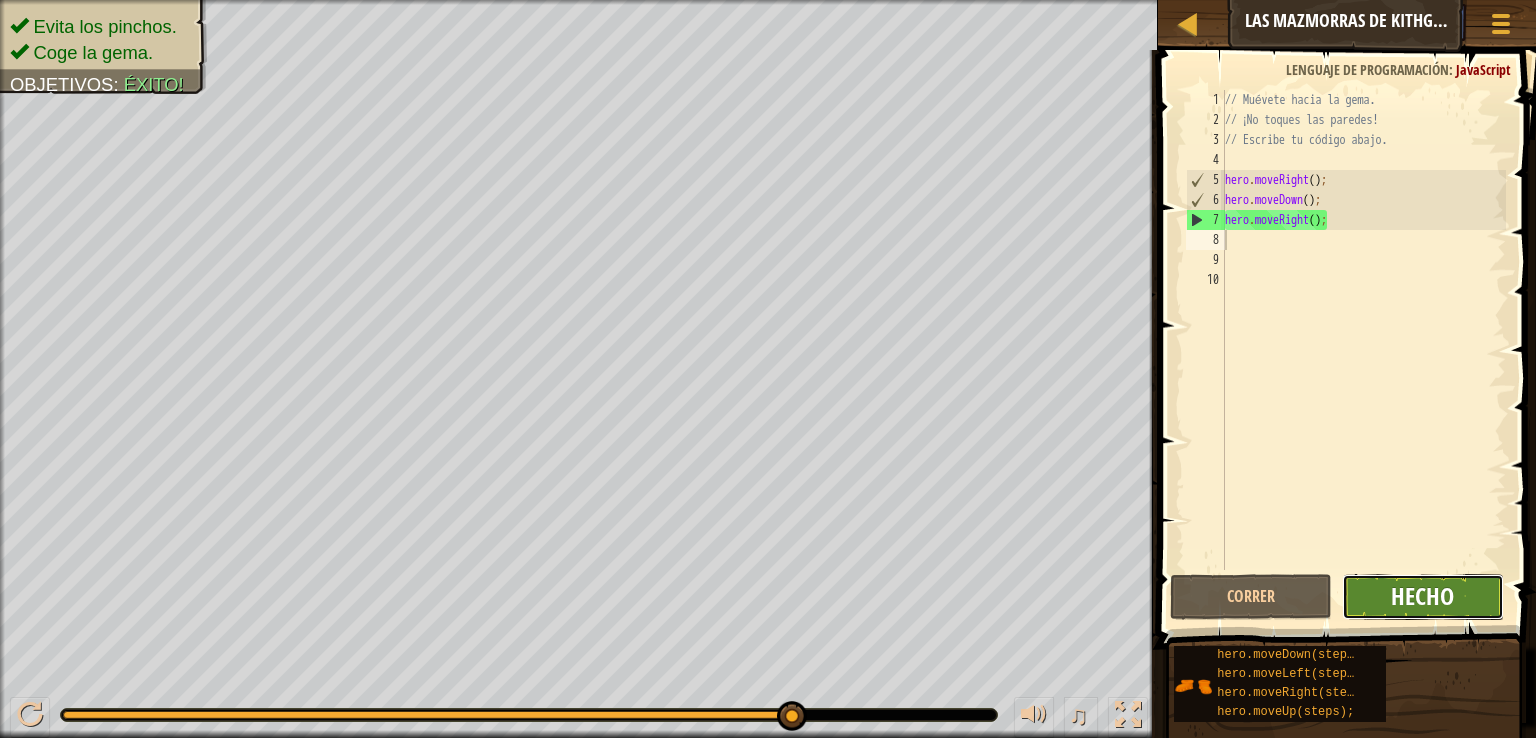 click on "Hecho" at bounding box center [1422, 596] 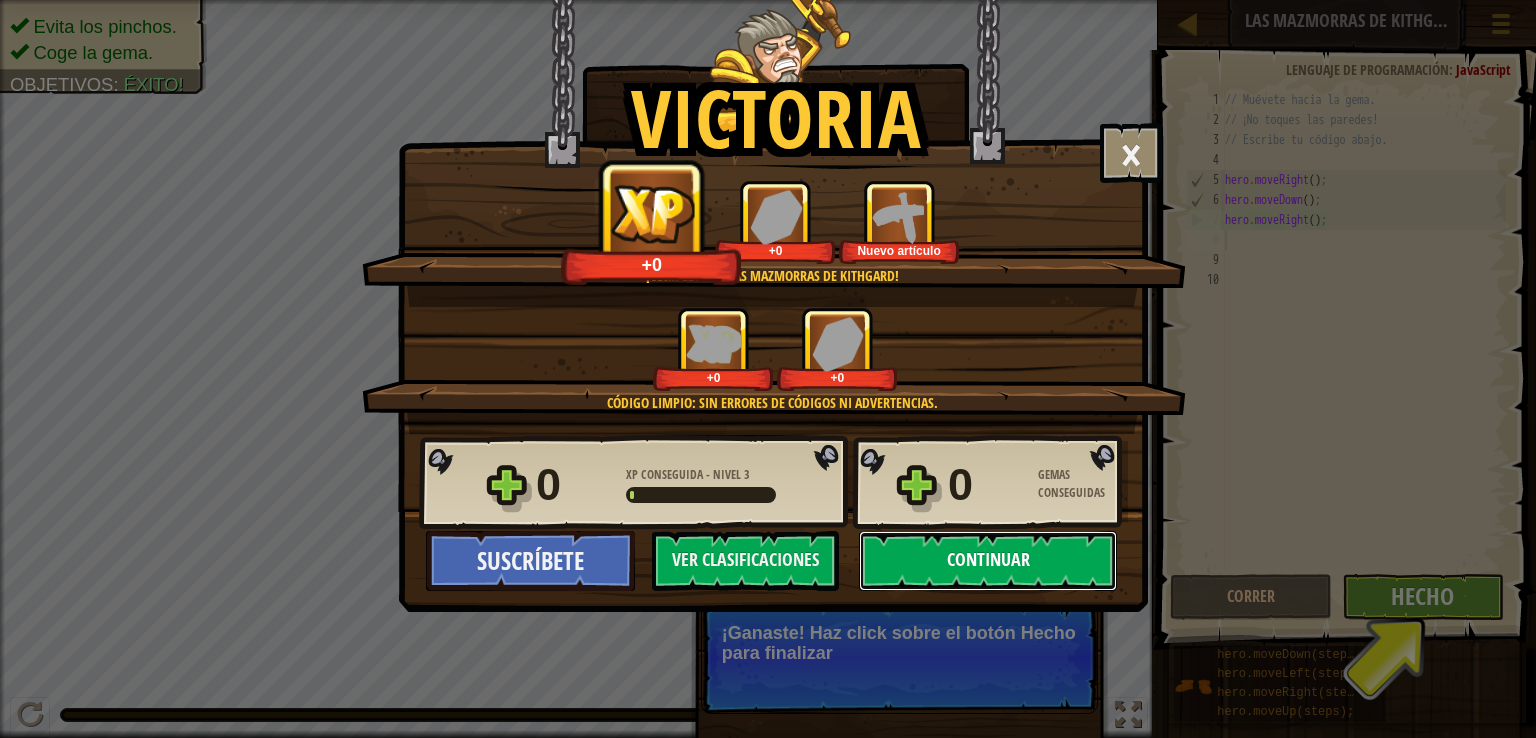 click on "Continuar" at bounding box center [988, 561] 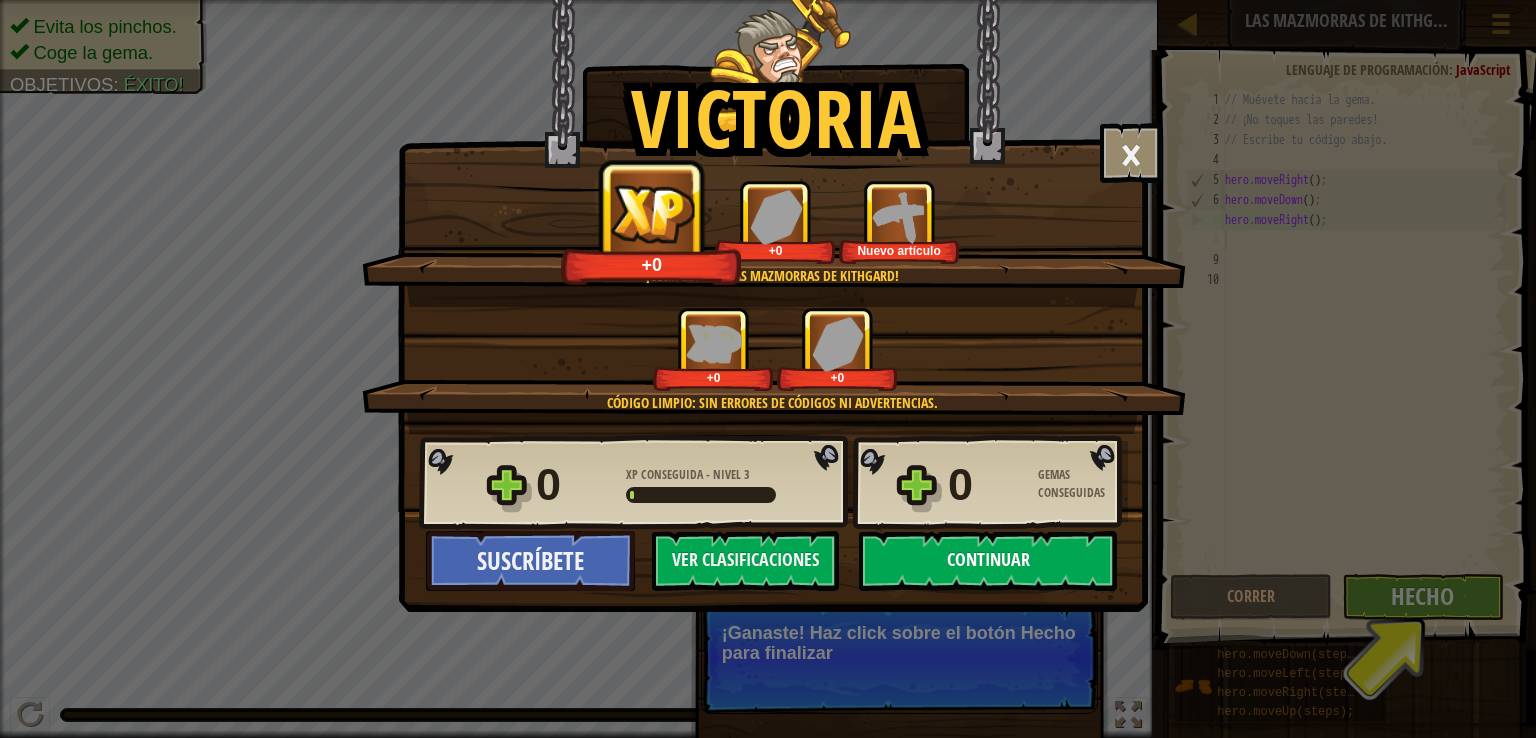 select on "es-ES" 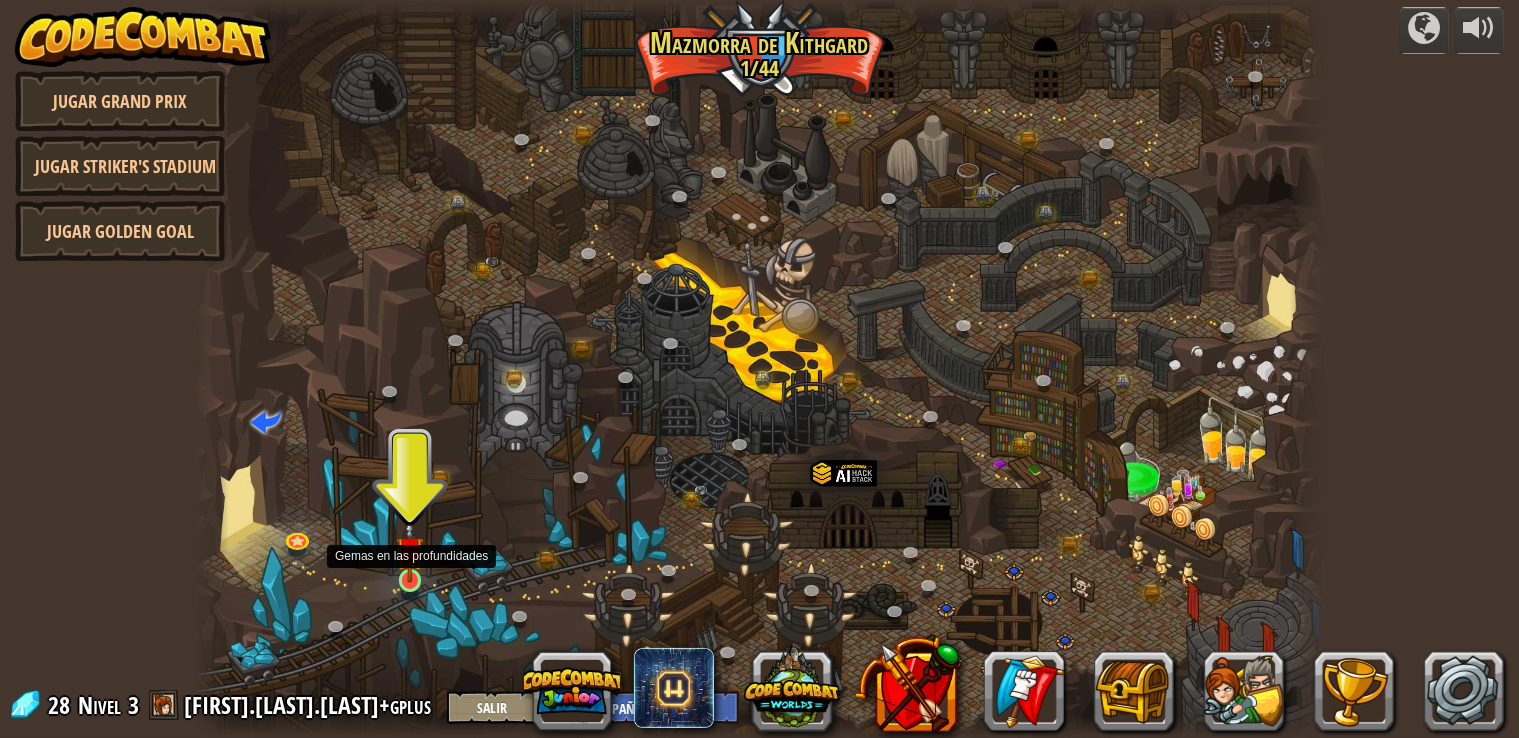 click at bounding box center (410, 550) 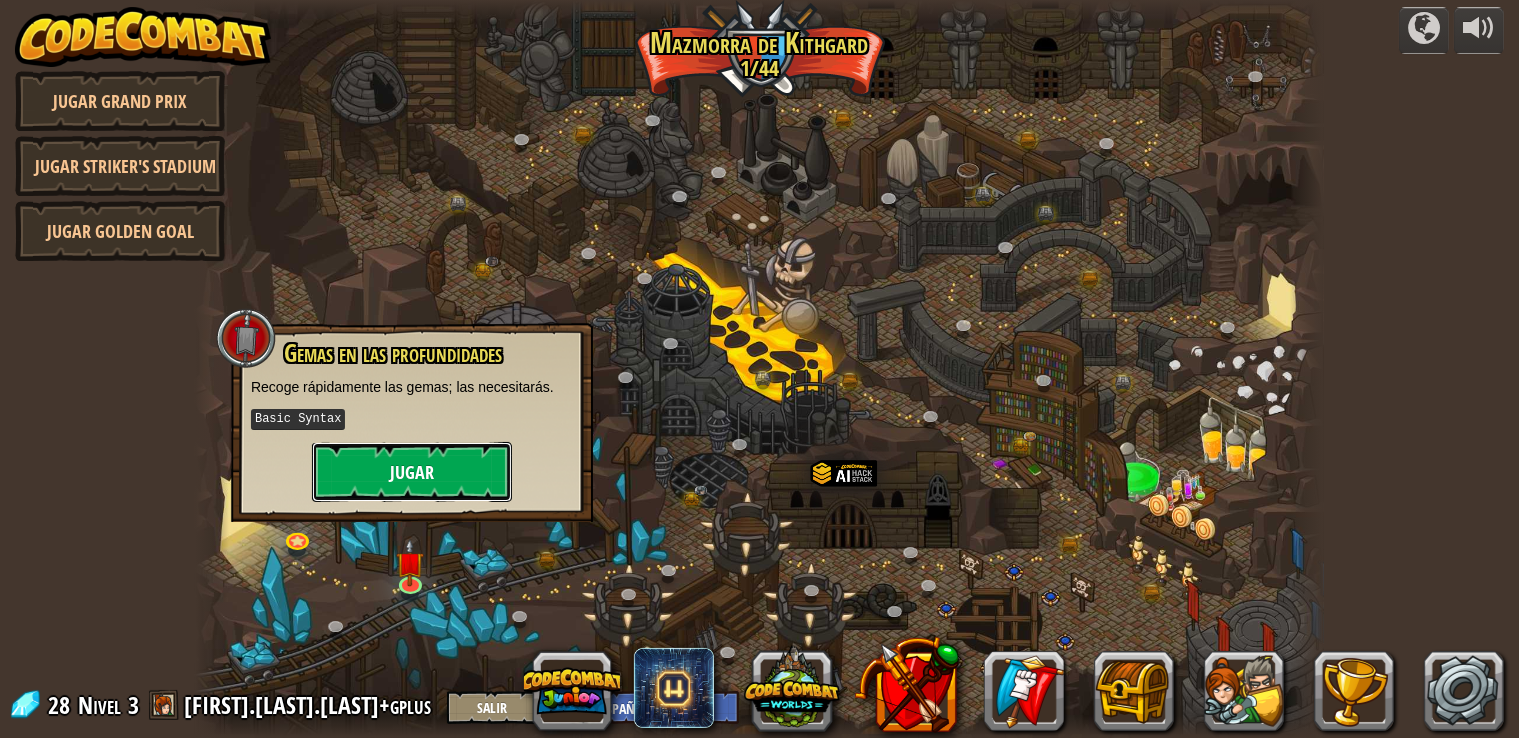 click on "Jugar" at bounding box center [412, 472] 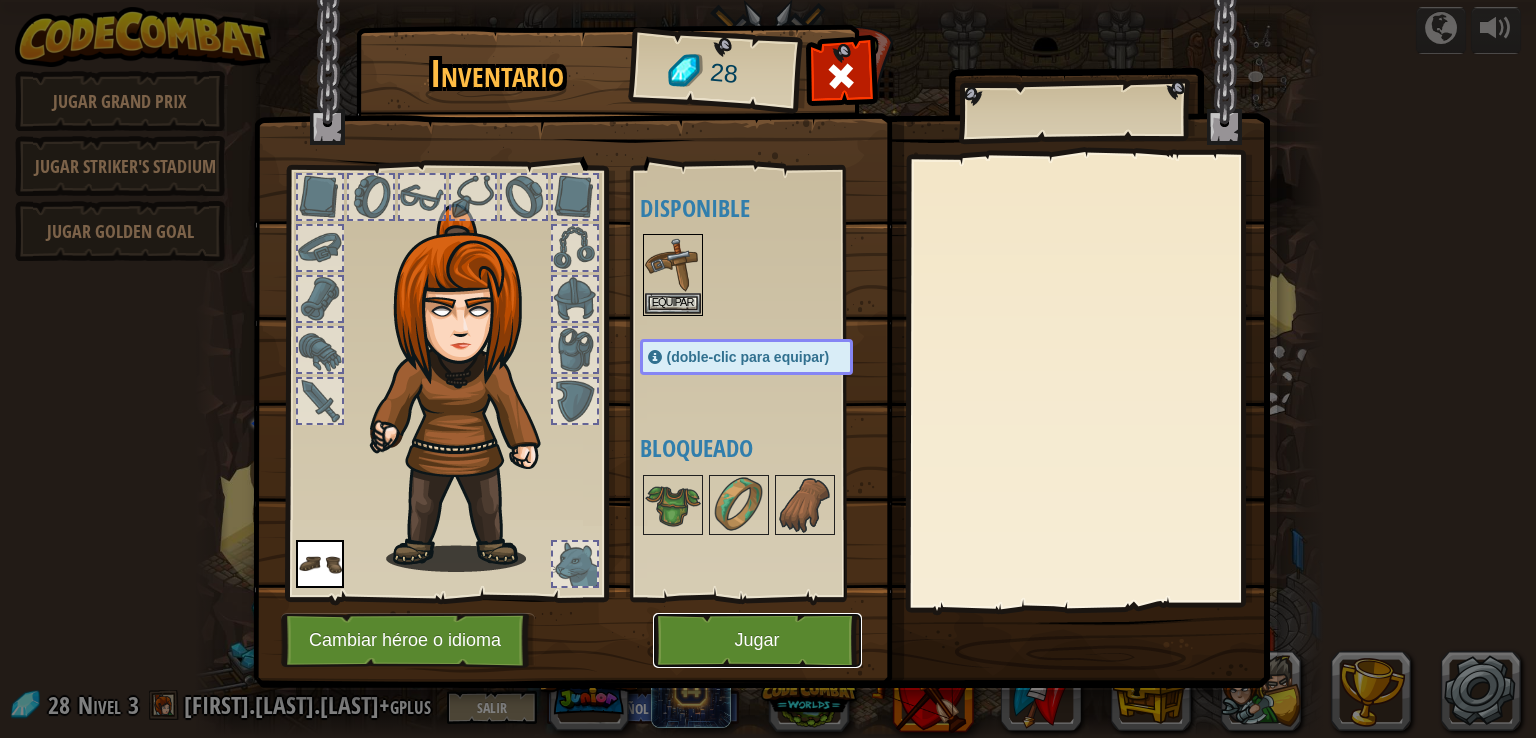 click on "Jugar" at bounding box center (757, 640) 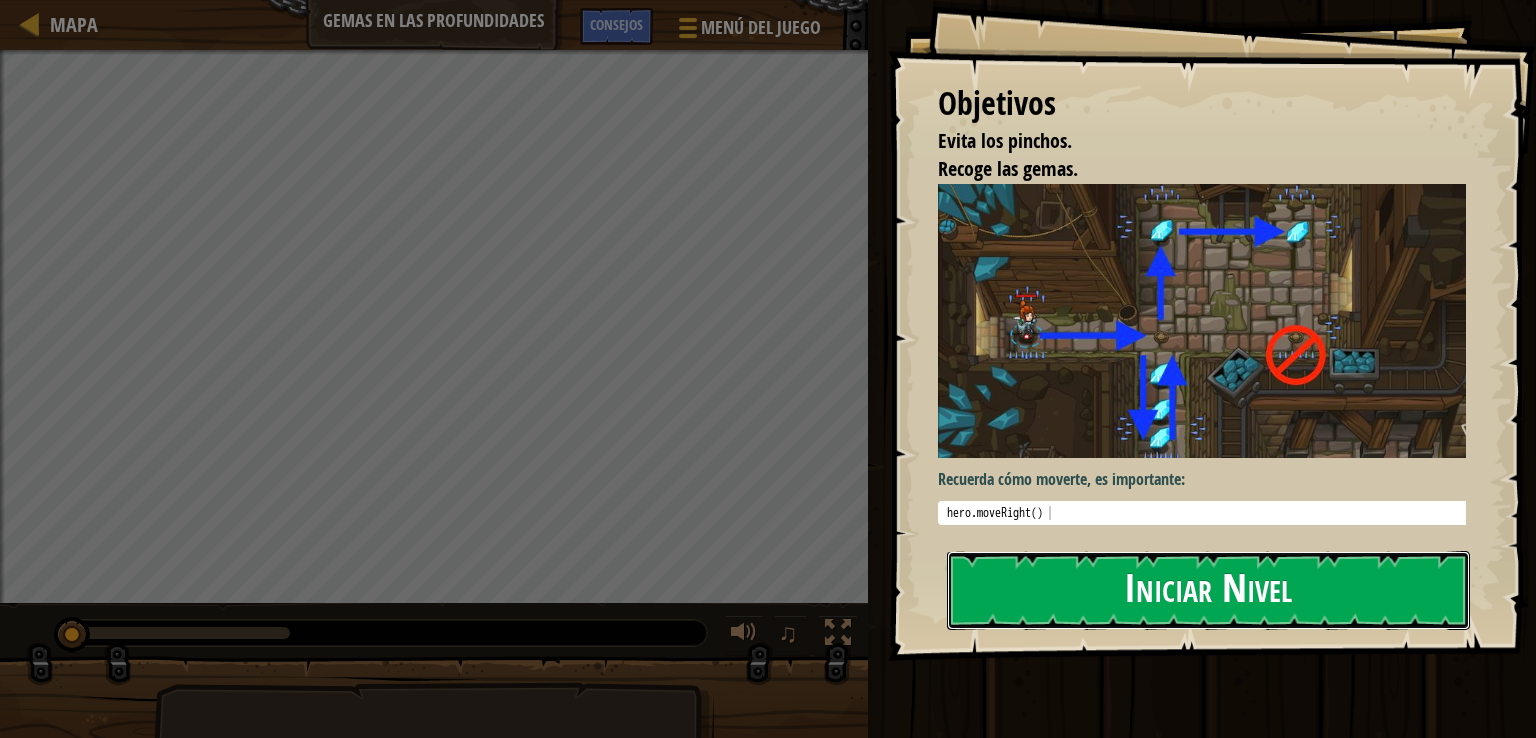 click on "Iniciar Nivel" at bounding box center (1208, 590) 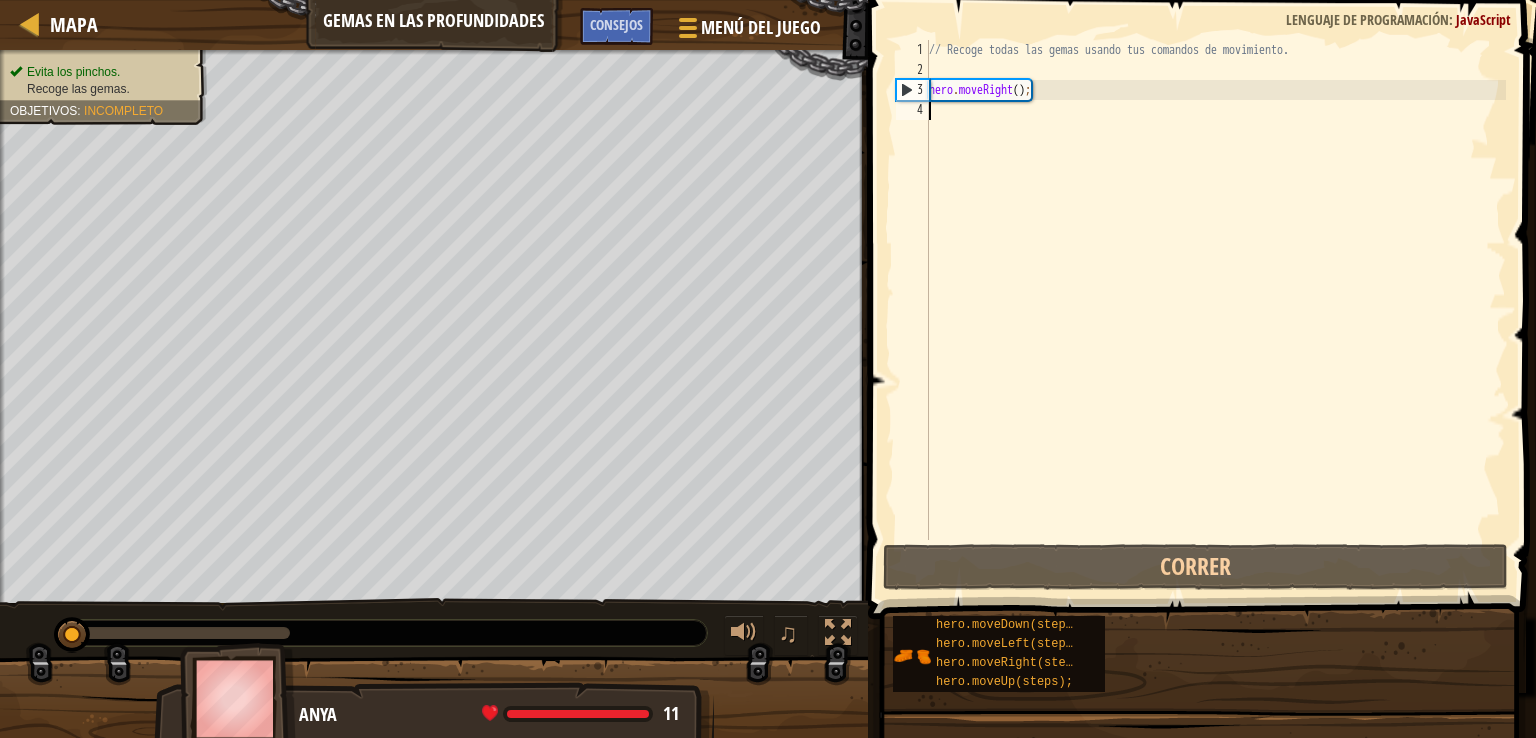 click on "[NUMBER] [NUMBER] [NUMBER] [NUMBER] // Recoge todas las gemas usando tus comandos de movimiento. hero . moveRight ( ) ;     הההההההההההההההההההההההההההההההההההההההההההההההההההההההההההההההההההההההההההההההההההההההההההההההההההההההההההההההההההההההההההההההההההההההההההההההההההההההההההההההההההההההההההההההההההההההההההההההההההההההההההההההההההההההההההההההההההההההההההההההההההההההההההההההה XXXXXXXXXXXXXXXXXXXXXXXXXXXXXXXXXXXXXXXXXXXXXXXXXXXXXXXXXXXXXXXXXXXXXXXXXXXXXXXXXXXXXXXXXXXXXXXXXXXXXXXXXXXXXXXXXXXXXXXXXXXXXXXXXXXXXXXXXXXXXXXXXXXXXXXXXXXXXXXXXXXXXXXXXXXXXXXXXXXXXXXXXXXXXXXXXXXXXXXXXXXXXXXXXXXXXXXXXXXXXXXXXXXXXXXXXXXXXXXXXXXXXXXXXXXXXXXX" at bounding box center [1199, 290] 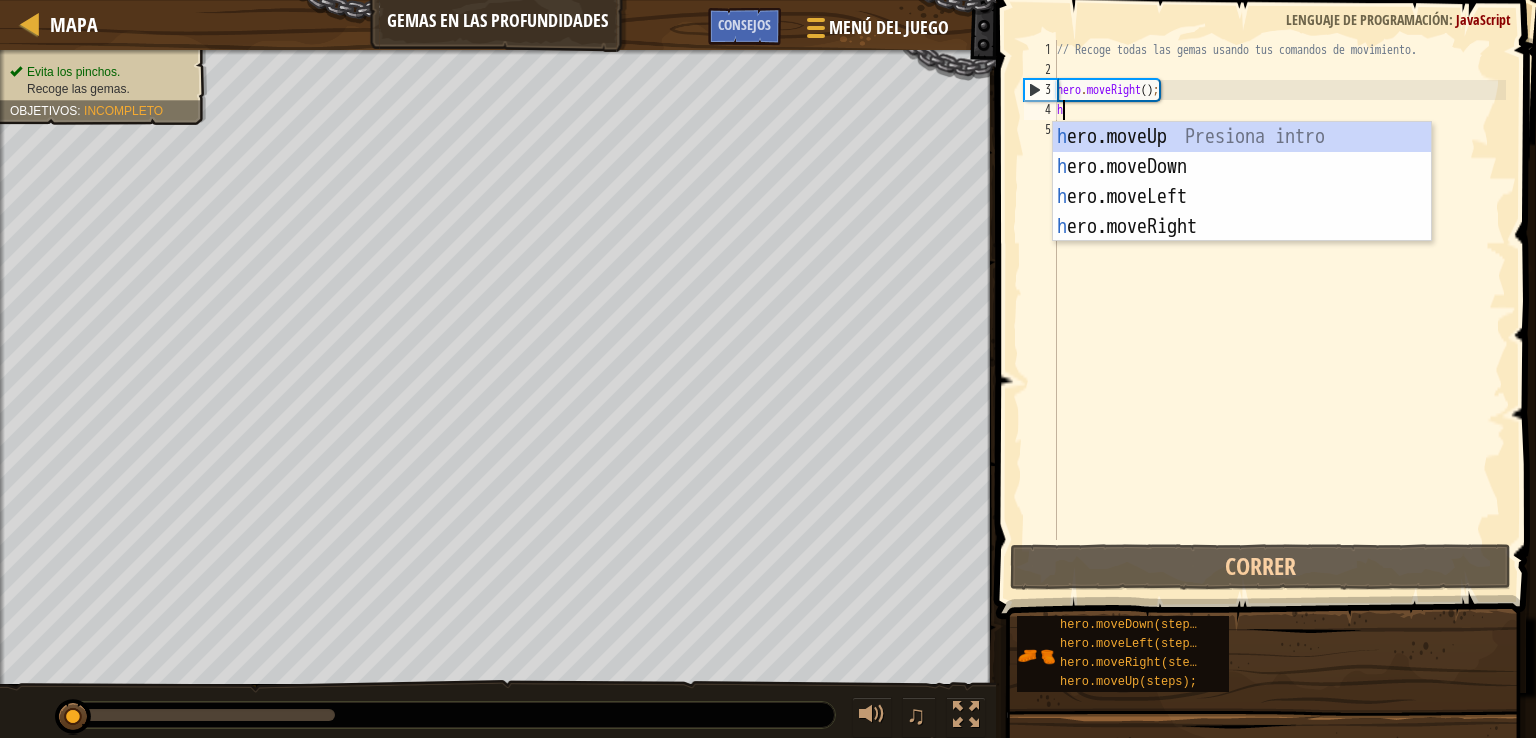 type on "her" 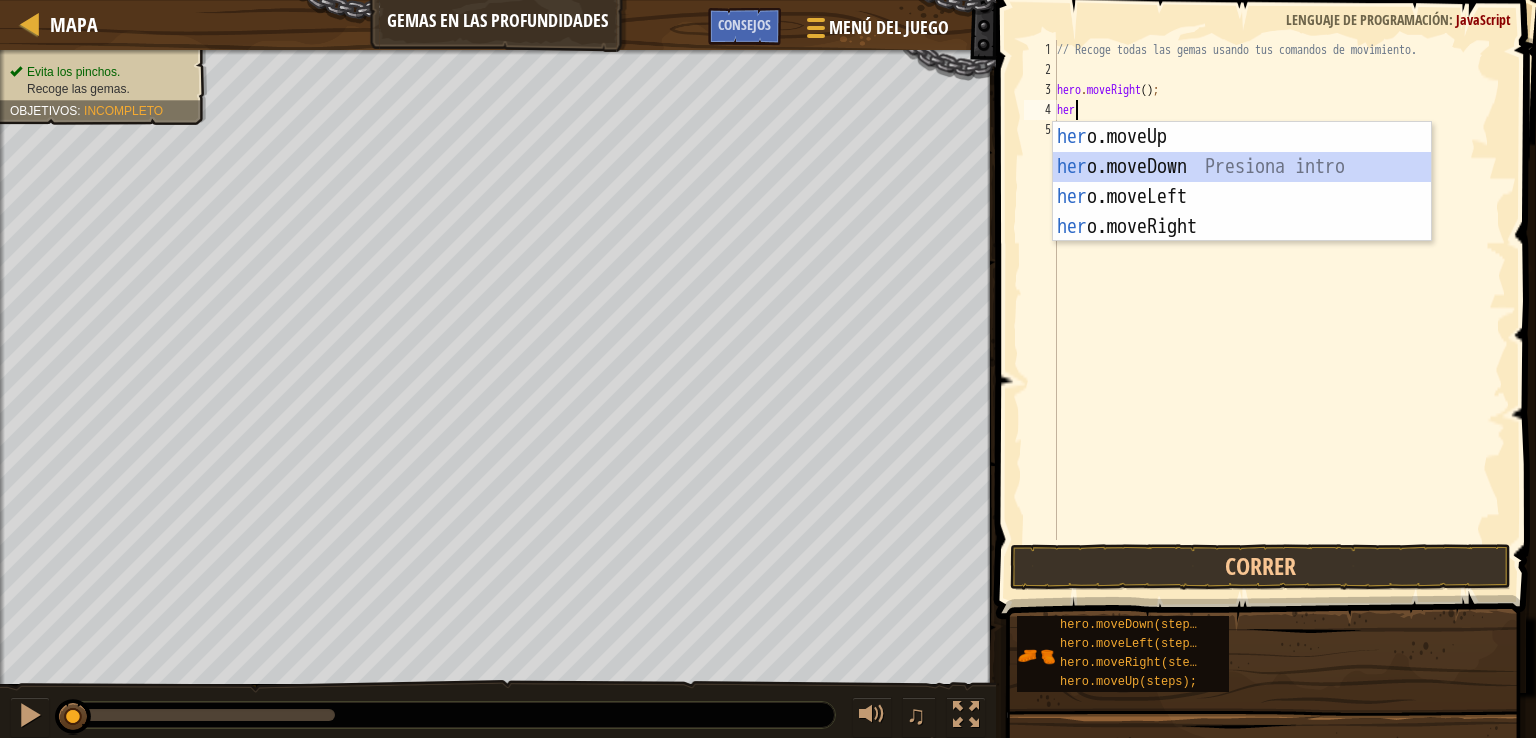 scroll, scrollTop: 9, scrollLeft: 0, axis: vertical 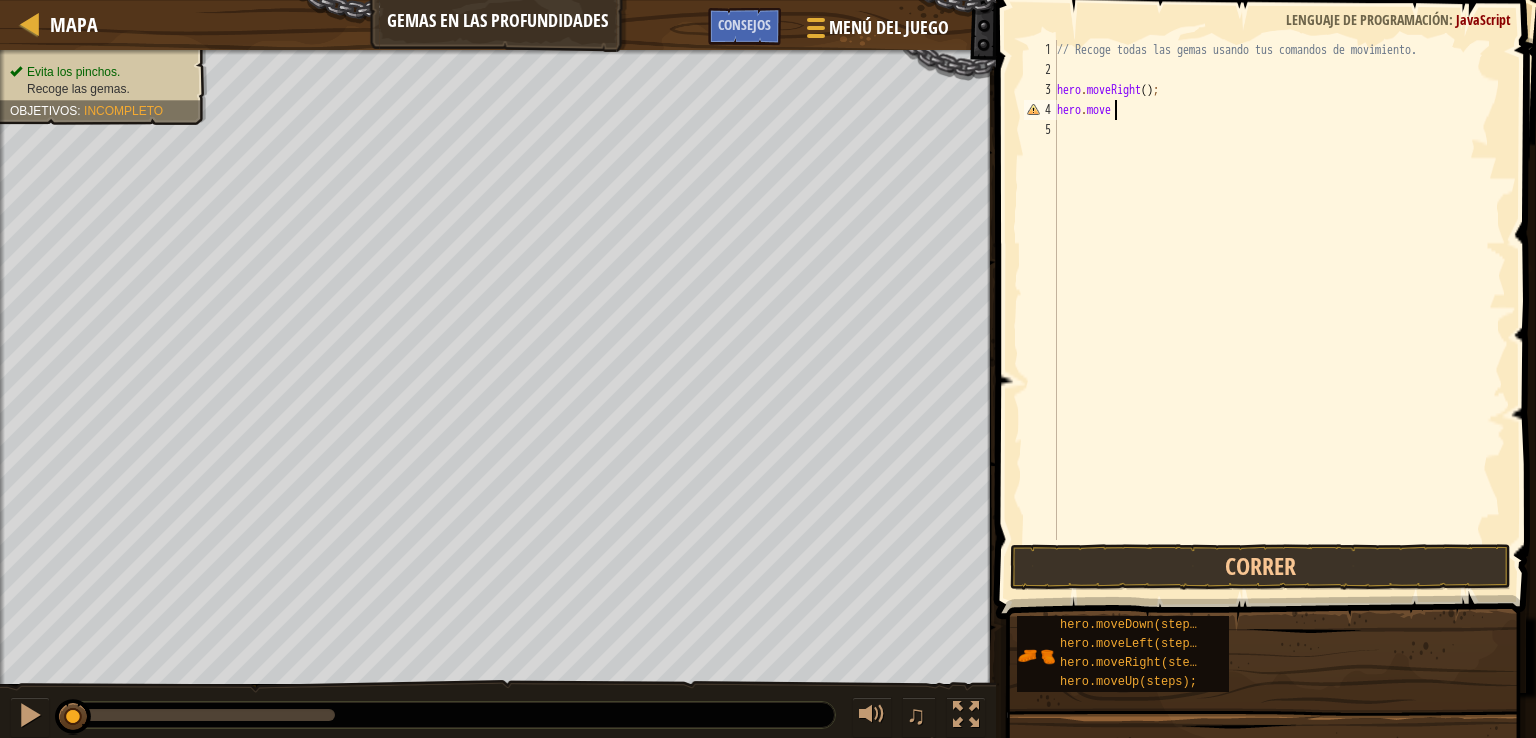 type on "hero.mover" 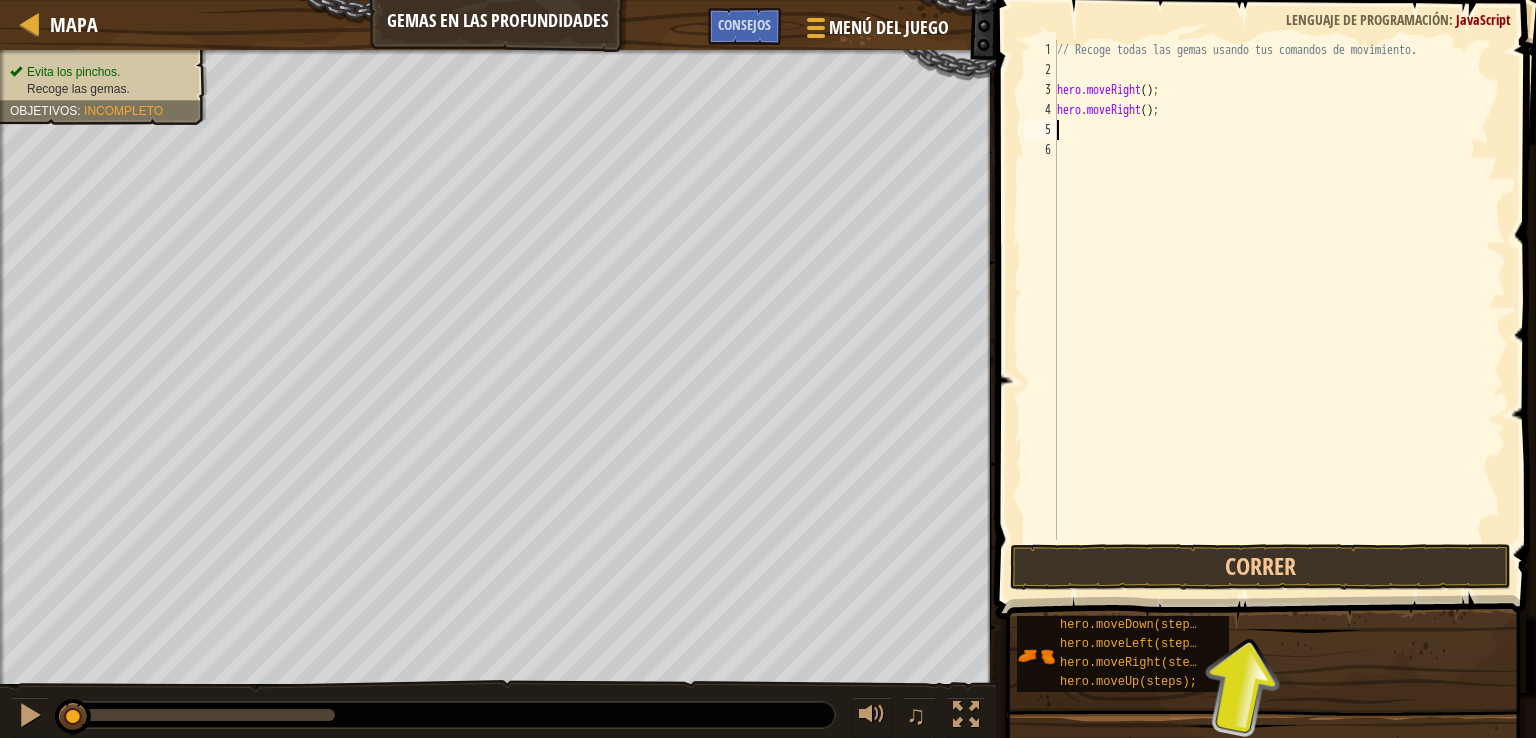 scroll, scrollTop: 9, scrollLeft: 0, axis: vertical 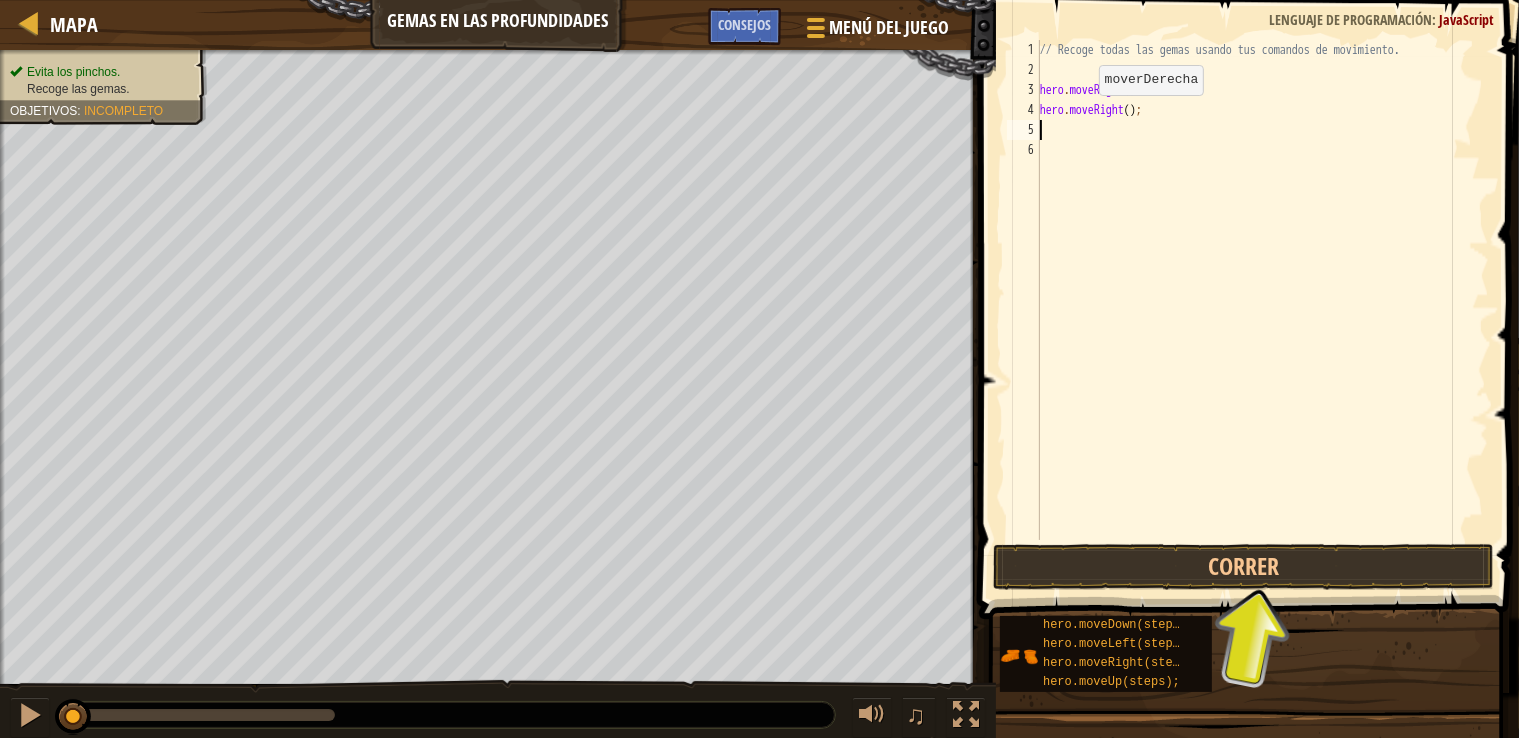 click on "// Recoge todas las gemas usando tus comandos de movimiento. hero . moveRight ( ) ; hero . moveRight ( ) ;" at bounding box center [1262, 310] 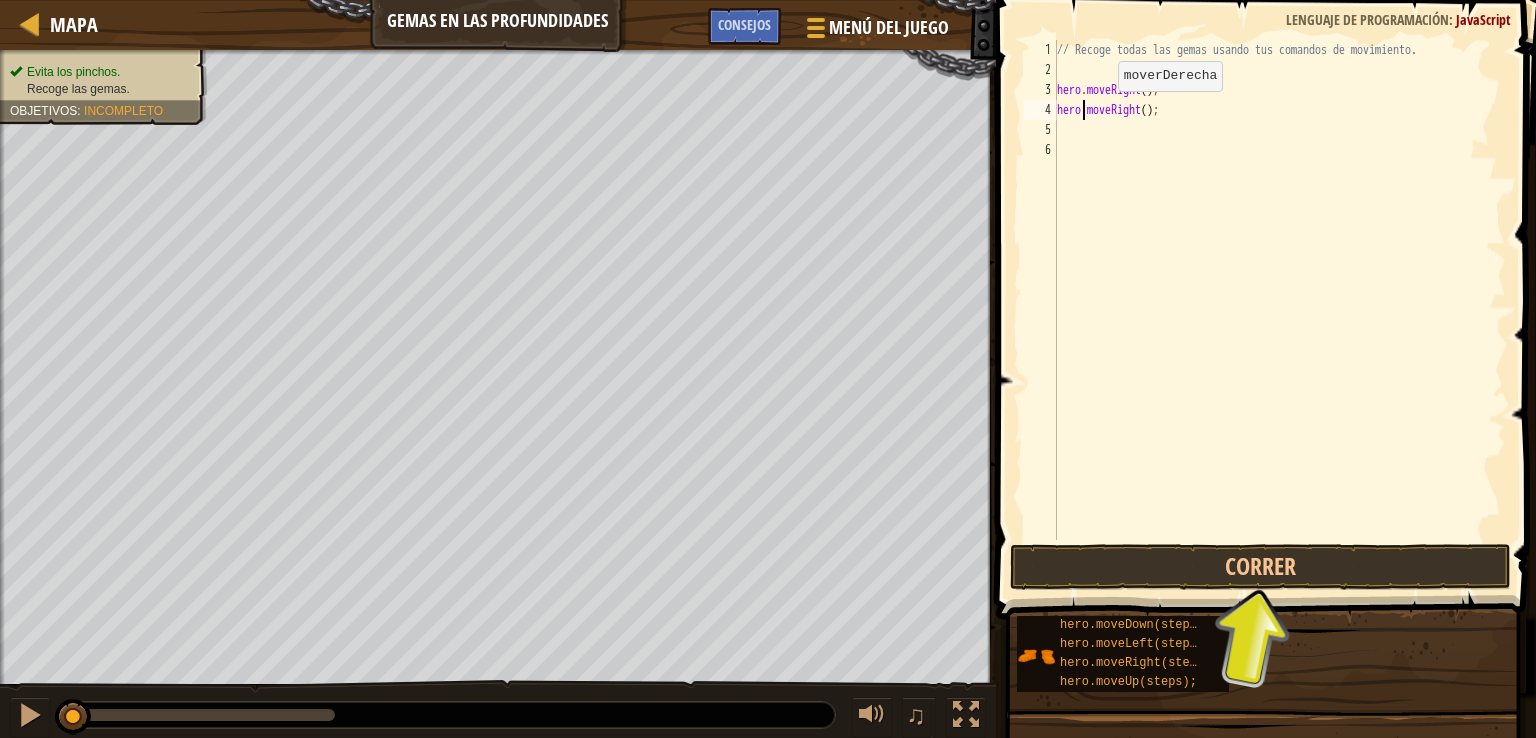 click on "// Recoge todas las gemas usando tus comandos de movimiento. hero . moveRight ( ) ; hero . moveRight ( ) ;" at bounding box center (1279, 310) 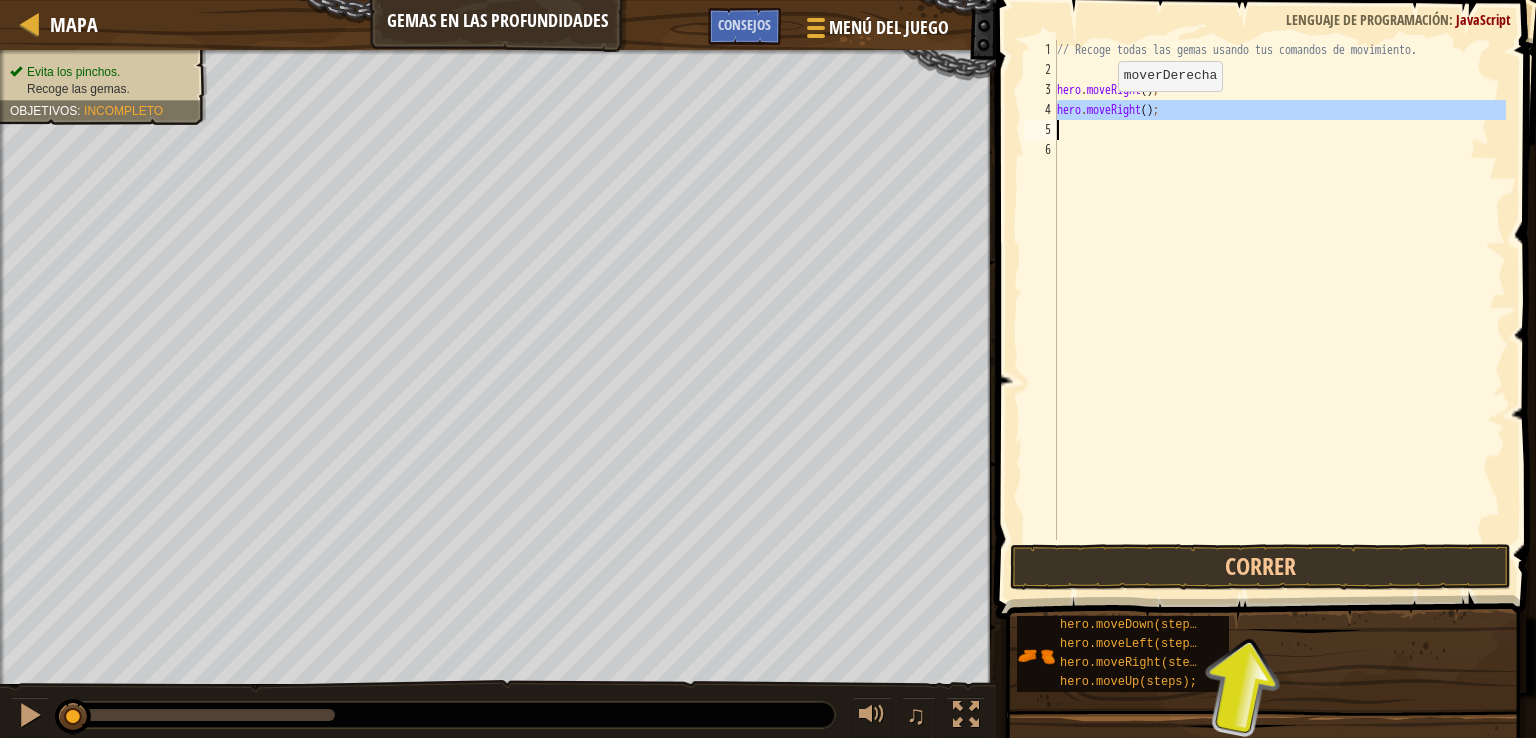 click on "// Recoge todas las gemas usando tus comandos de movimiento. hero . moveRight ( ) ; hero . moveRight ( ) ;" at bounding box center (1279, 310) 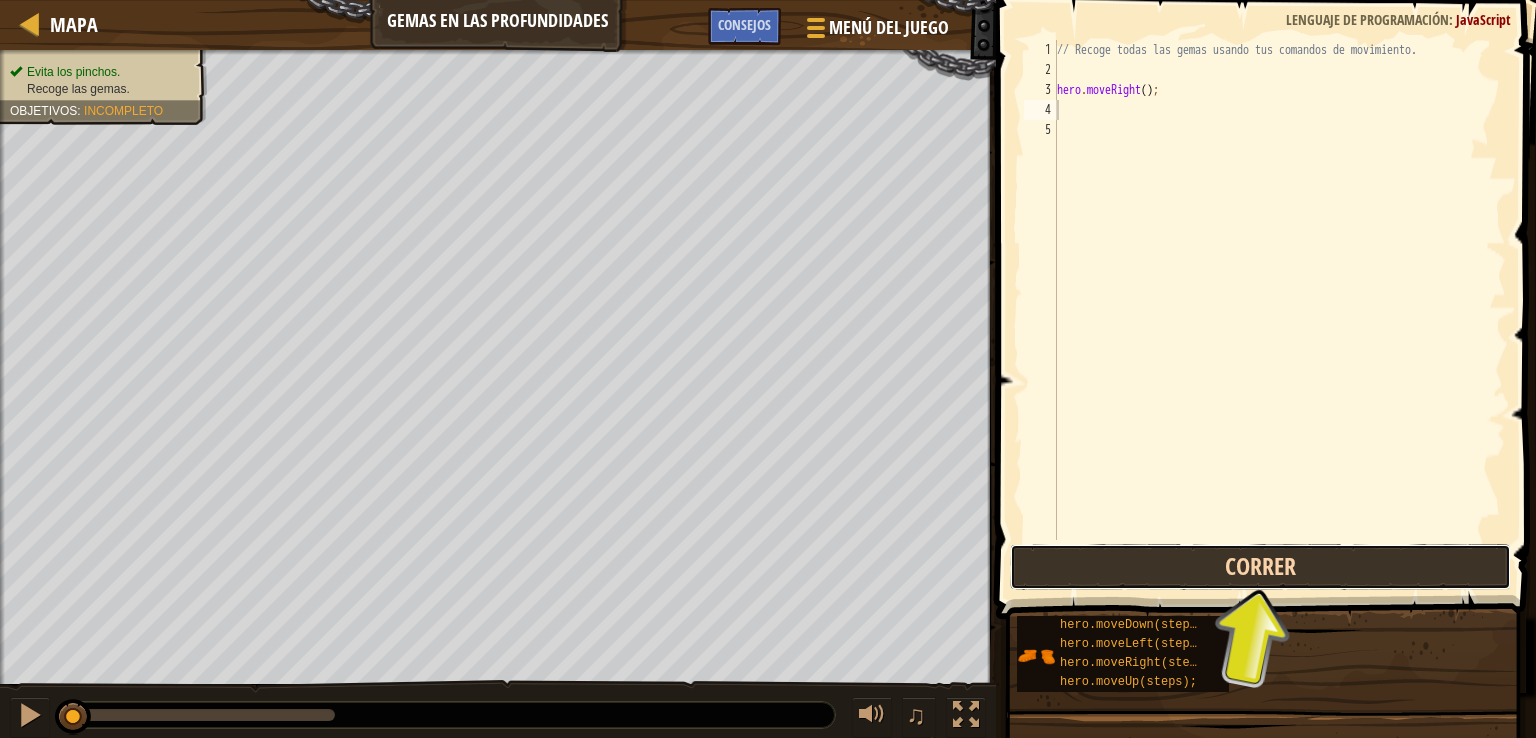 click on "Correr" at bounding box center [1260, 567] 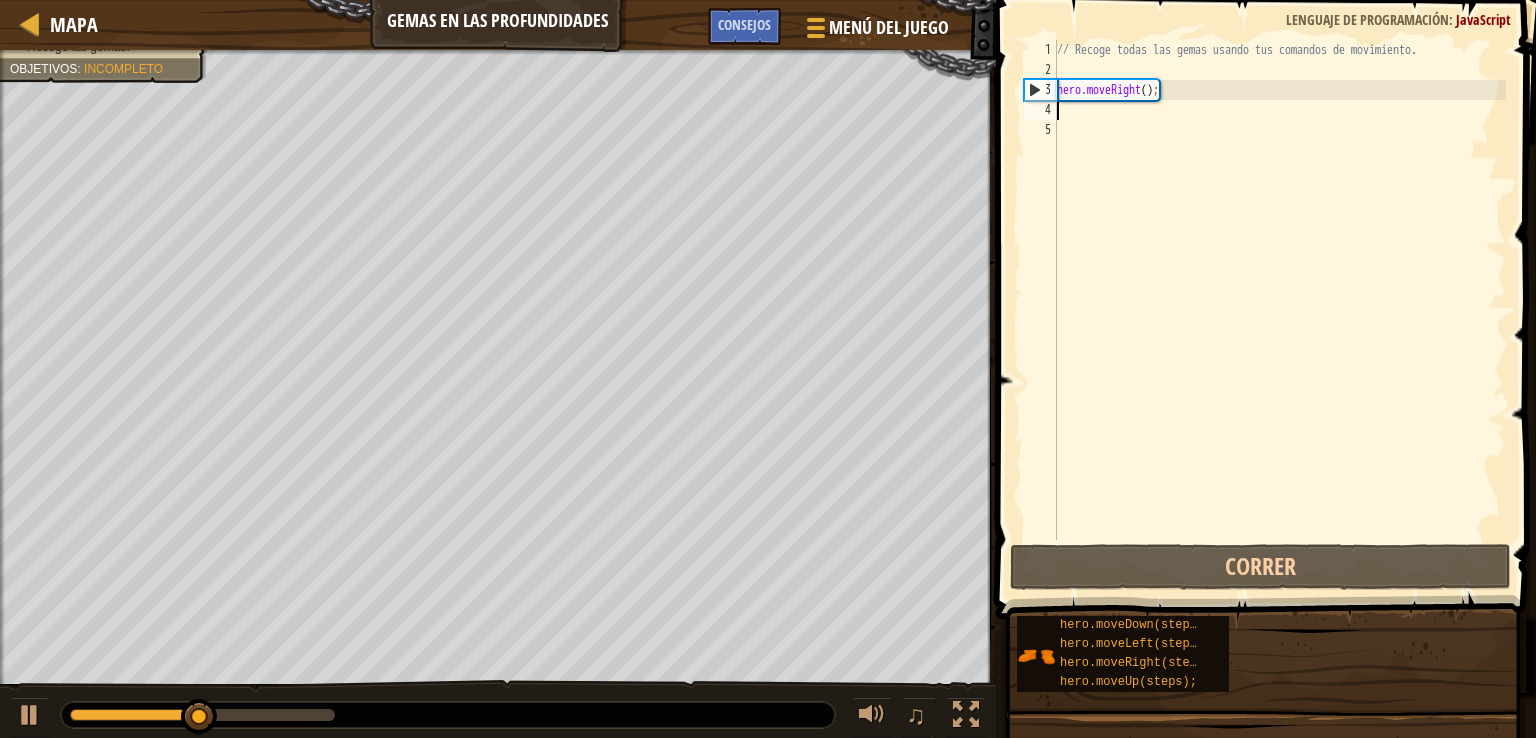 click on "// Recoge todas las gemas usando tus comandos de movimiento. hero . moveRight ( ) ;" at bounding box center [1279, 310] 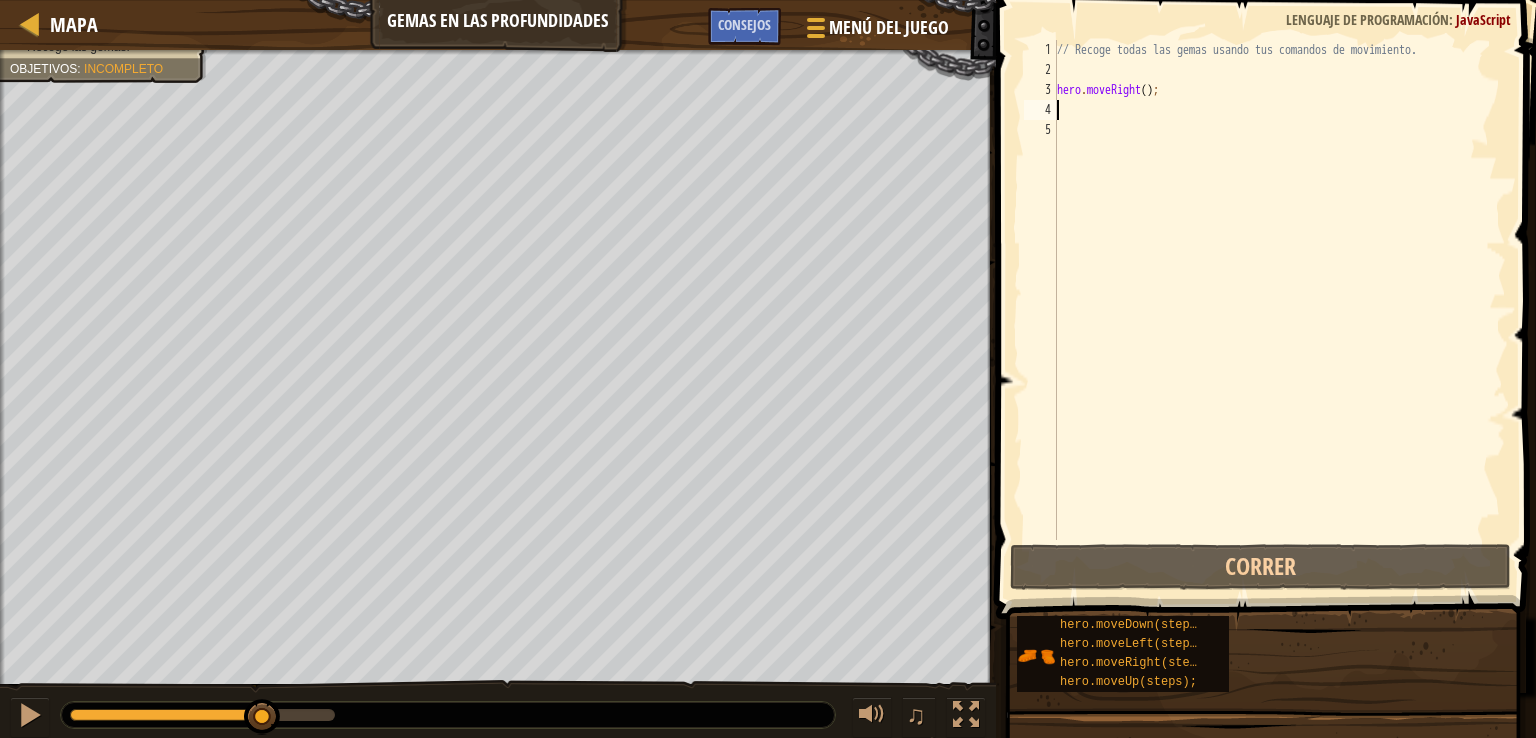 type on "hr" 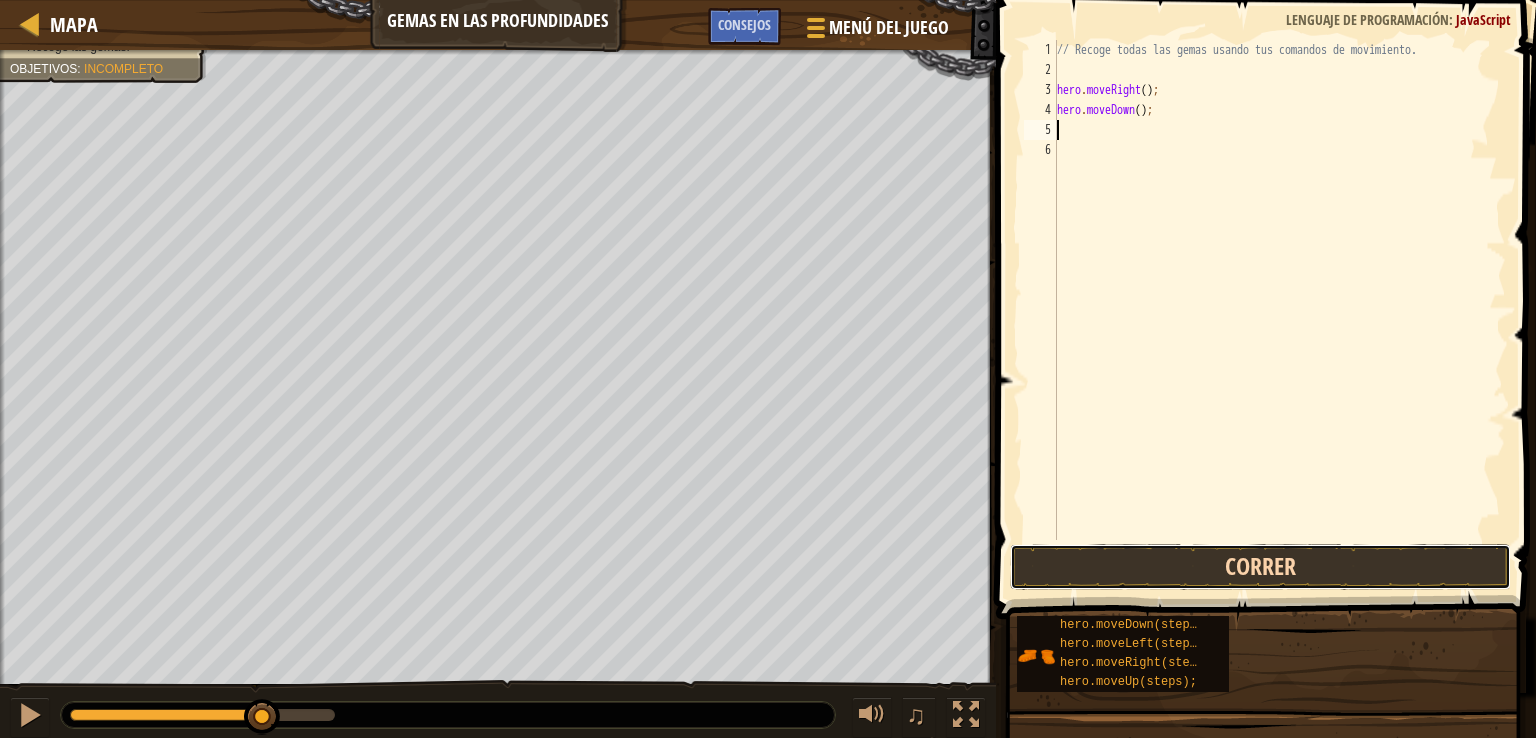 click on "Correr" at bounding box center (1260, 567) 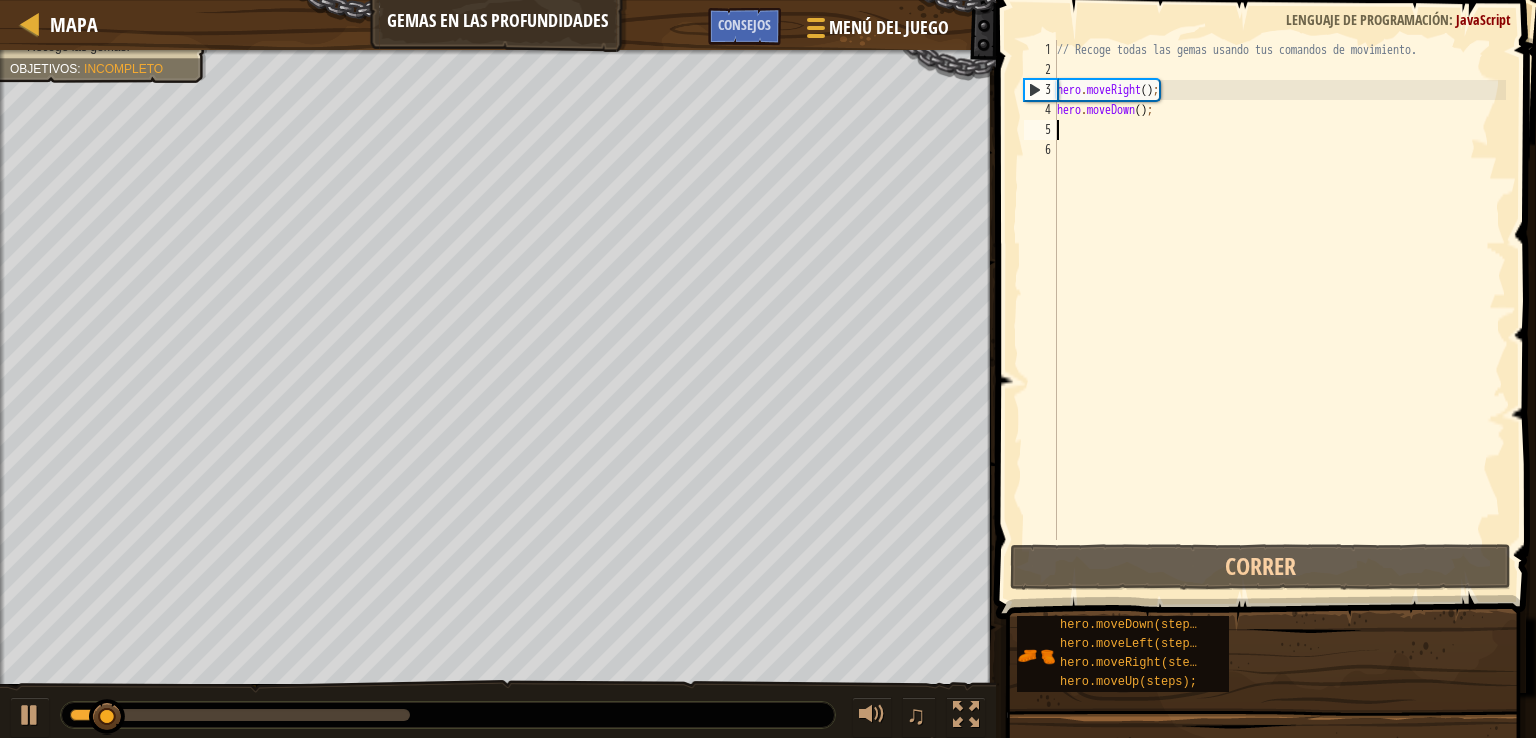 click on "// Recoge todas las gemas usando tus comandos de movimiento. hero . moveRight ( ) ; hero . moveDown ( ) ;" at bounding box center [1279, 310] 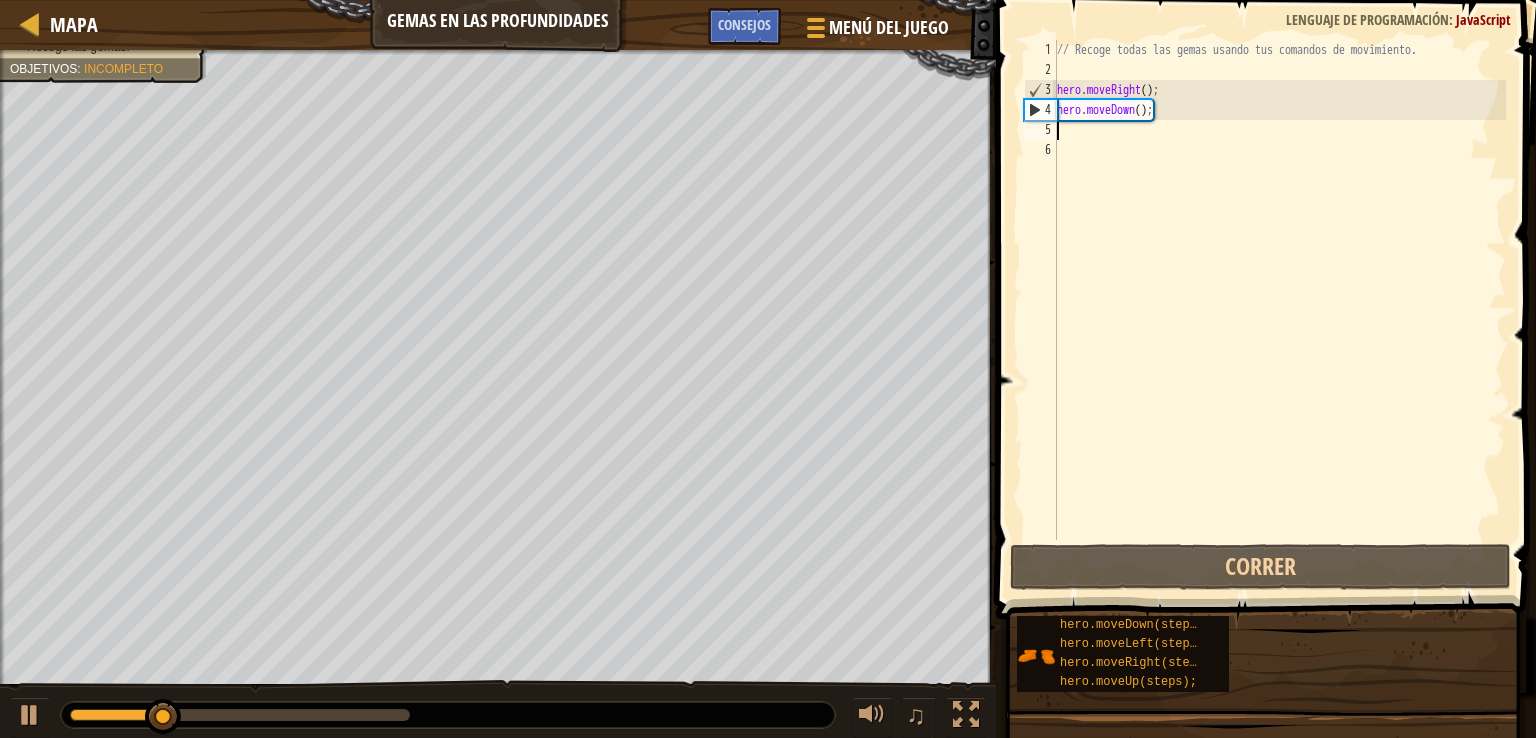 type on "h" 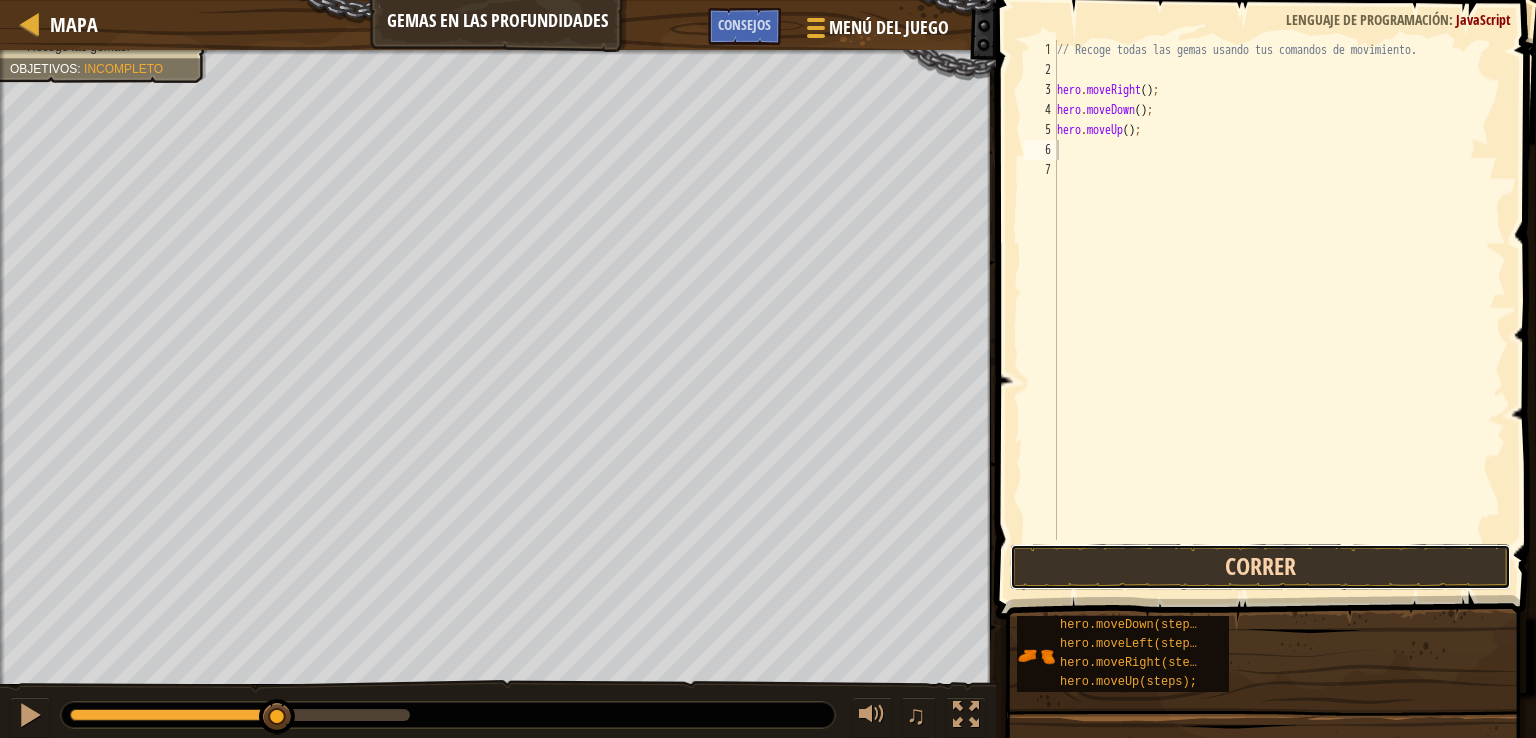 click on "Correr" at bounding box center [1260, 567] 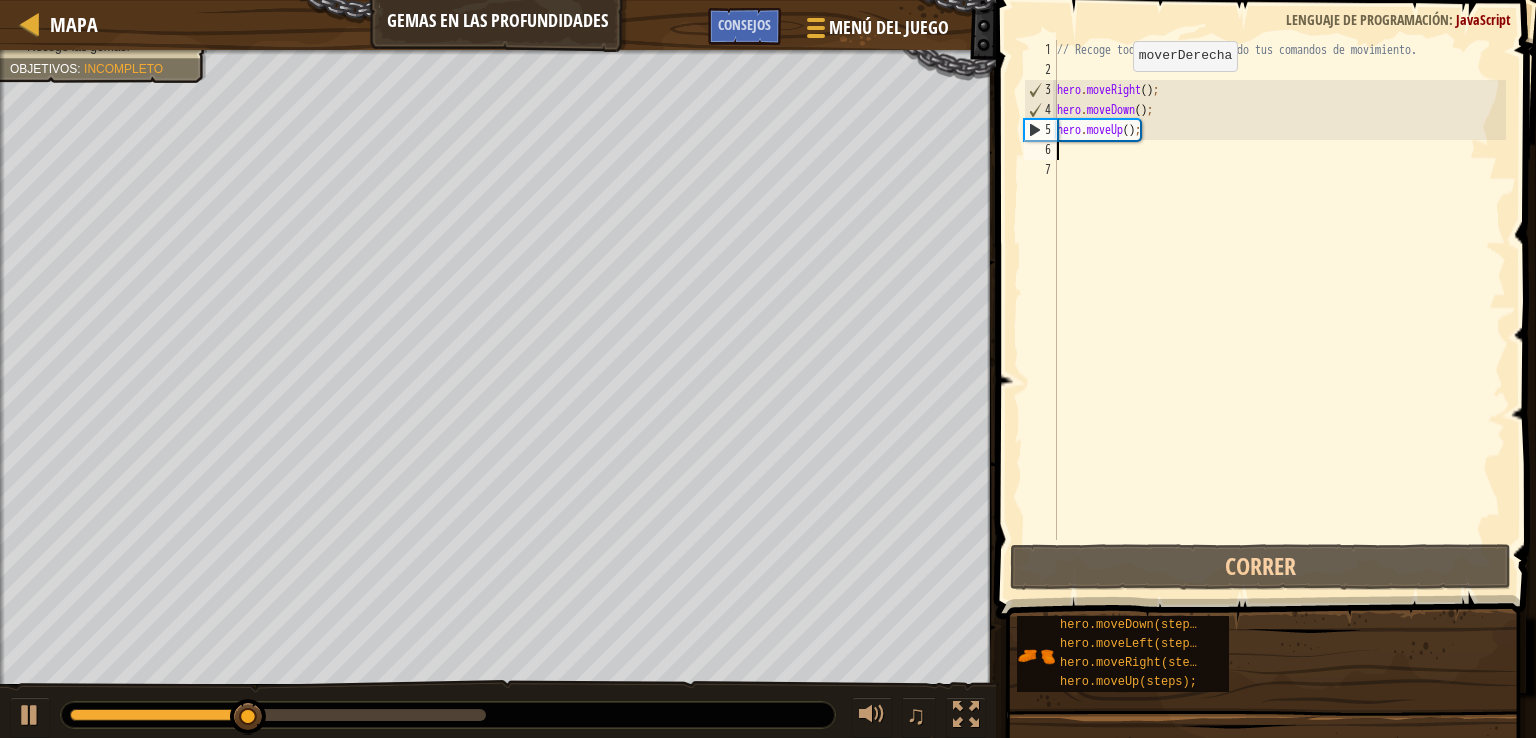 click on "// Recoge todas las gemas usando tus comandos de movimiento. hero . moveRight ( ) ; hero . moveDown ( ) ; hero . moveUp ( ) ;" at bounding box center [1279, 310] 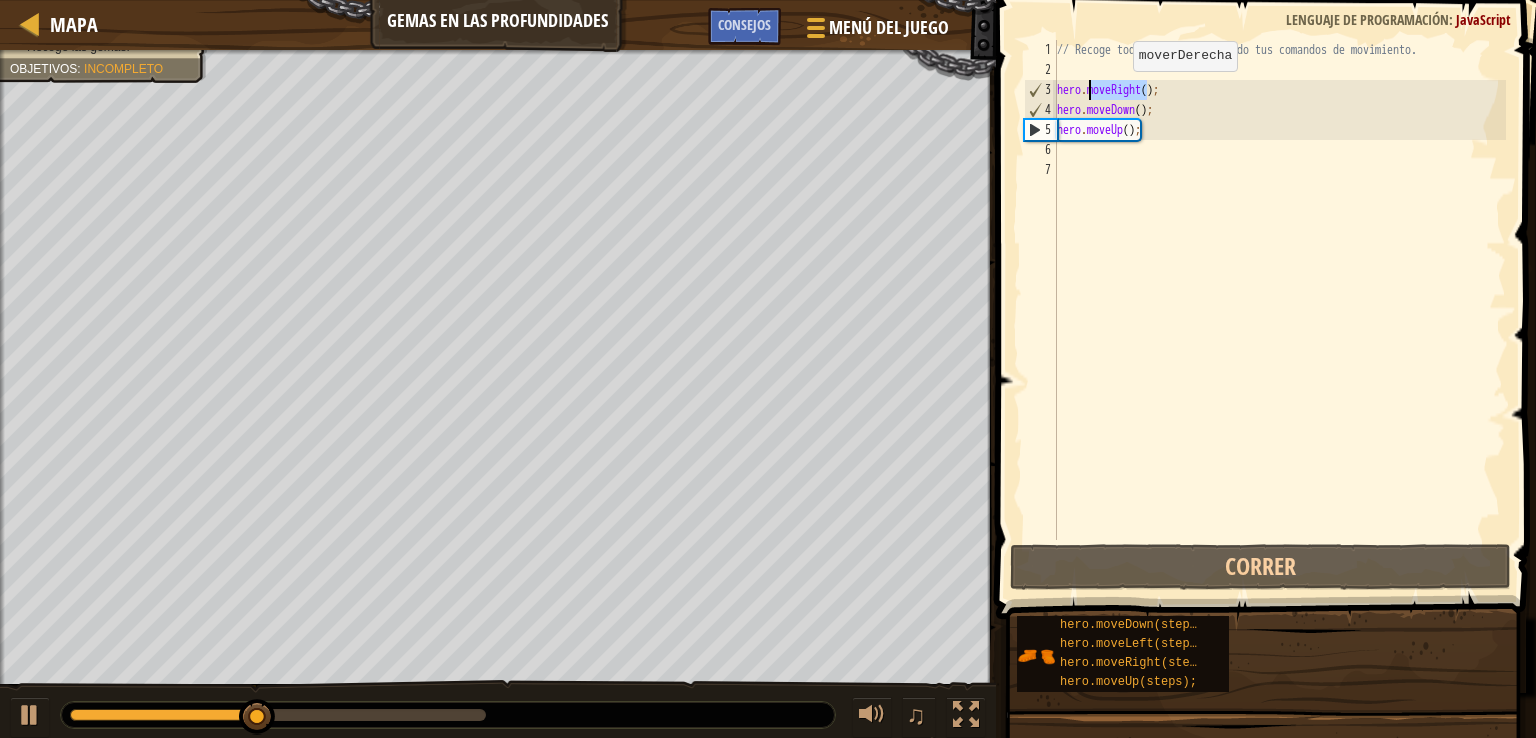 click on "// Recoge todas las gemas usando tus comandos de movimiento. hero . moveRight ( ) ; hero . moveDown ( ) ; hero . moveUp ( ) ;" at bounding box center [1279, 310] 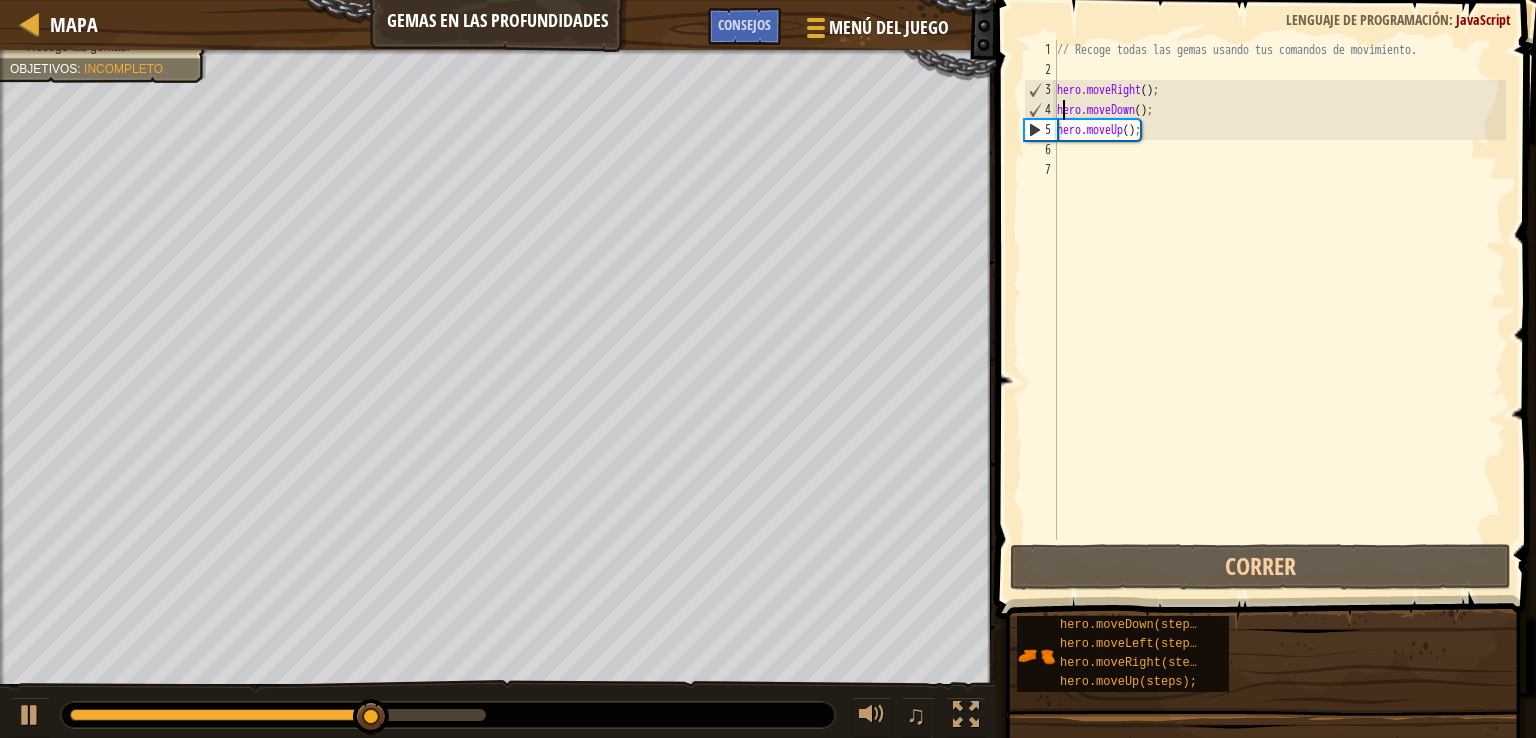 click on "// Recoge todas las gemas usando tus comandos de movimiento. hero . moveRight ( ) ; hero . moveDown ( ) ; hero . moveUp ( ) ;" at bounding box center [1279, 310] 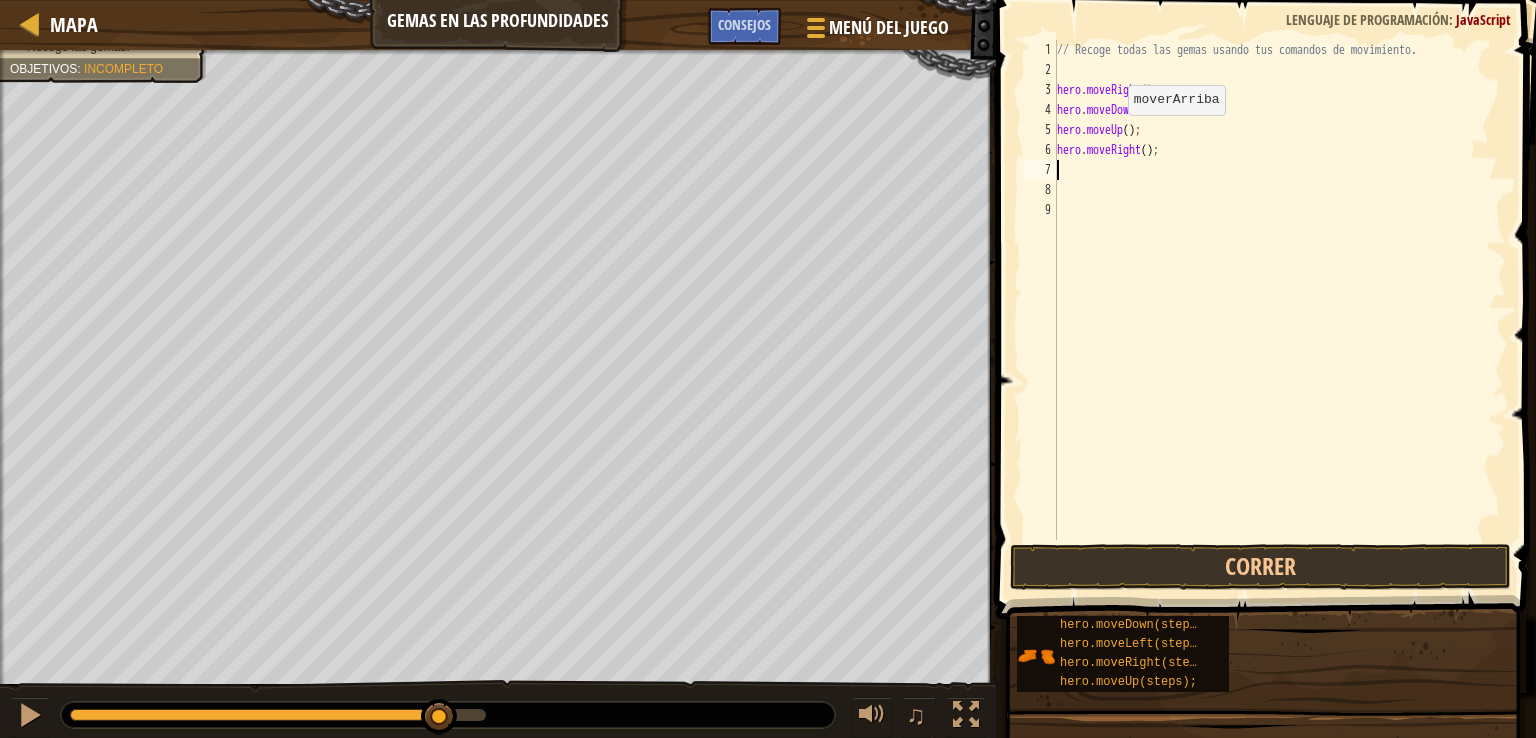 click on "// Recoge todas las gemas usando tus comandos de movimiento. hero . moveRight ( ) ; hero . moveDown ( ) ; hero . moveUp ( ) ; hero . moveRight ( ) ;" at bounding box center (1279, 310) 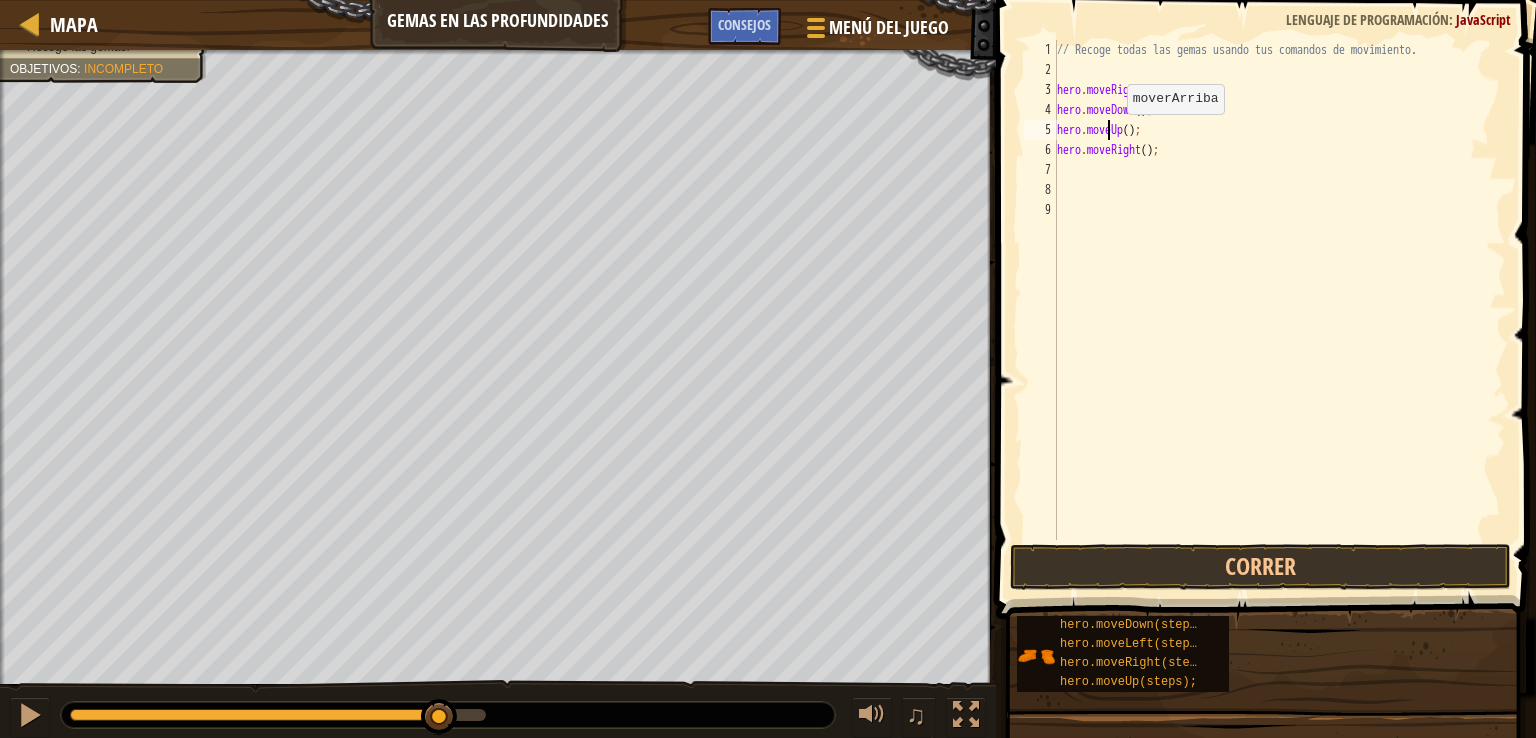 click on "// Recoge todas las gemas usando tus comandos de movimiento. hero . moveRight ( ) ; hero . moveDown ( ) ; hero . moveUp ( ) ; hero . moveRight ( ) ;" at bounding box center [1279, 310] 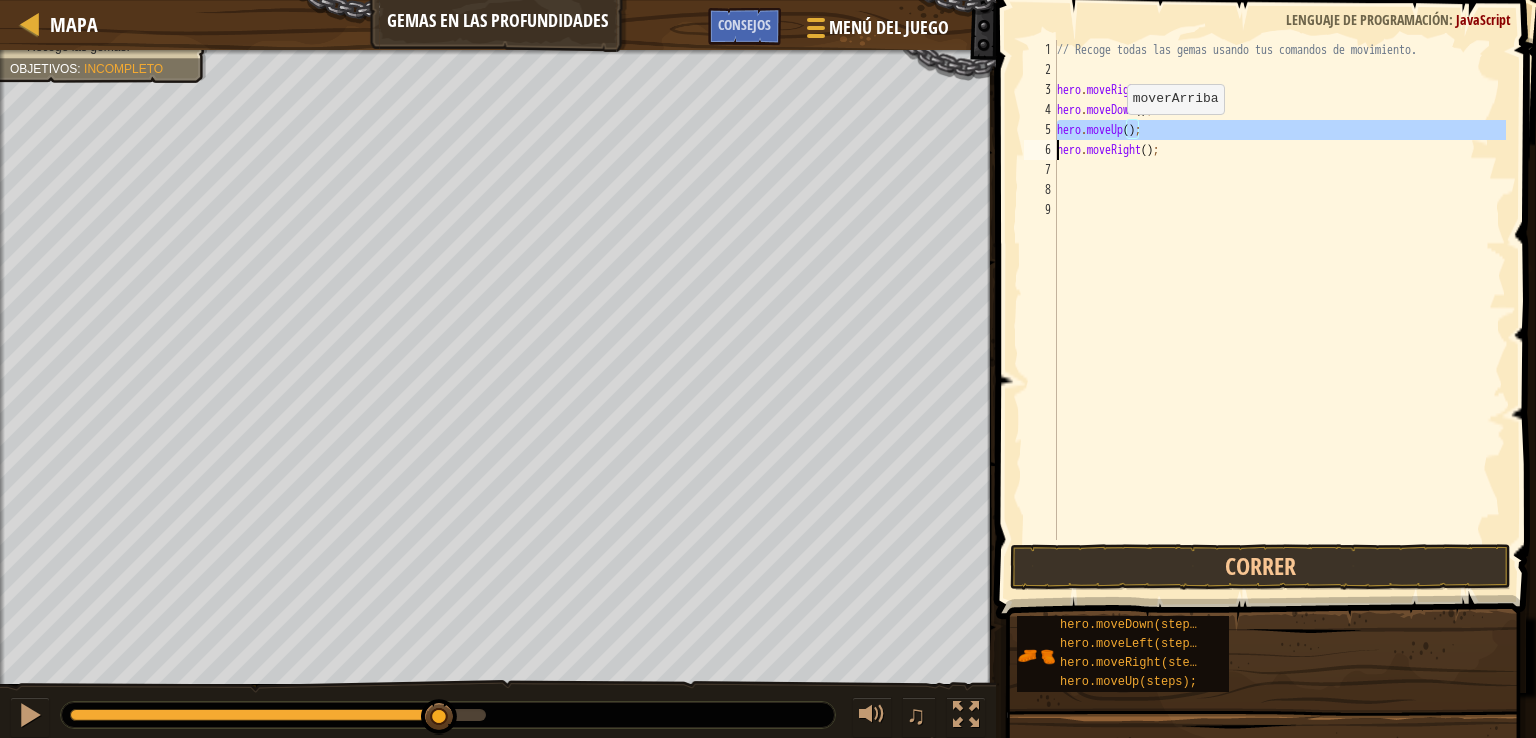 click on "// Recoge todas las gemas usando tus comandos de movimiento. hero . moveRight ( ) ; hero . moveDown ( ) ; hero . moveUp ( ) ; hero . moveRight ( ) ;" at bounding box center [1279, 310] 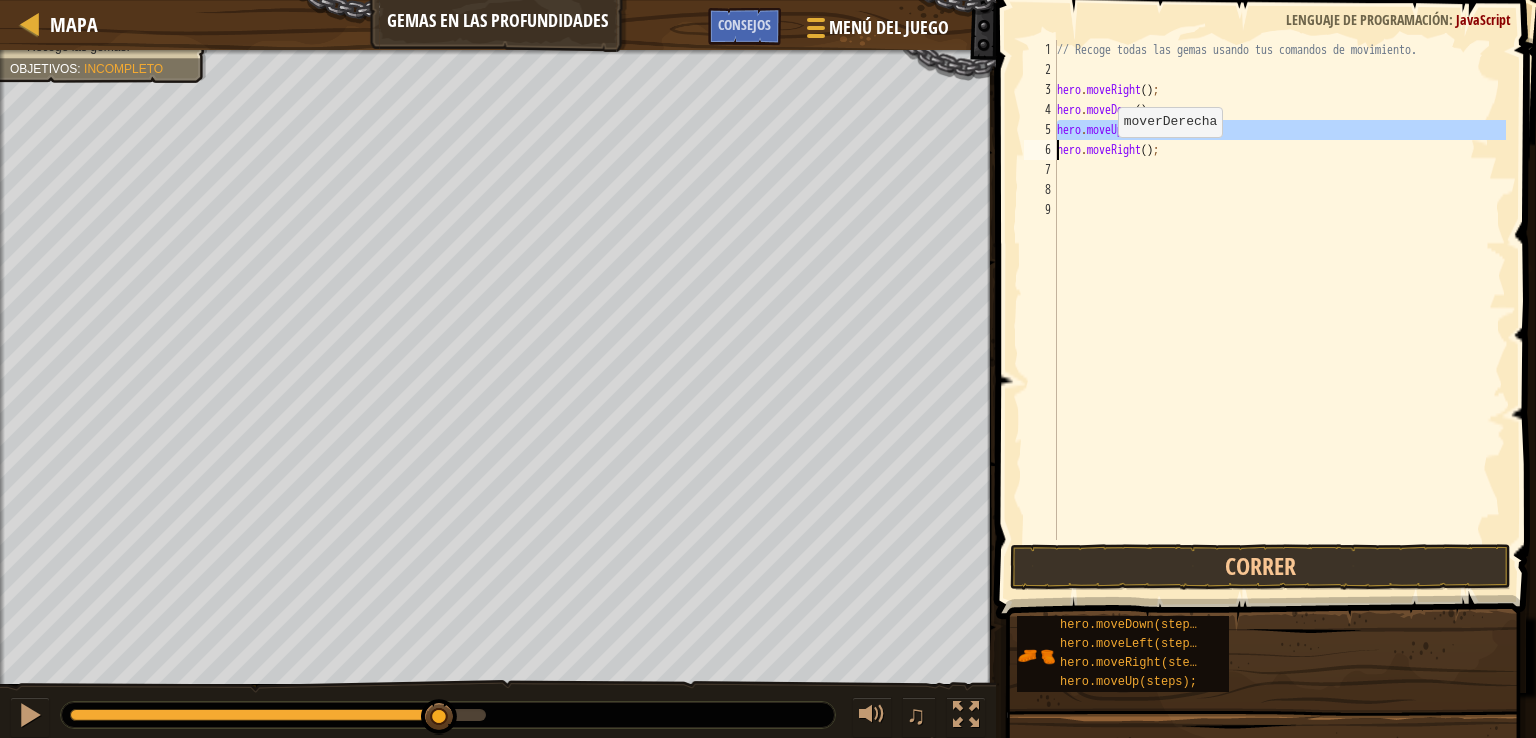 click on "// Recoge todas las gemas usando tus comandos de movimiento. hero . moveRight ( ) ; hero . moveDown ( ) ; hero . moveUp ( ) ; hero . moveRight ( ) ;" at bounding box center [1279, 310] 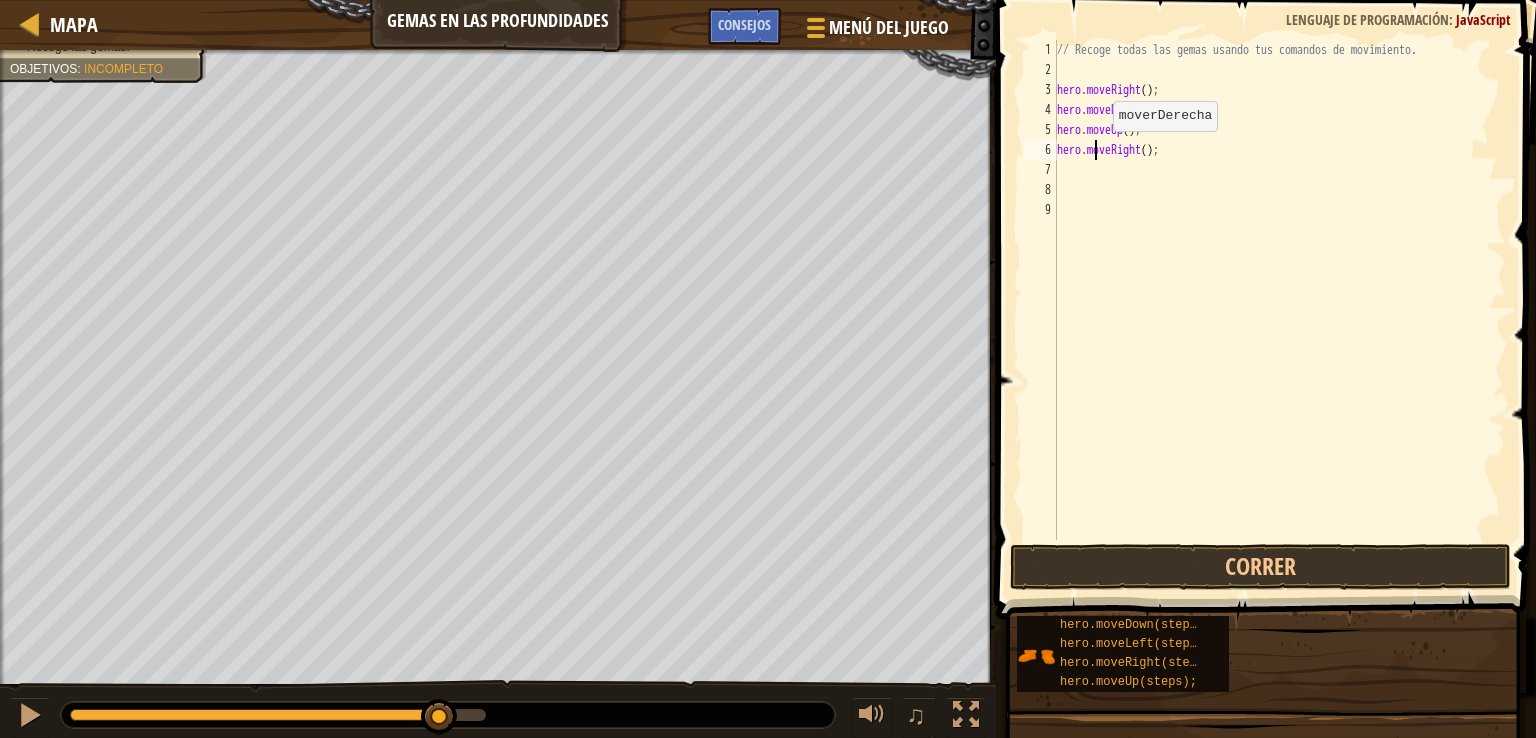 click on "// Recoge todas las gemas usando tus comandos de movimiento. hero . moveRight ( ) ; hero . moveDown ( ) ; hero . moveUp ( ) ; hero . moveRight ( ) ;" at bounding box center (1279, 310) 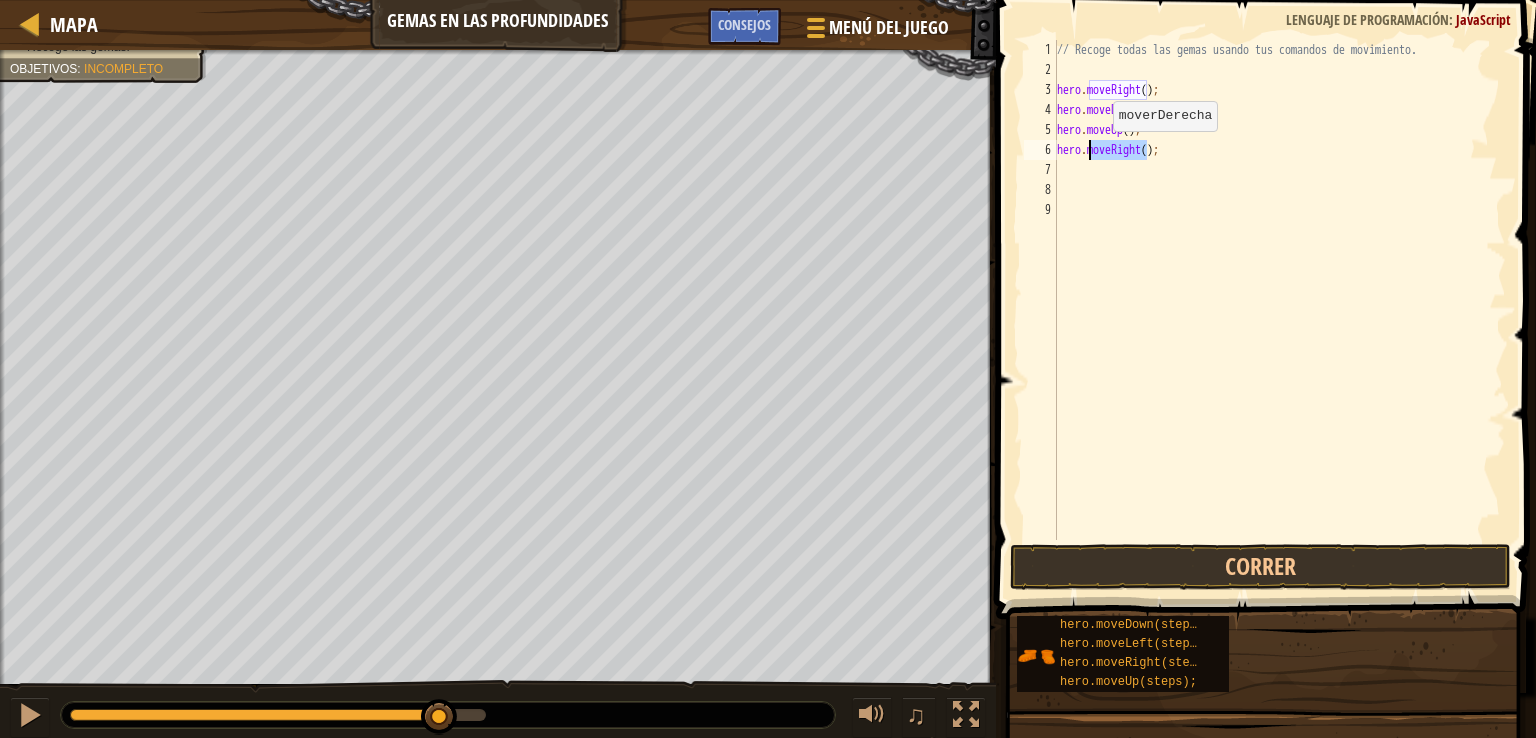 click on "// Recoge todas las gemas usando tus comandos de movimiento. hero . moveRight ( ) ; hero . moveDown ( ) ; hero . moveUp ( ) ; hero . moveRight ( ) ;" at bounding box center [1279, 310] 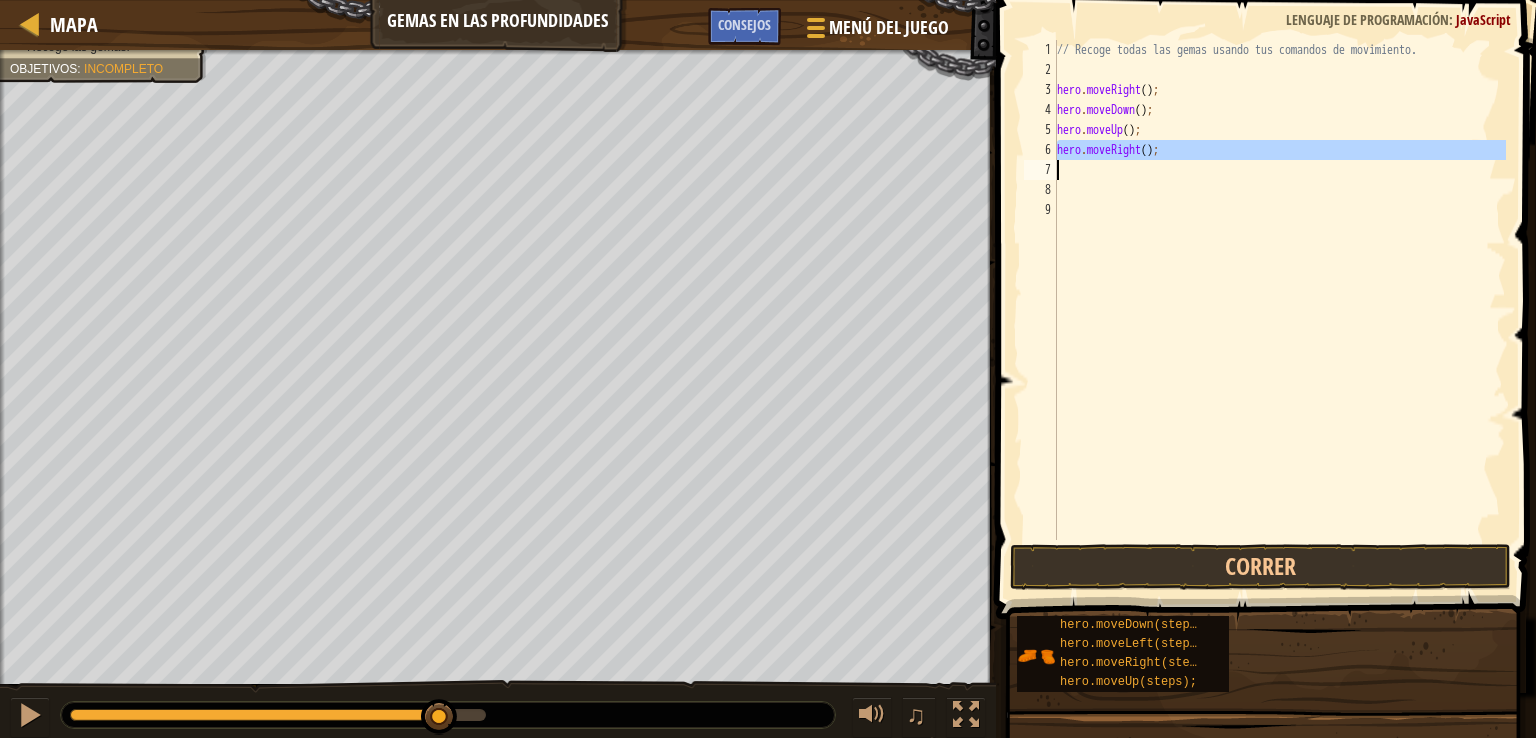 paste 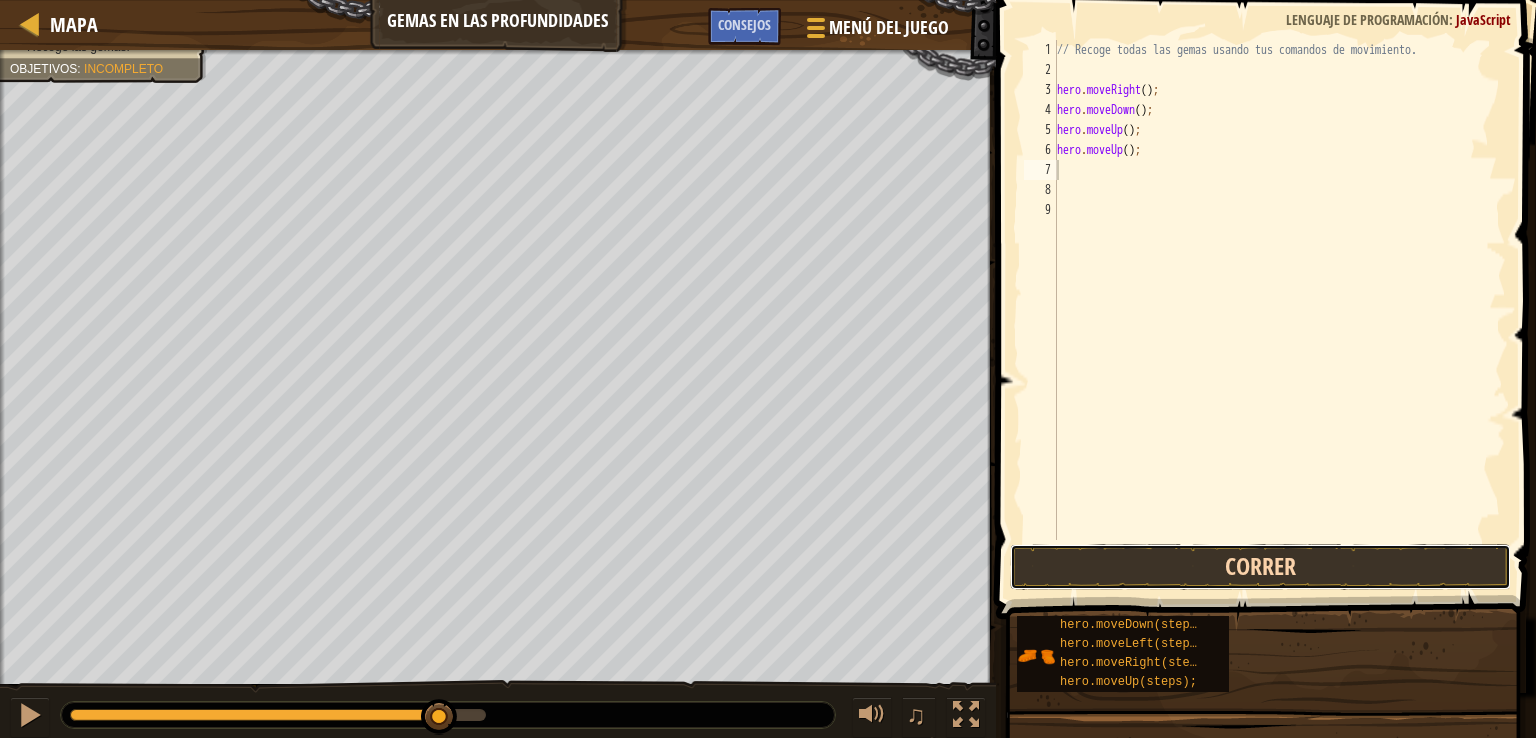 click on "Correr" at bounding box center [1260, 567] 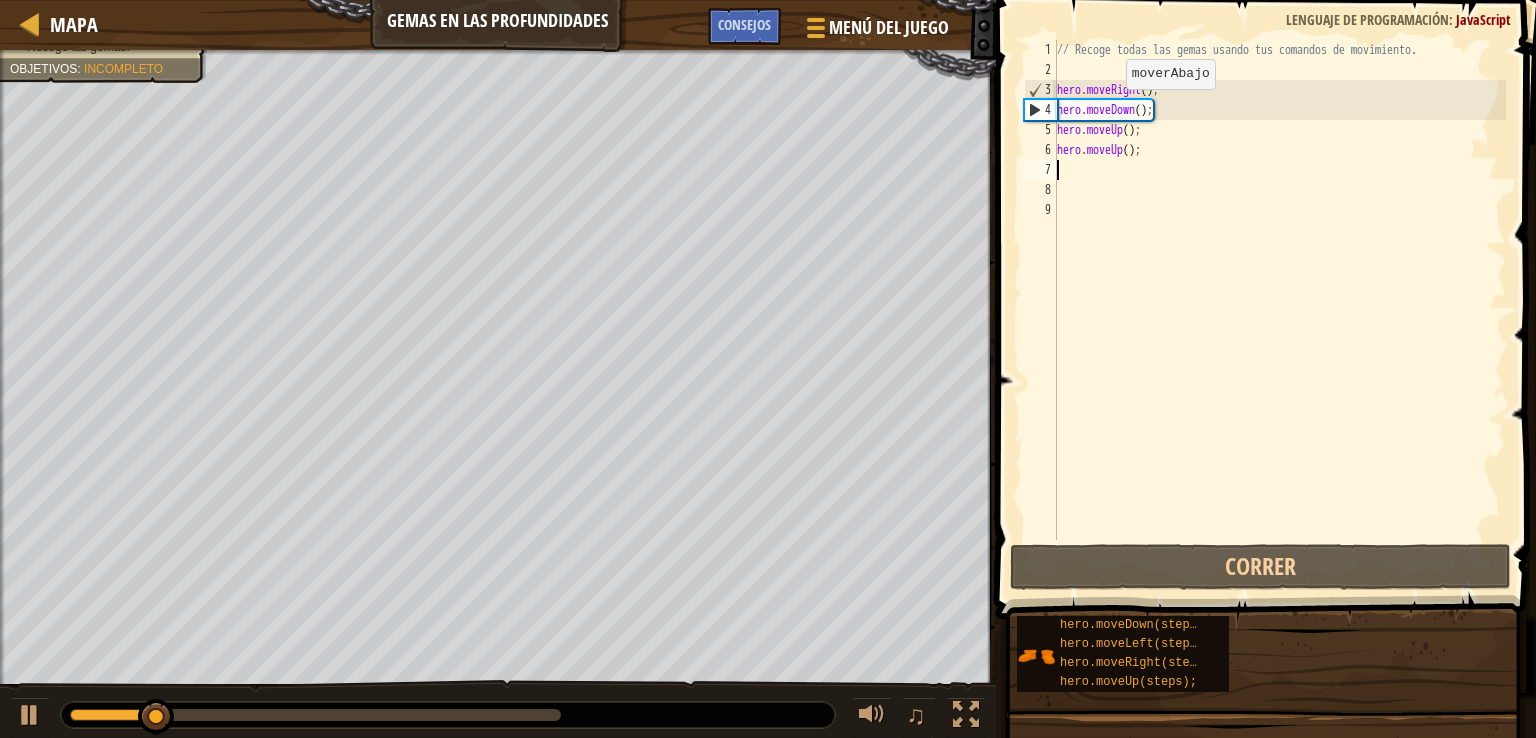 click on "// Recoge todas las gemas usando tus comandos de movimiento. hero . moveRight ( ) ; hero . moveDown ( ) ; hero . moveUp ( ) ; hero . moveUp ( ) ;" at bounding box center [1279, 310] 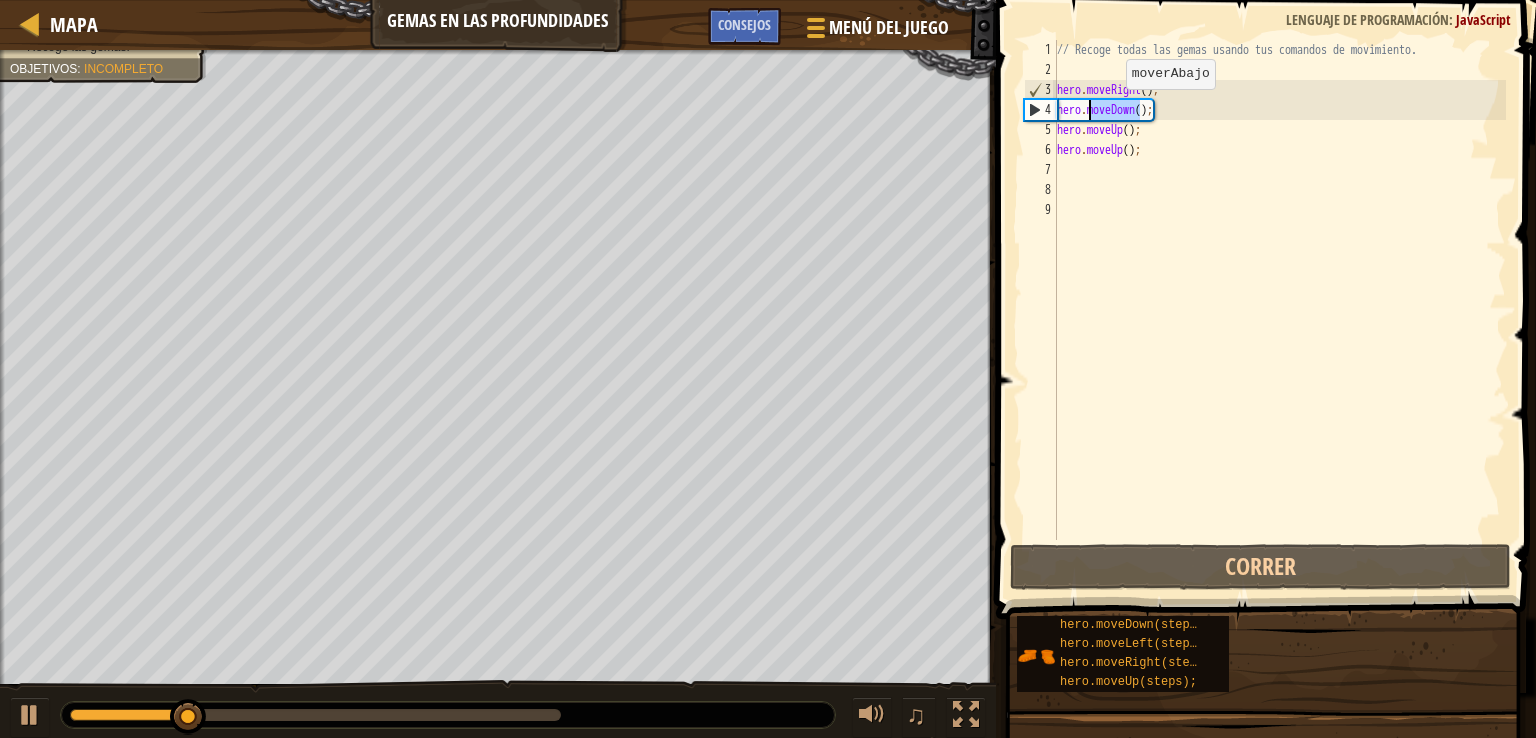 click on "// Recoge todas las gemas usando tus comandos de movimiento. hero . moveRight ( ) ; hero . moveDown ( ) ; hero . moveUp ( ) ; hero . moveUp ( ) ;" at bounding box center [1279, 310] 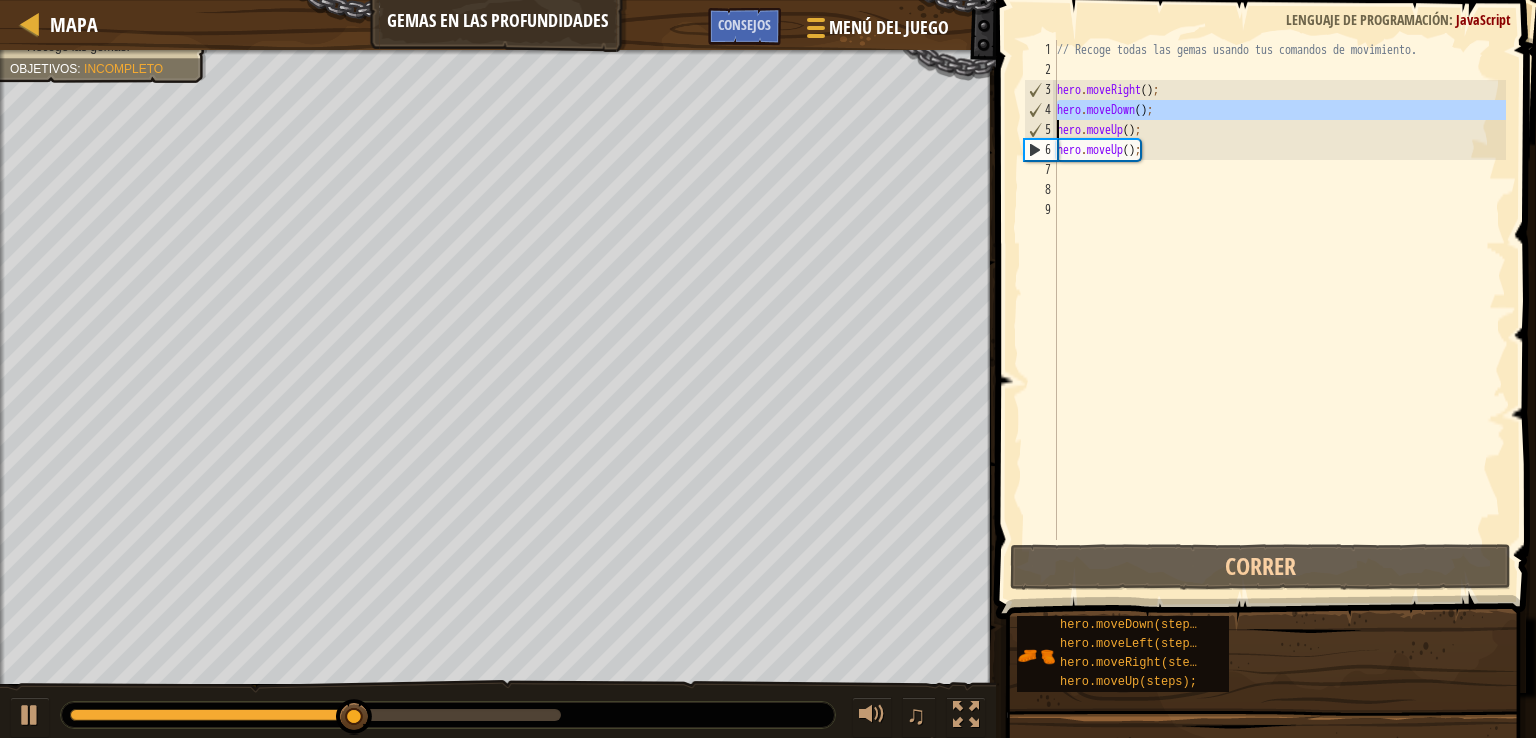 click on "// Recoge todas las gemas usando tus comandos de movimiento. hero . moveRight ( ) ; hero . moveDown ( ) ; hero . moveUp ( ) ; hero . moveUp ( ) ;" at bounding box center (1279, 310) 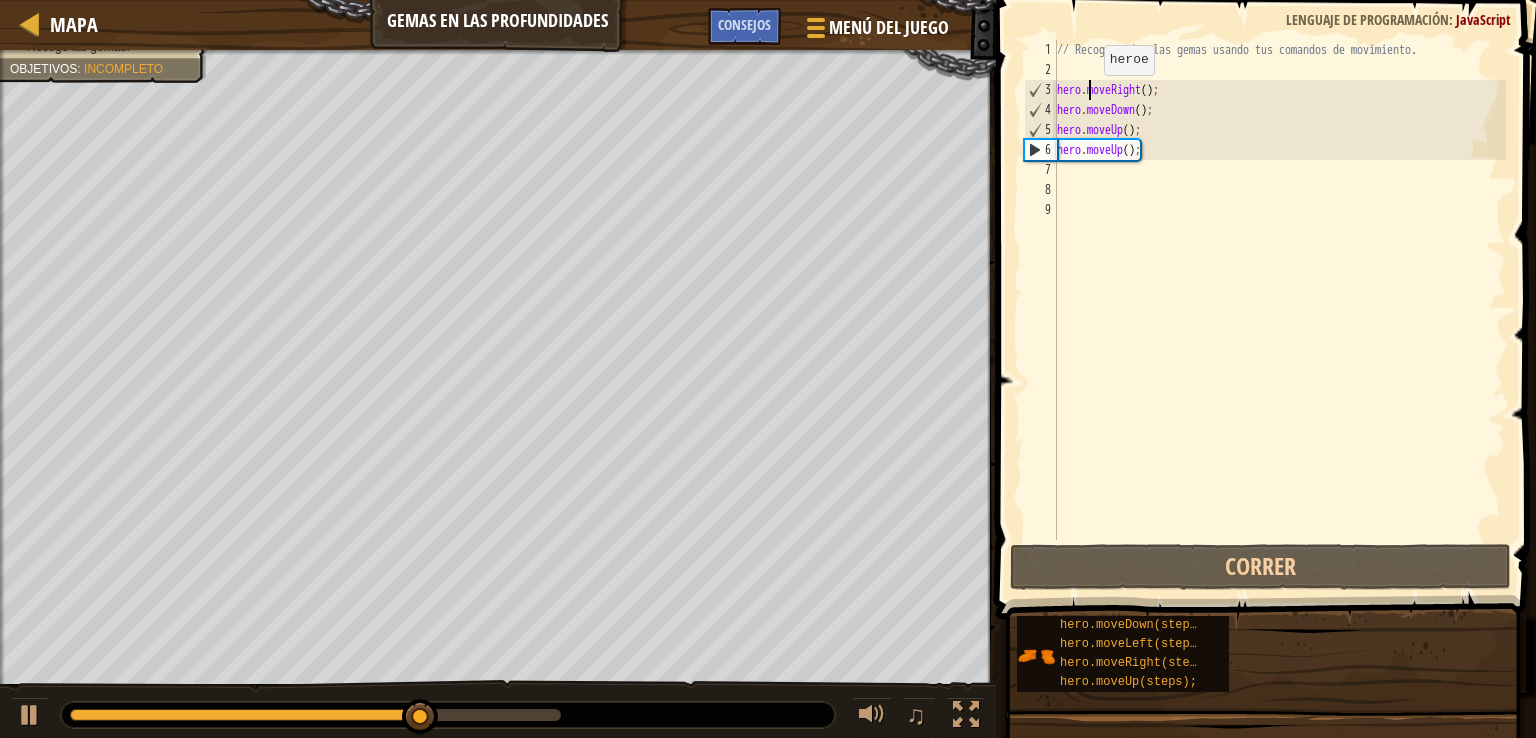 click on "// Recoge todas las gemas usando tus comandos de movimiento. hero . moveRight ( ) ; hero . moveDown ( ) ; hero . moveUp ( ) ; hero . moveUp ( ) ;" at bounding box center [1279, 310] 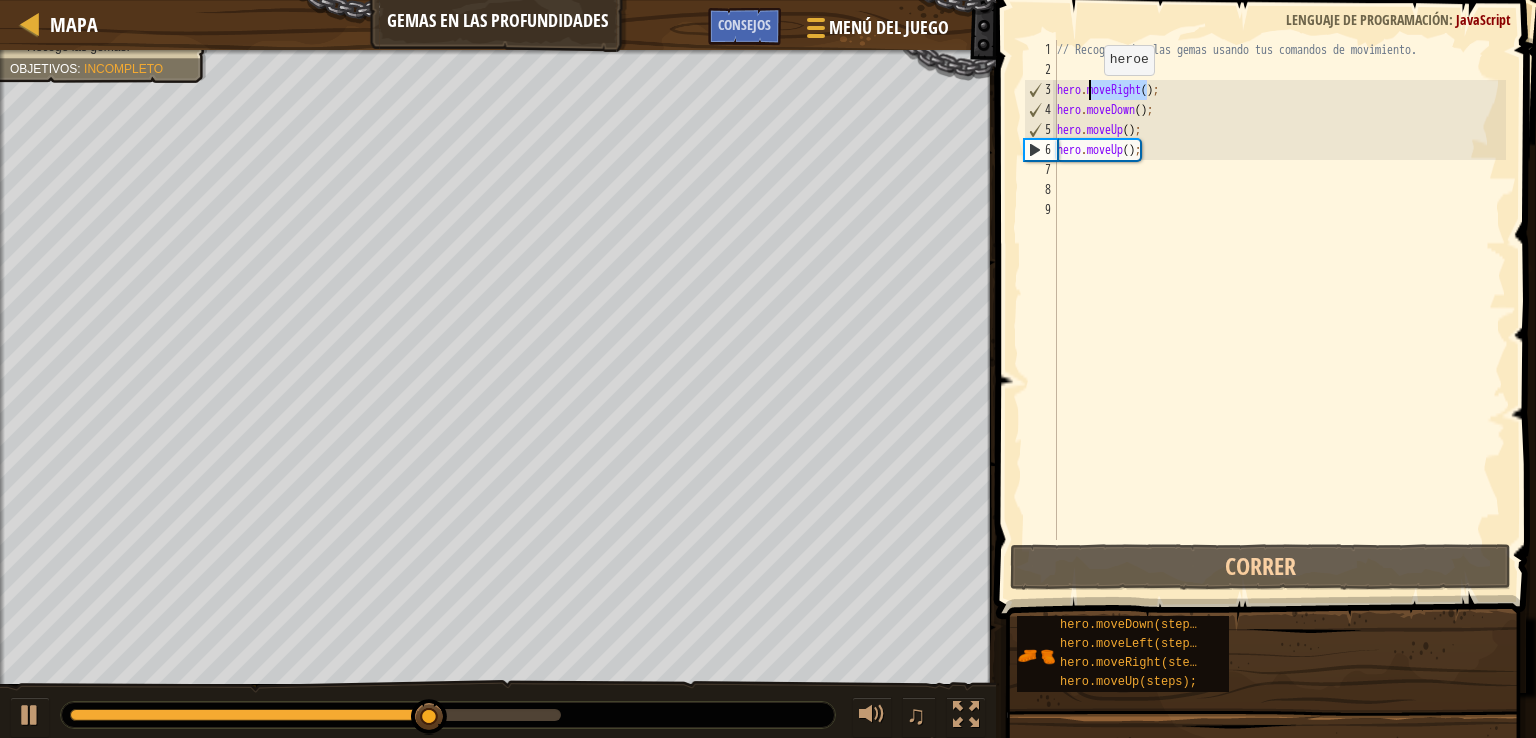 click on "// Recoge todas las gemas usando tus comandos de movimiento. hero . moveRight ( ) ; hero . moveDown ( ) ; hero . moveUp ( ) ; hero . moveUp ( ) ;" at bounding box center [1279, 310] 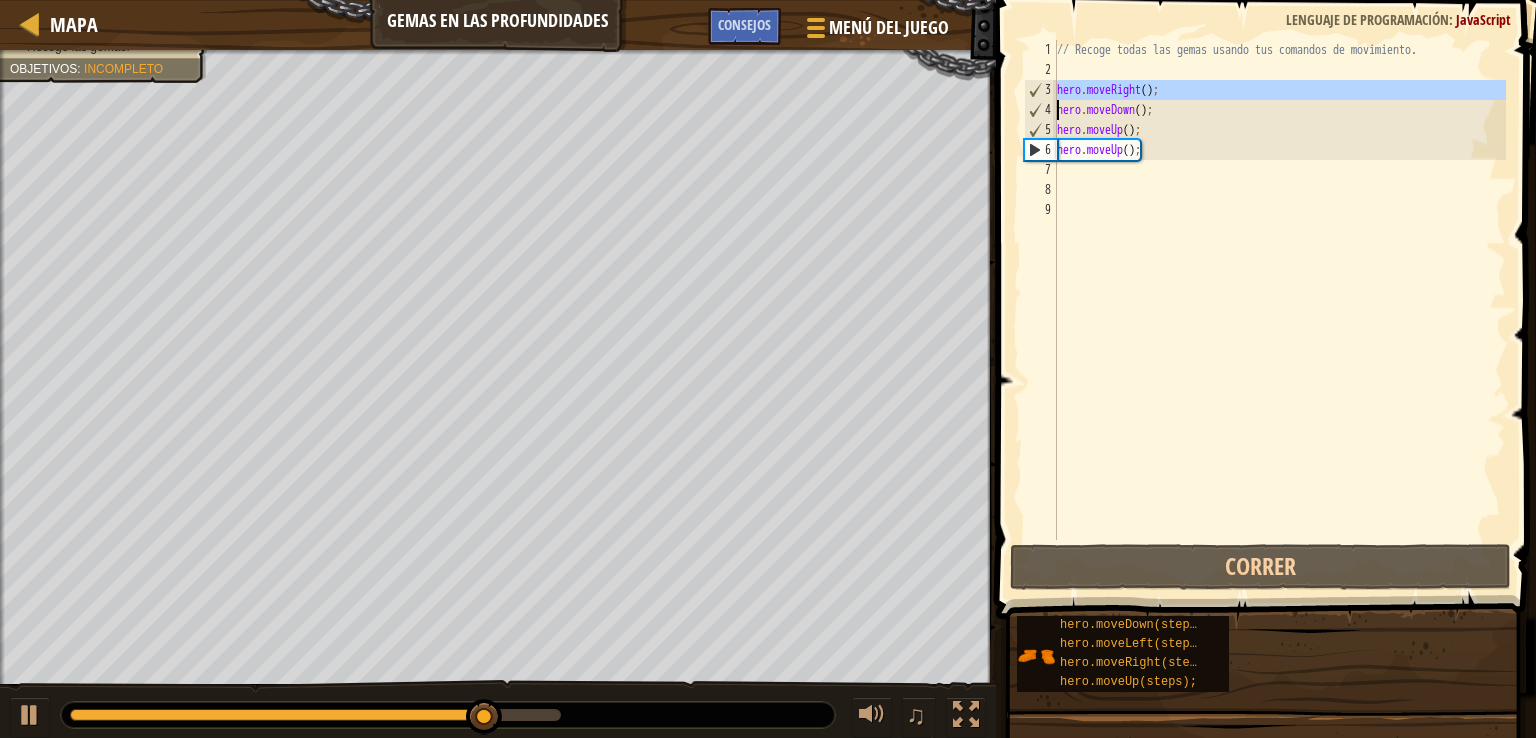 click on "// Recoge todas las gemas usando tus comandos de movimiento. hero . moveRight ( ) ; hero . moveDown ( ) ; hero . moveUp ( ) ; hero . moveUp ( ) ;" at bounding box center (1279, 310) 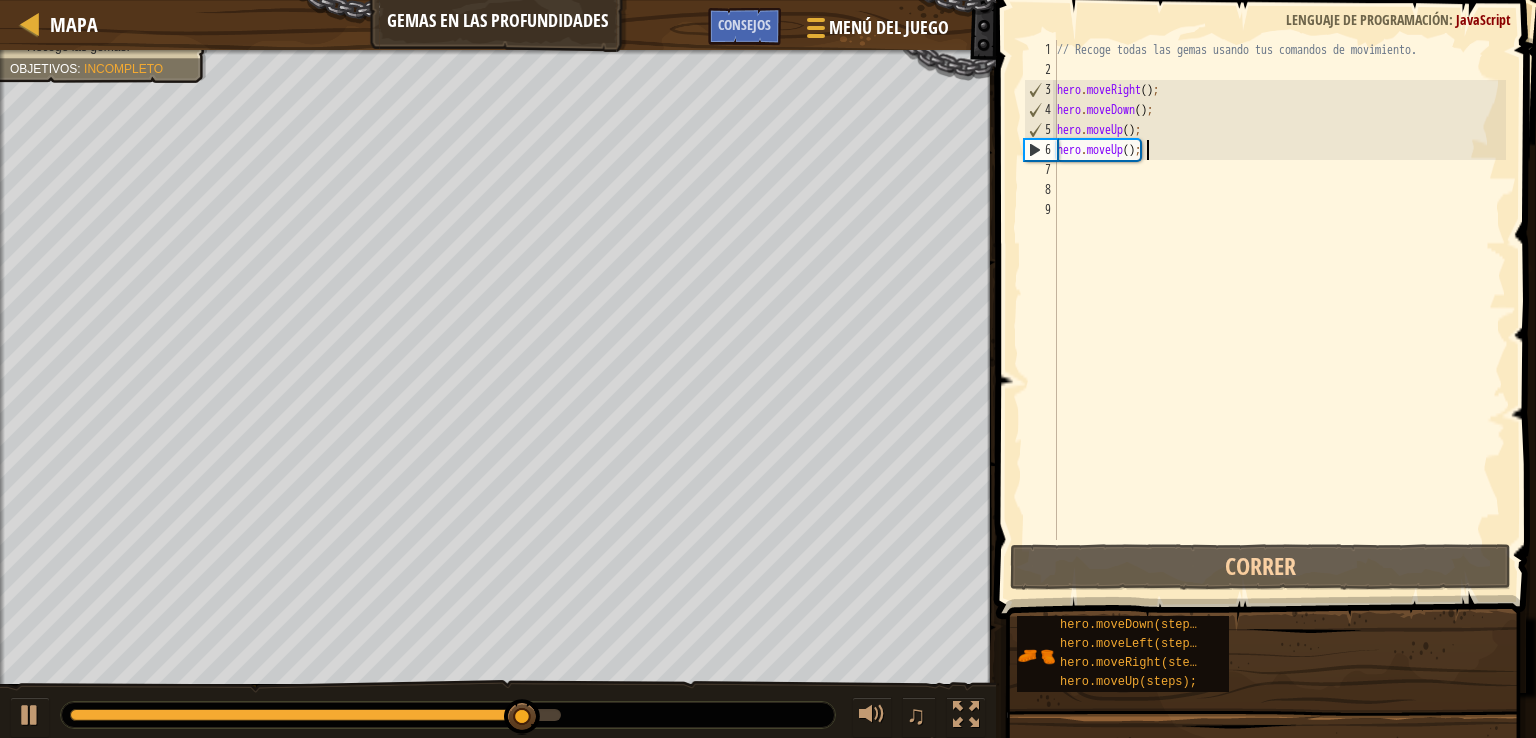 type 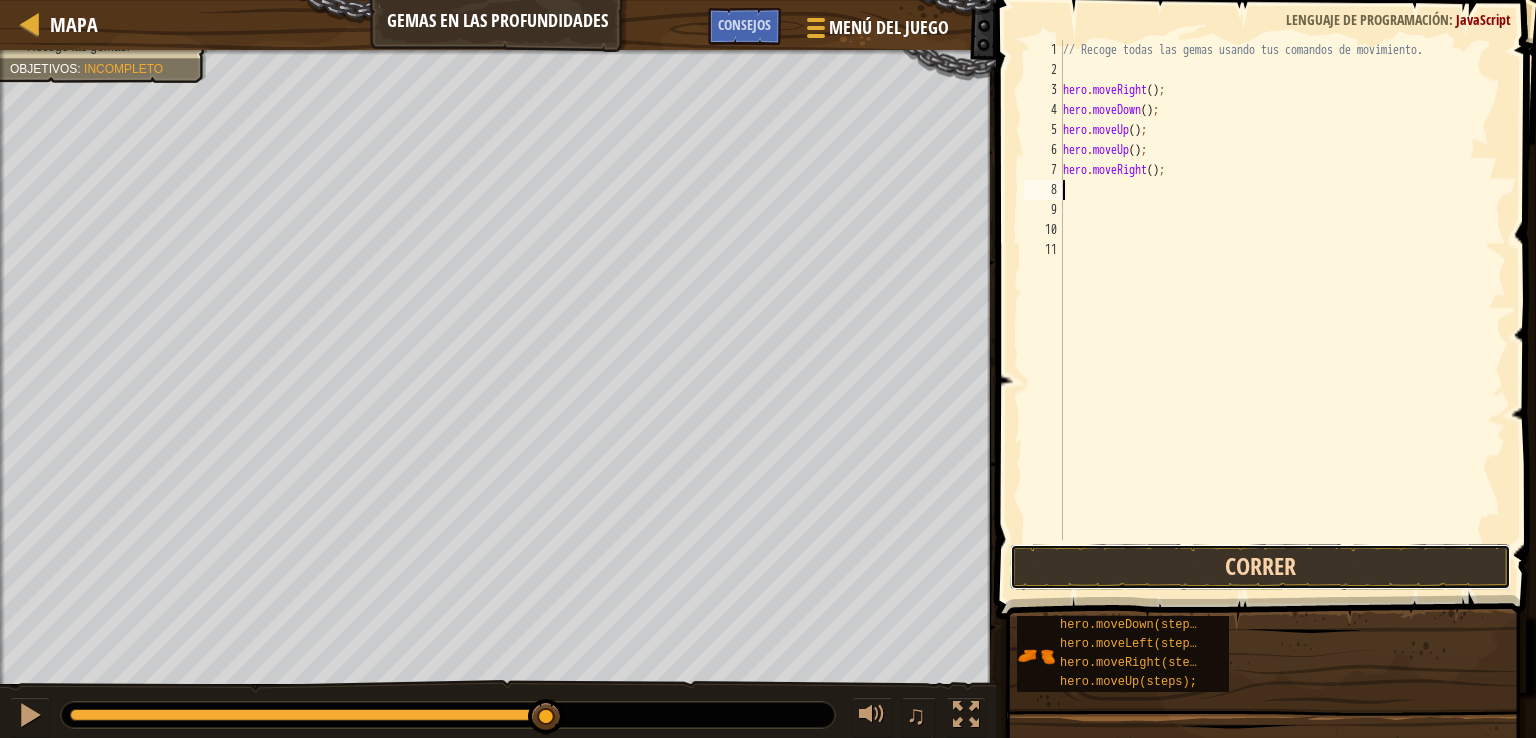 click on "Correr" at bounding box center (1260, 567) 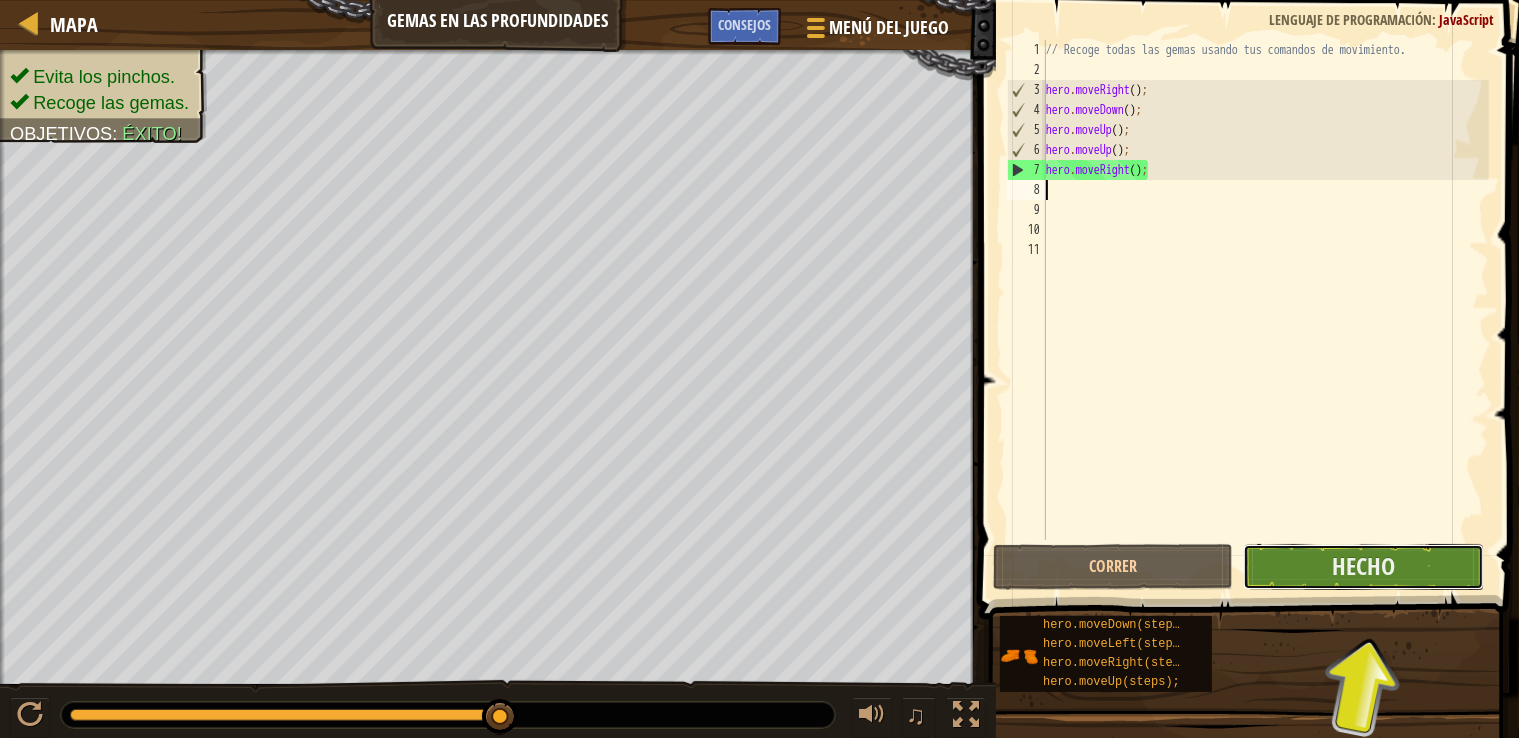 click on "Hecho" at bounding box center (1363, 567) 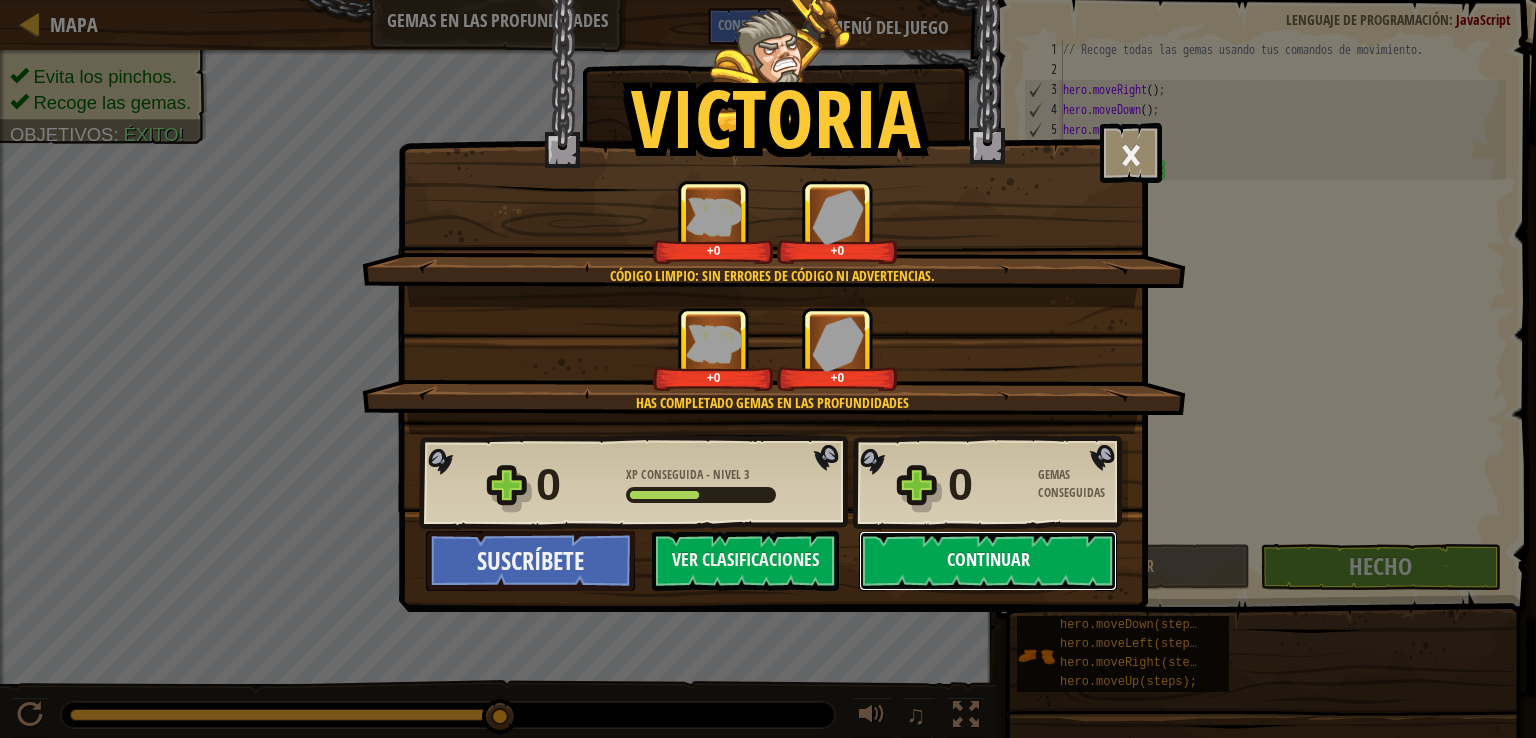 click on "Continuar" at bounding box center [988, 561] 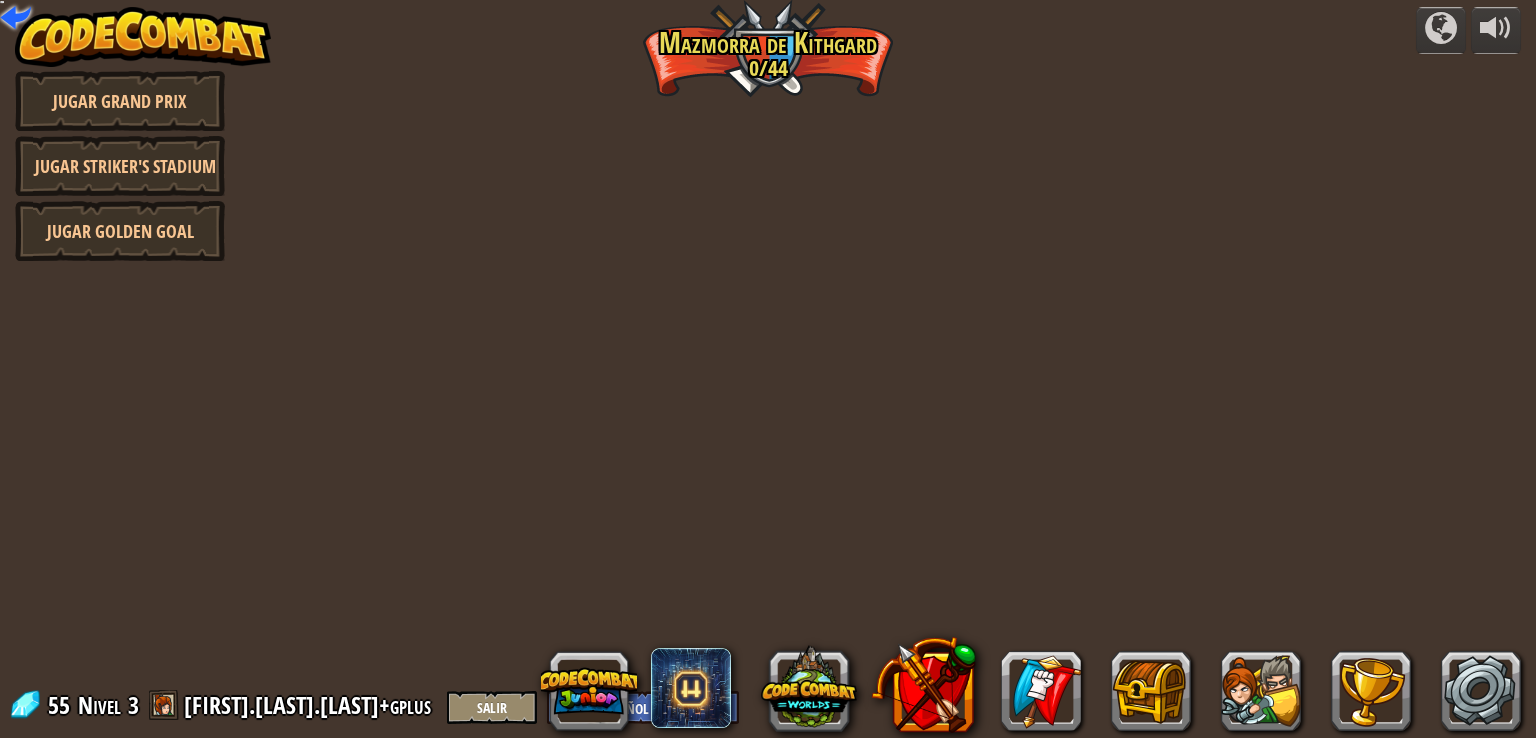 select on "es-ES" 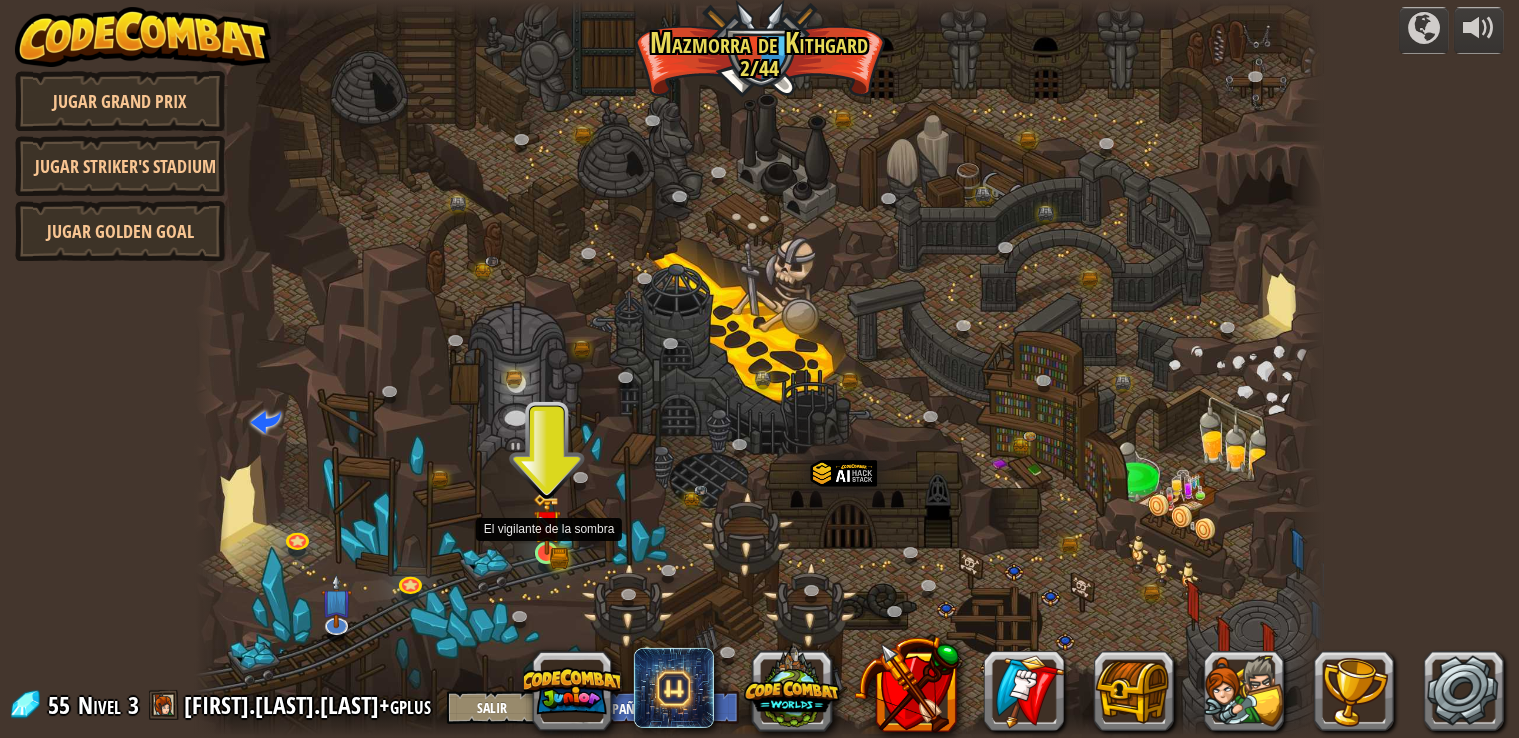 click at bounding box center (547, 524) 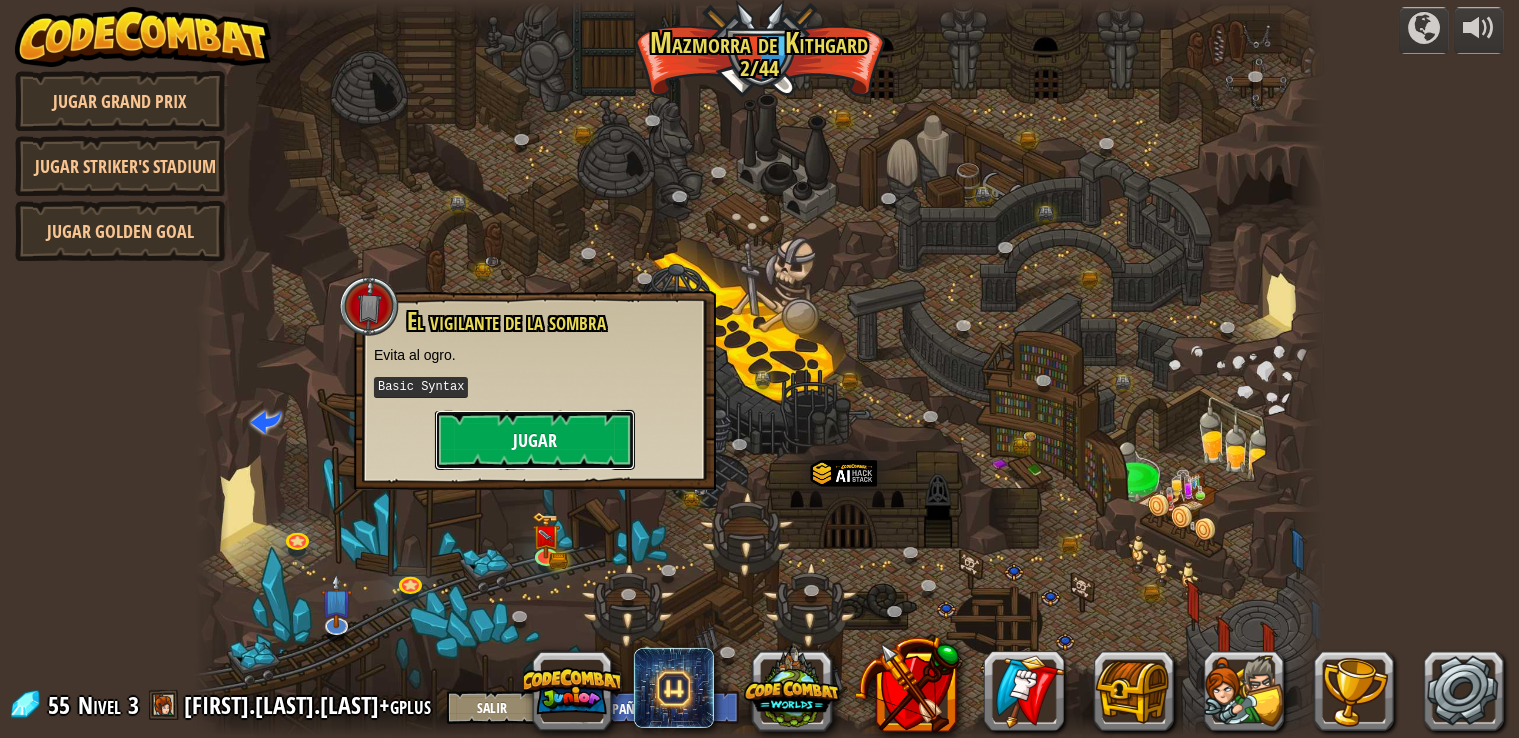 click on "Jugar" at bounding box center (535, 440) 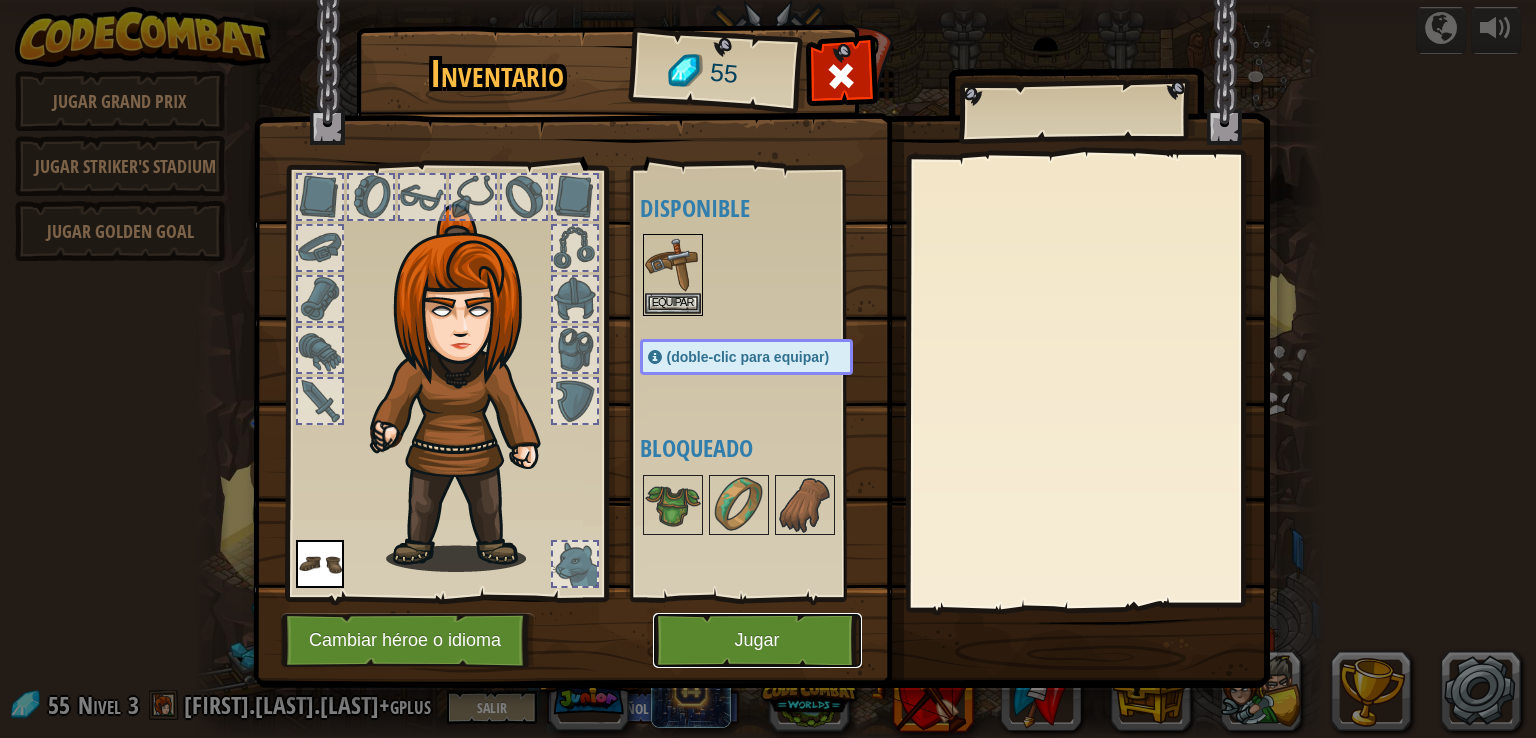 click on "Jugar" at bounding box center (757, 640) 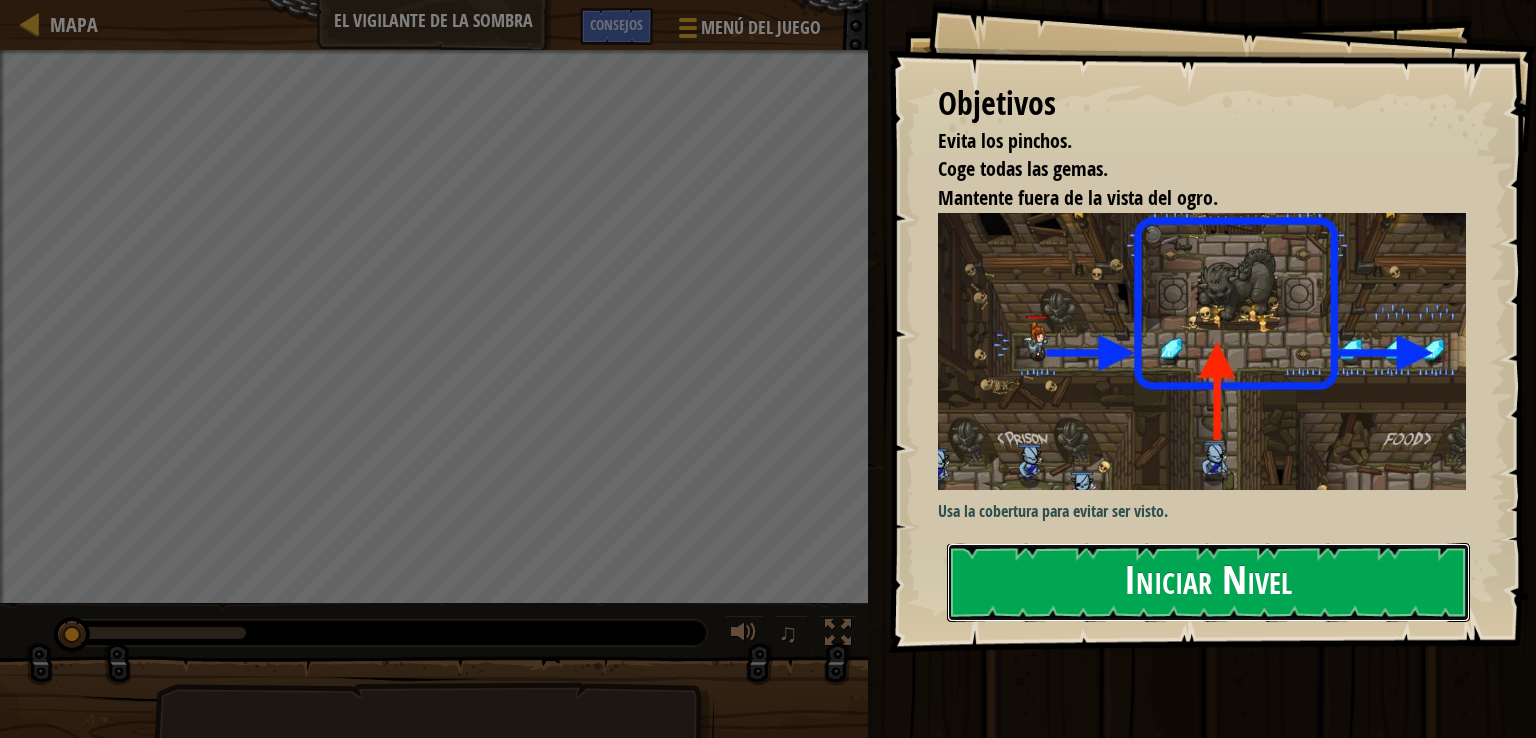 click on "Iniciar Nivel" at bounding box center (1208, 582) 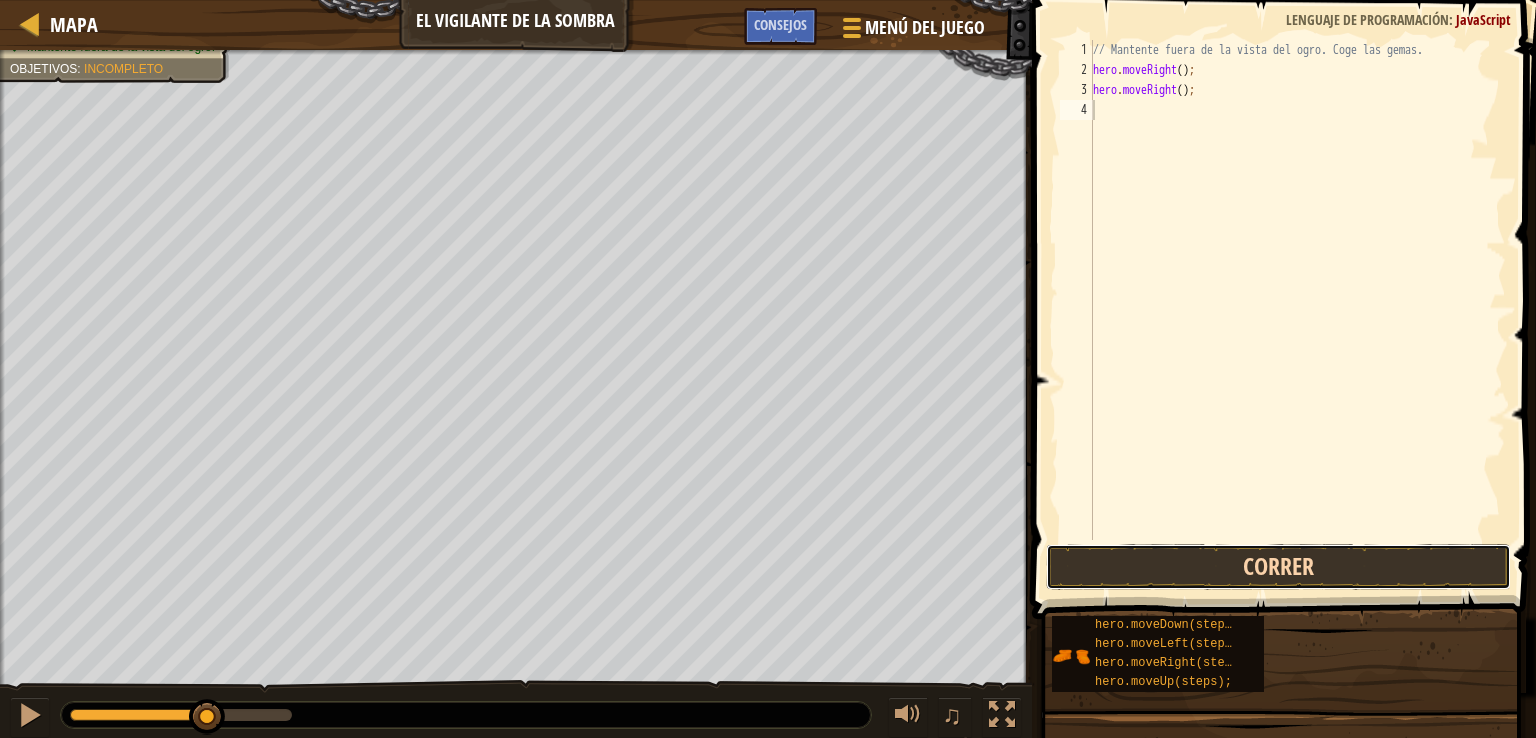 click on "Correr" at bounding box center [1279, 567] 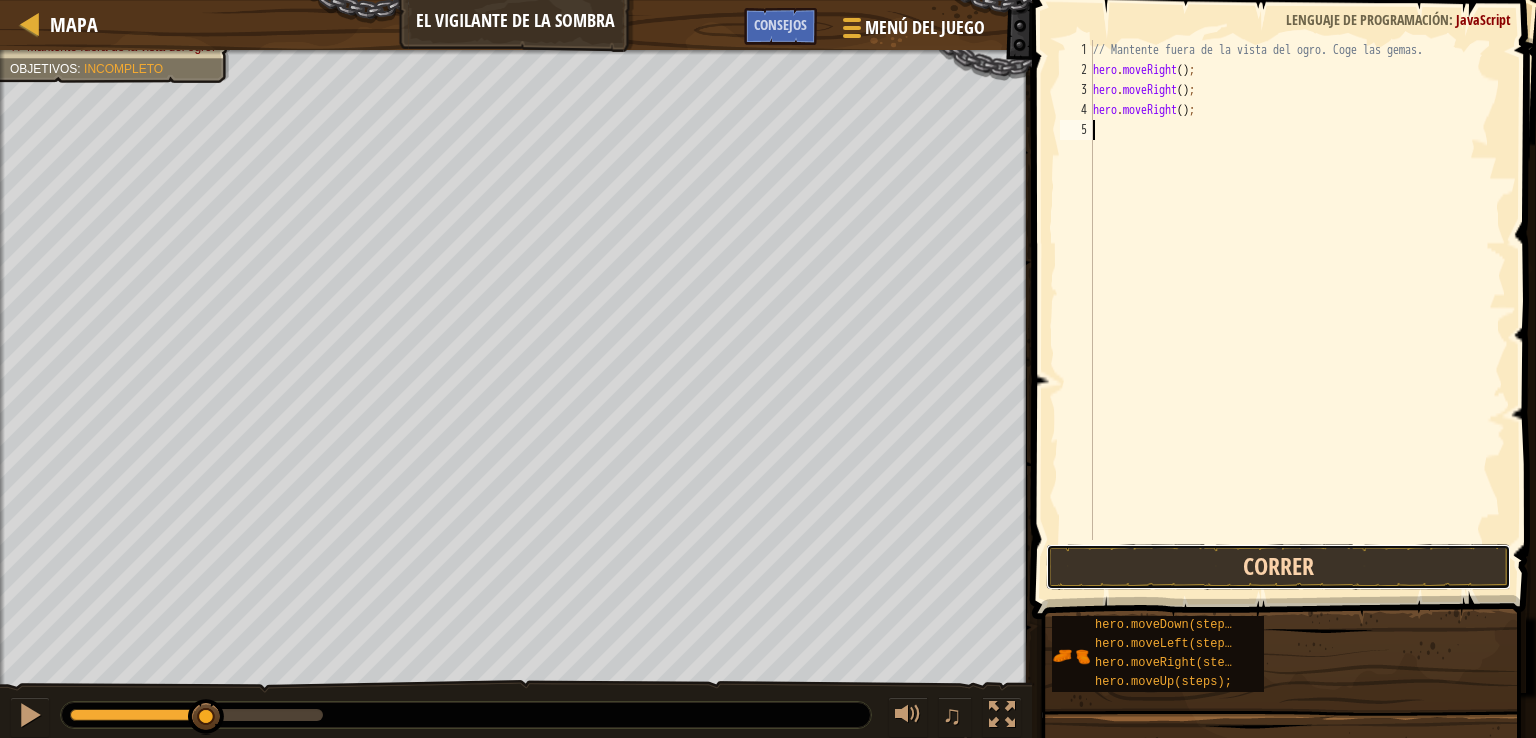 click on "Correr" at bounding box center [1279, 567] 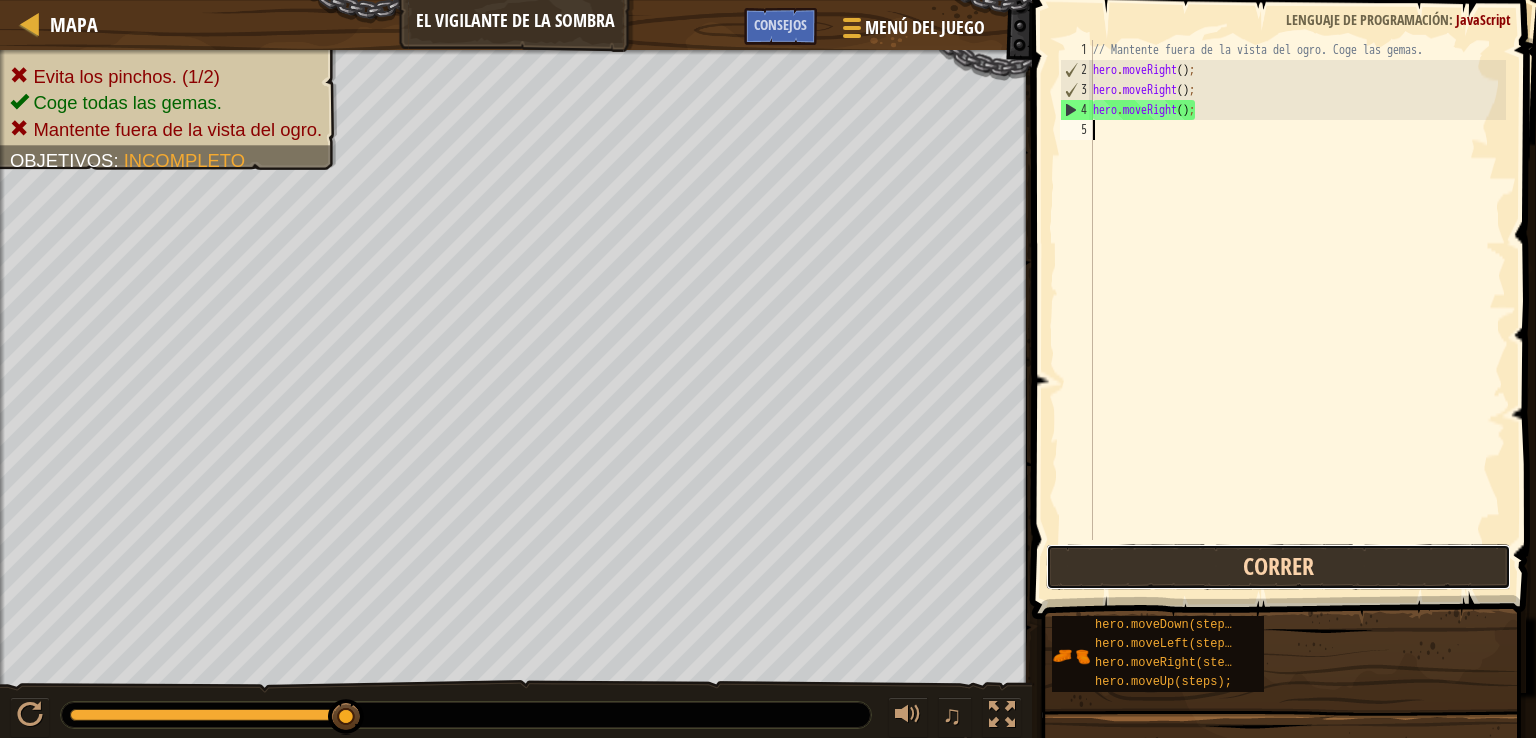click on "Correr" at bounding box center [1279, 567] 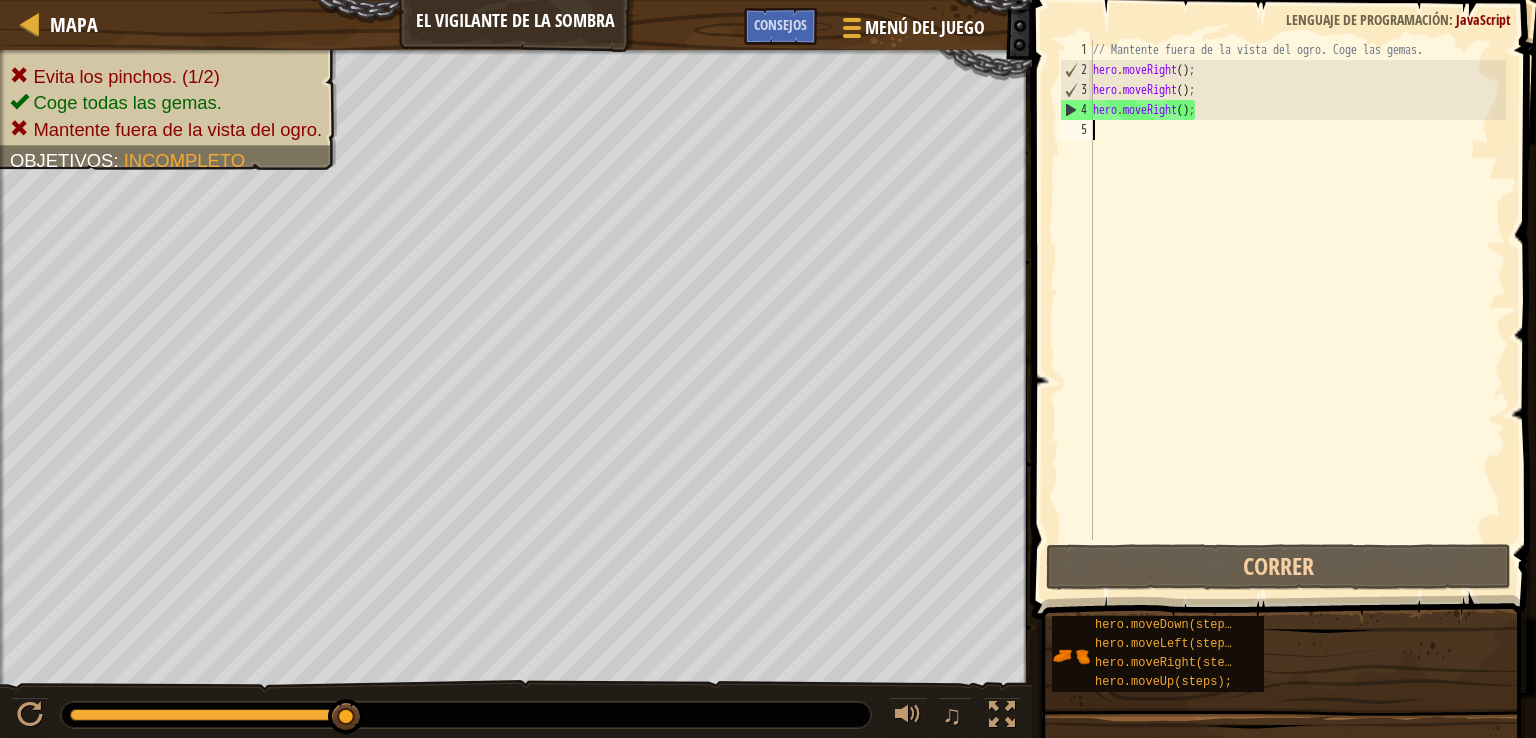 click on "// Mantente fuera de la vista del ogro. Coge las gemas. hero . moveRight ( ) ; hero . moveRight ( ) ; hero . moveRight ( ) ;" at bounding box center [1297, 310] 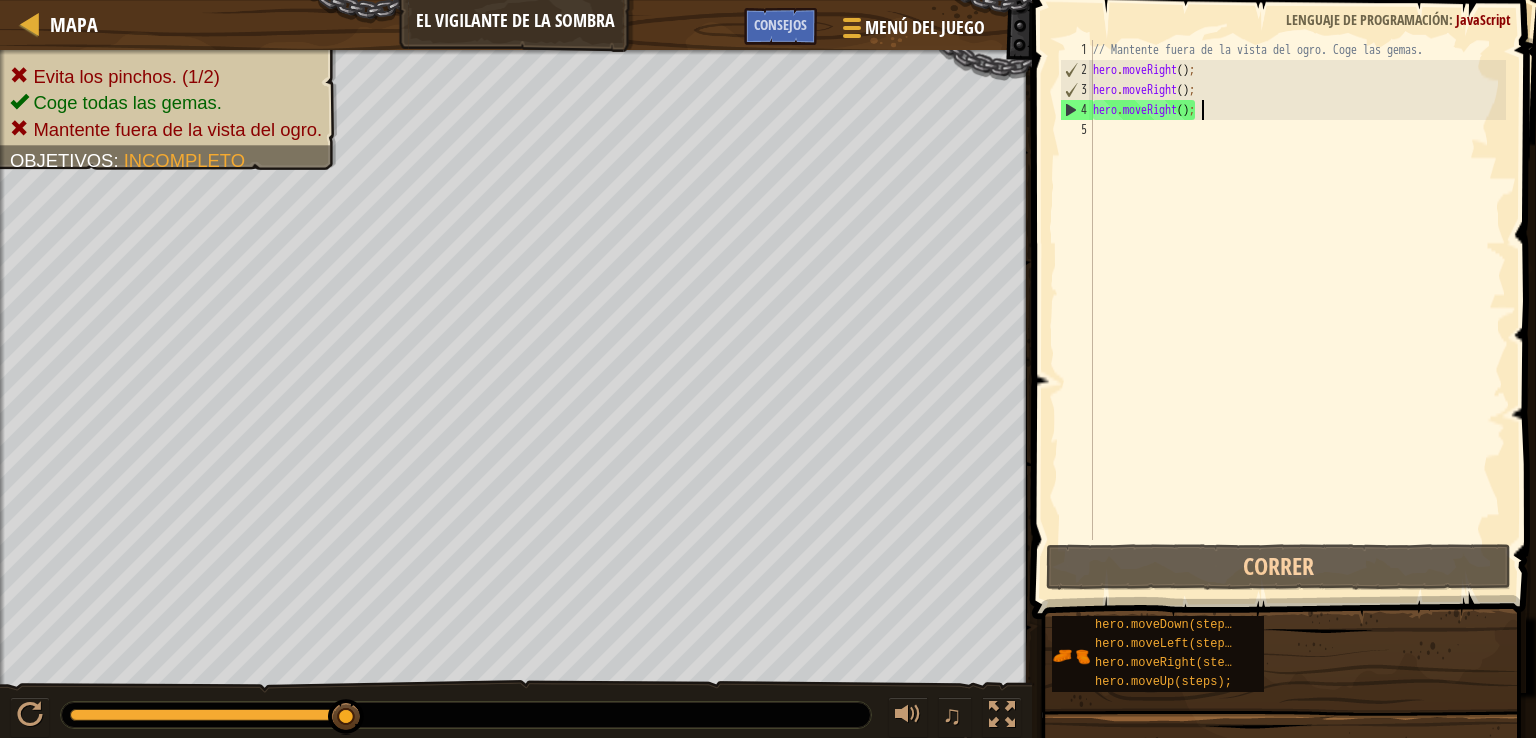 click on "// Mantente fuera de la vista del ogro. Coge las gemas. hero . moveRight ( ) ; hero . moveRight ( ) ; hero . moveRight ( ) ;" at bounding box center (1297, 310) 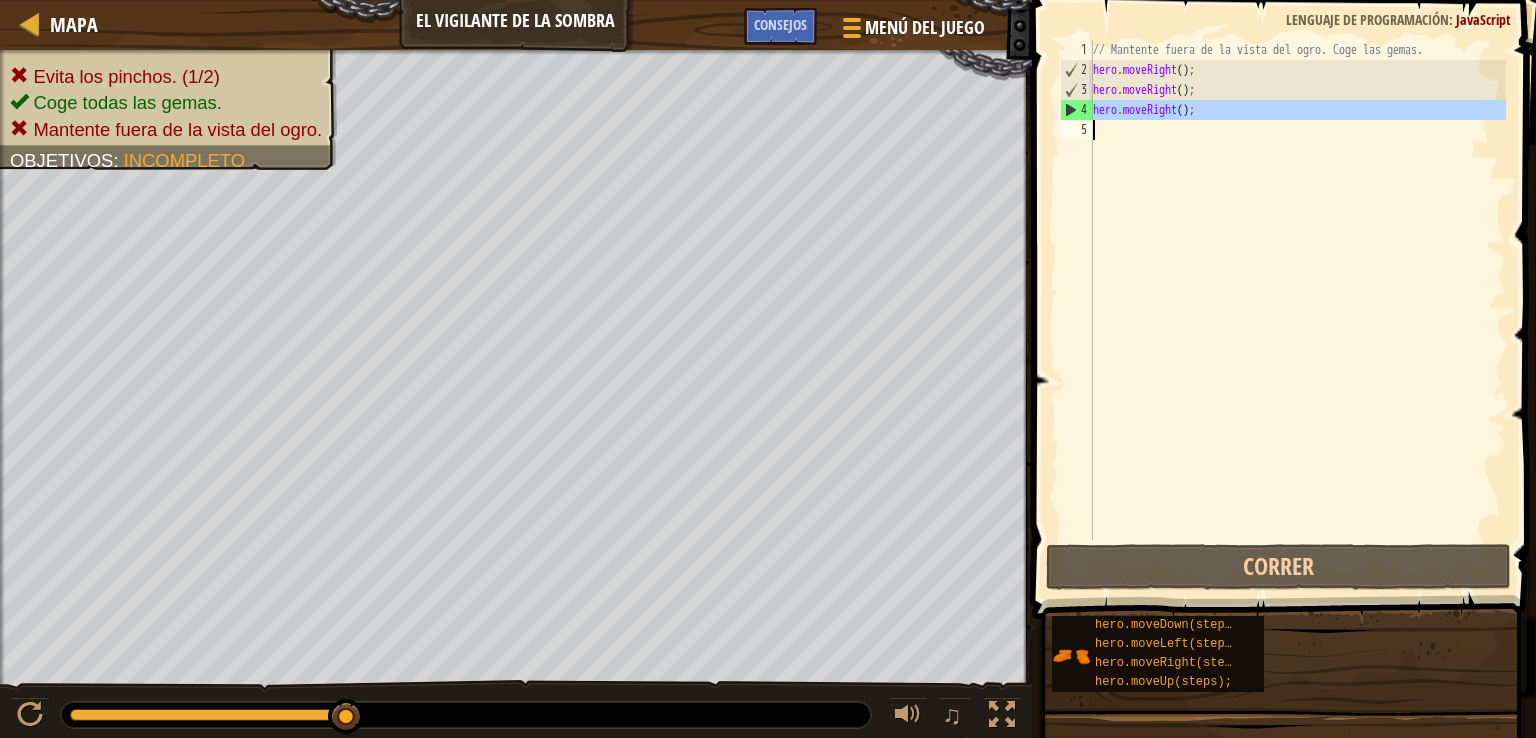 click on "// Mantente fuera de la vista del ogro. Coge las gemas. hero . moveRight ( ) ; hero . moveRight ( ) ; hero . moveRight ( ) ;" at bounding box center [1297, 310] 